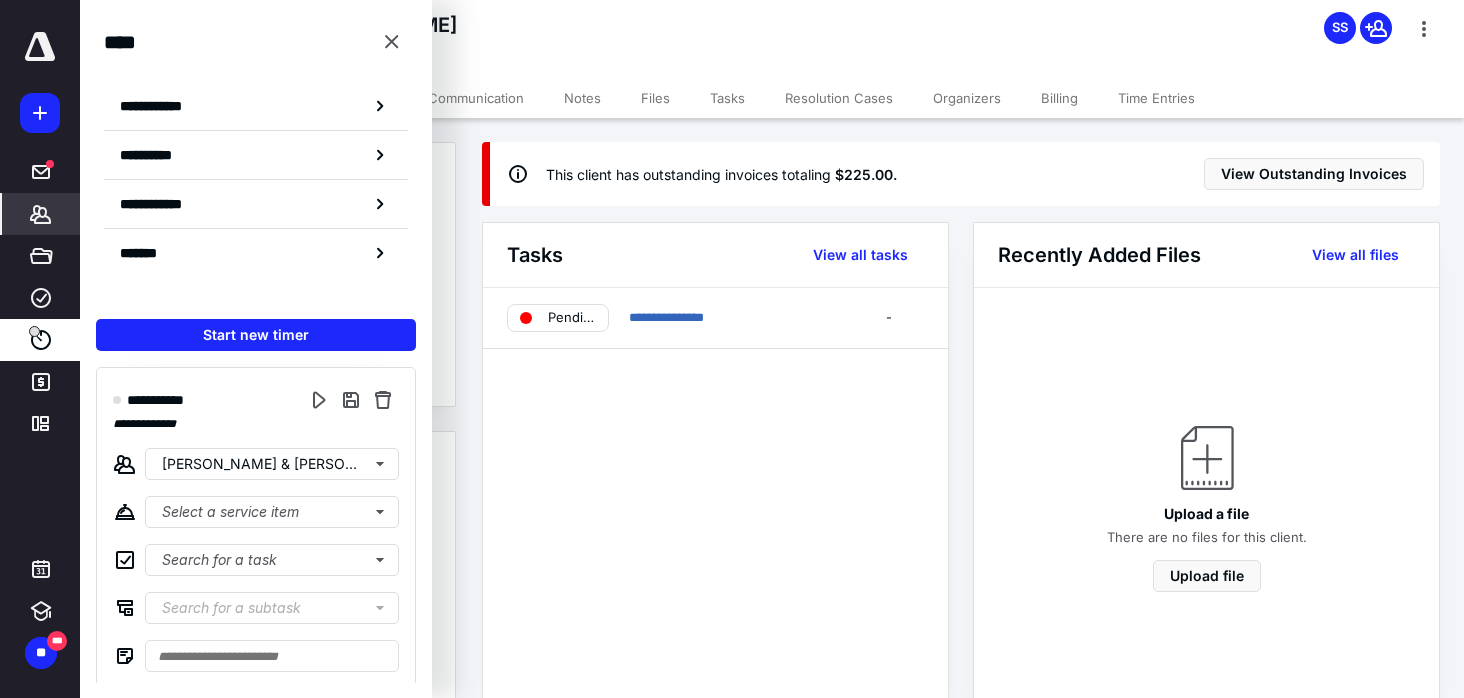 scroll, scrollTop: 0, scrollLeft: 0, axis: both 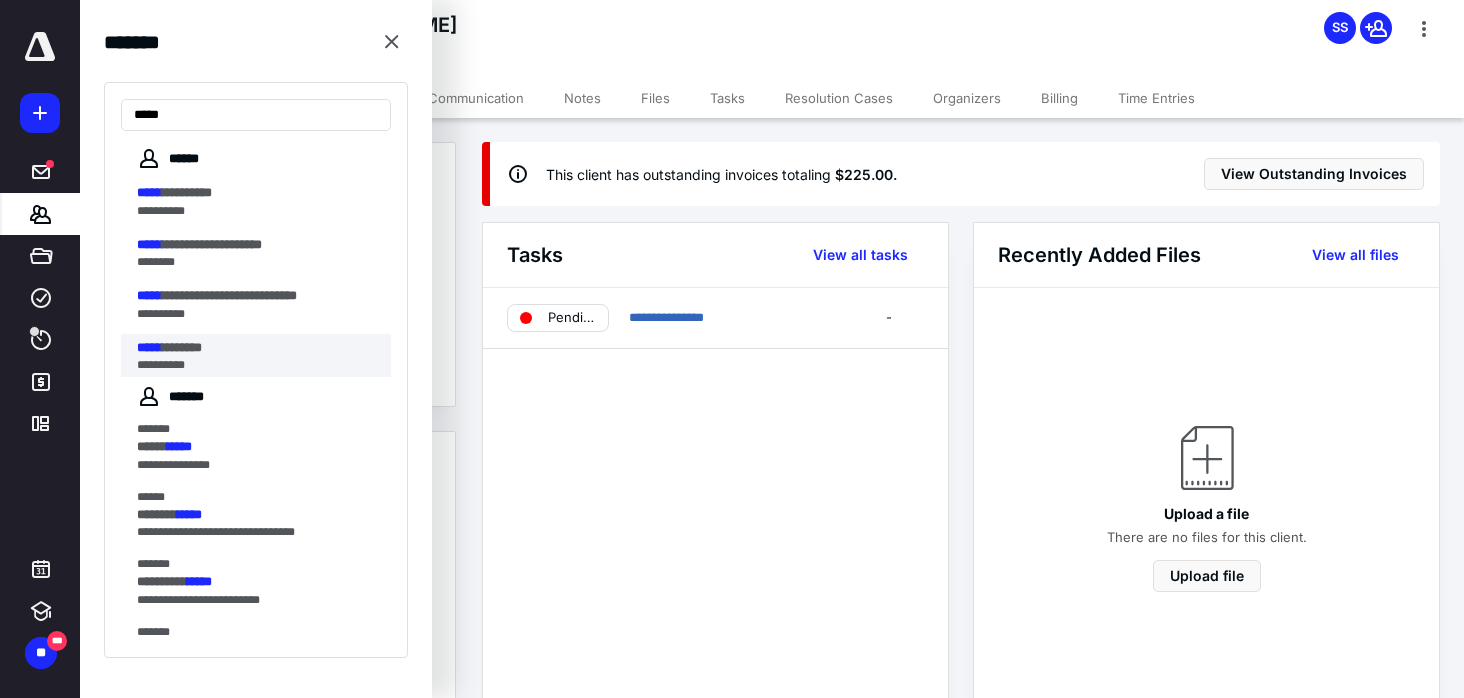 type on "*****" 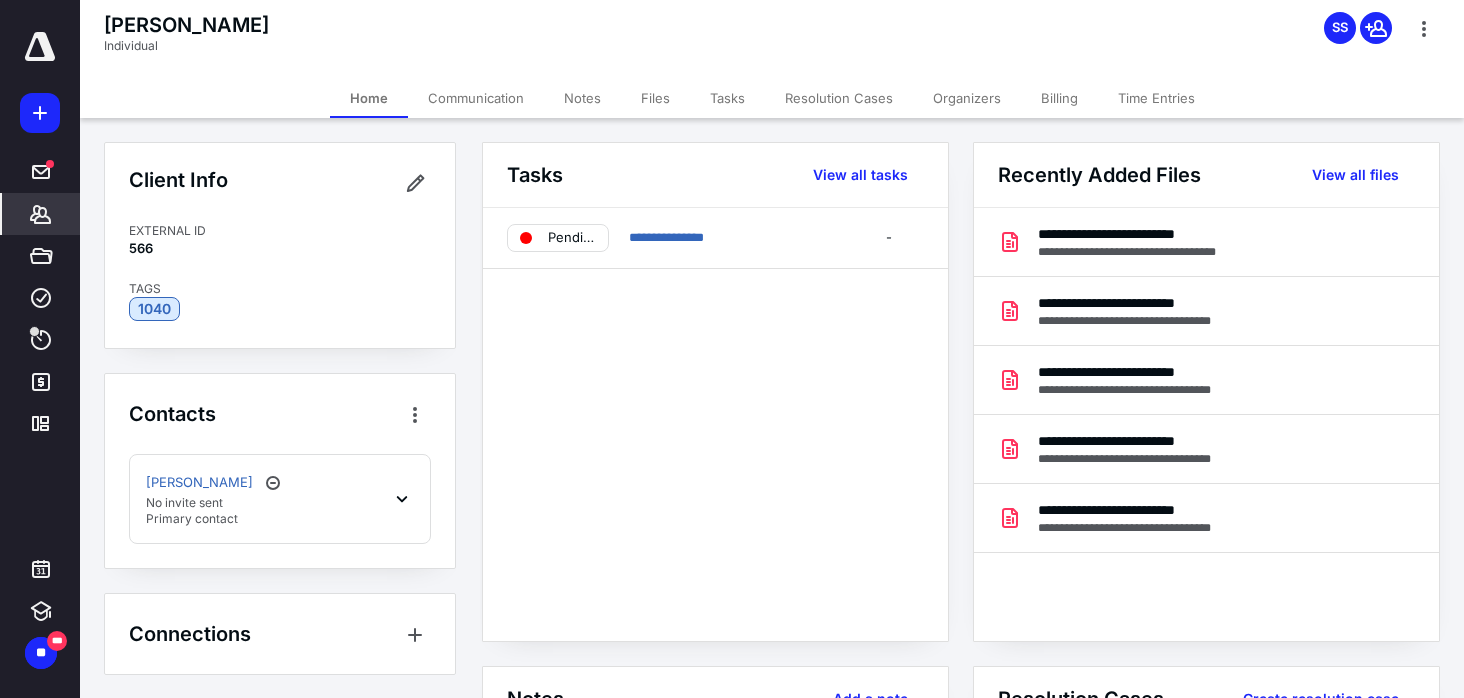 click on "Files" at bounding box center [655, 98] 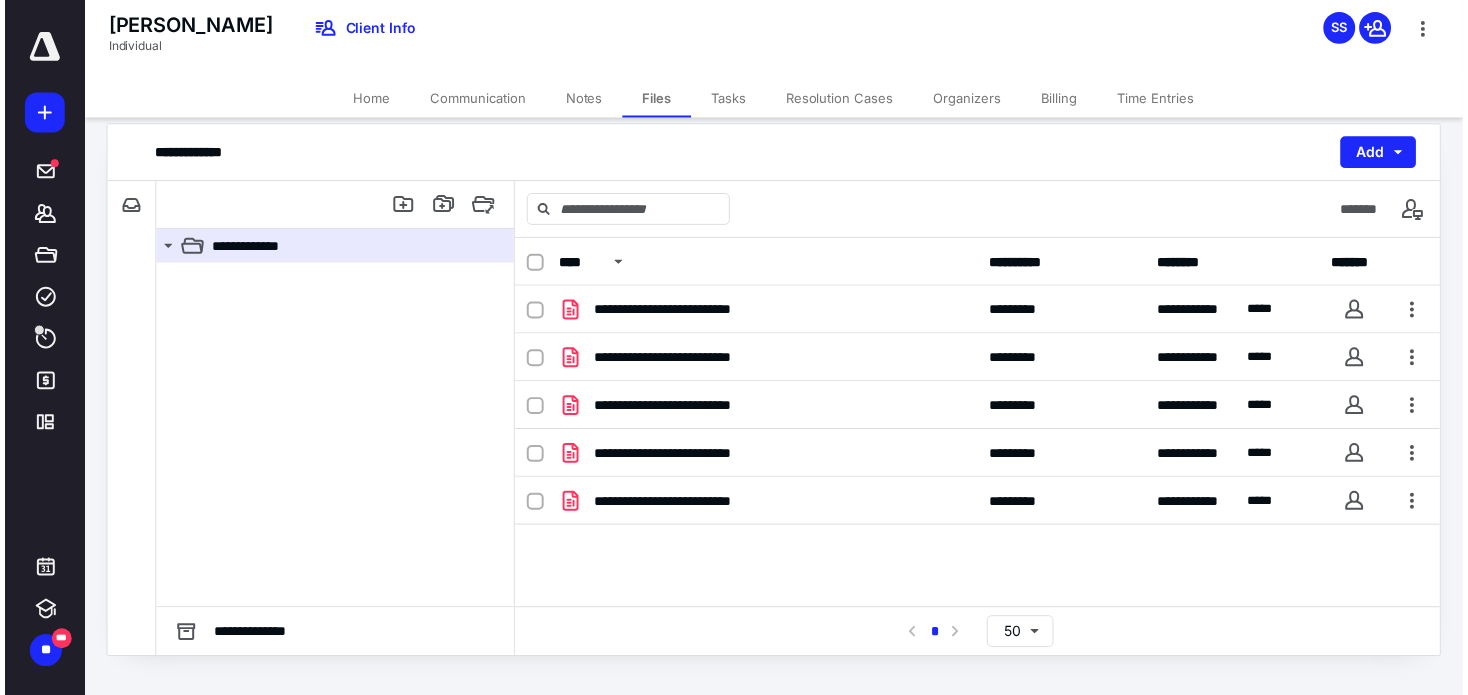 scroll, scrollTop: 38, scrollLeft: 0, axis: vertical 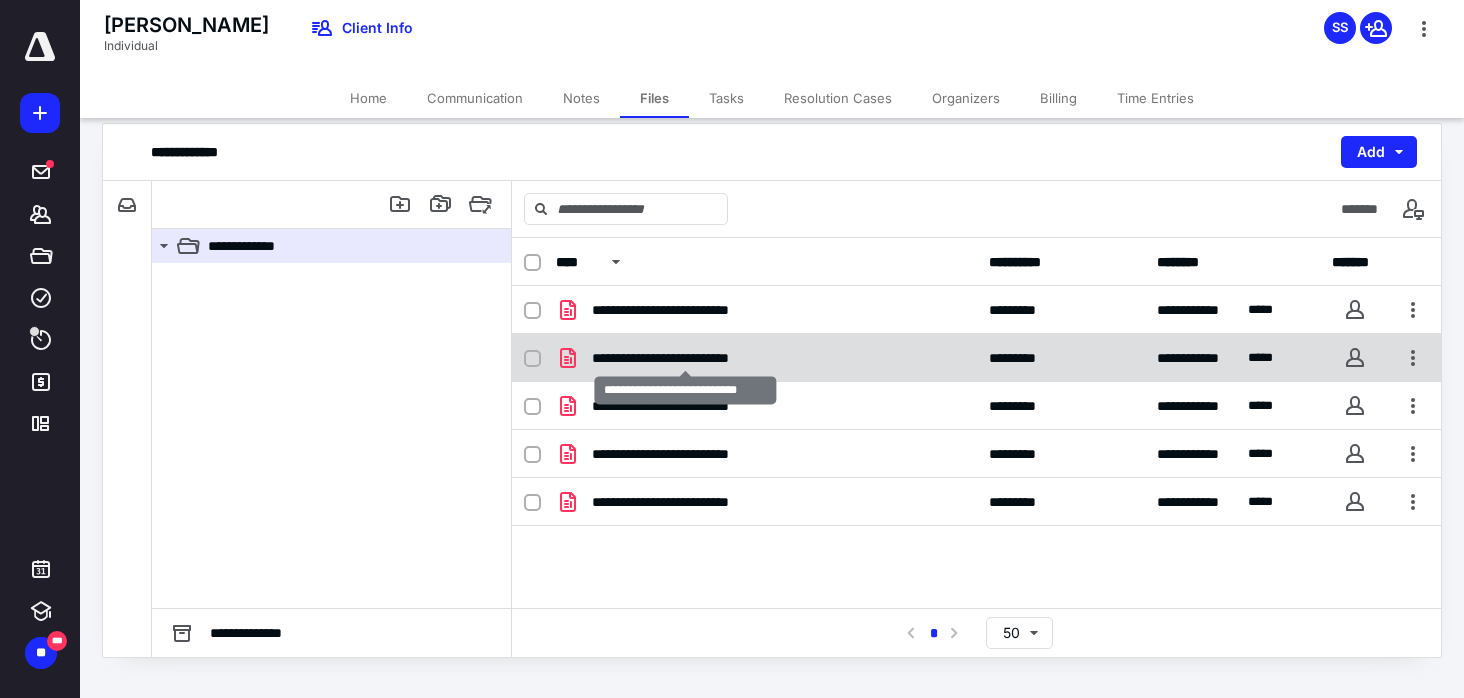 click on "**********" at bounding box center (685, 358) 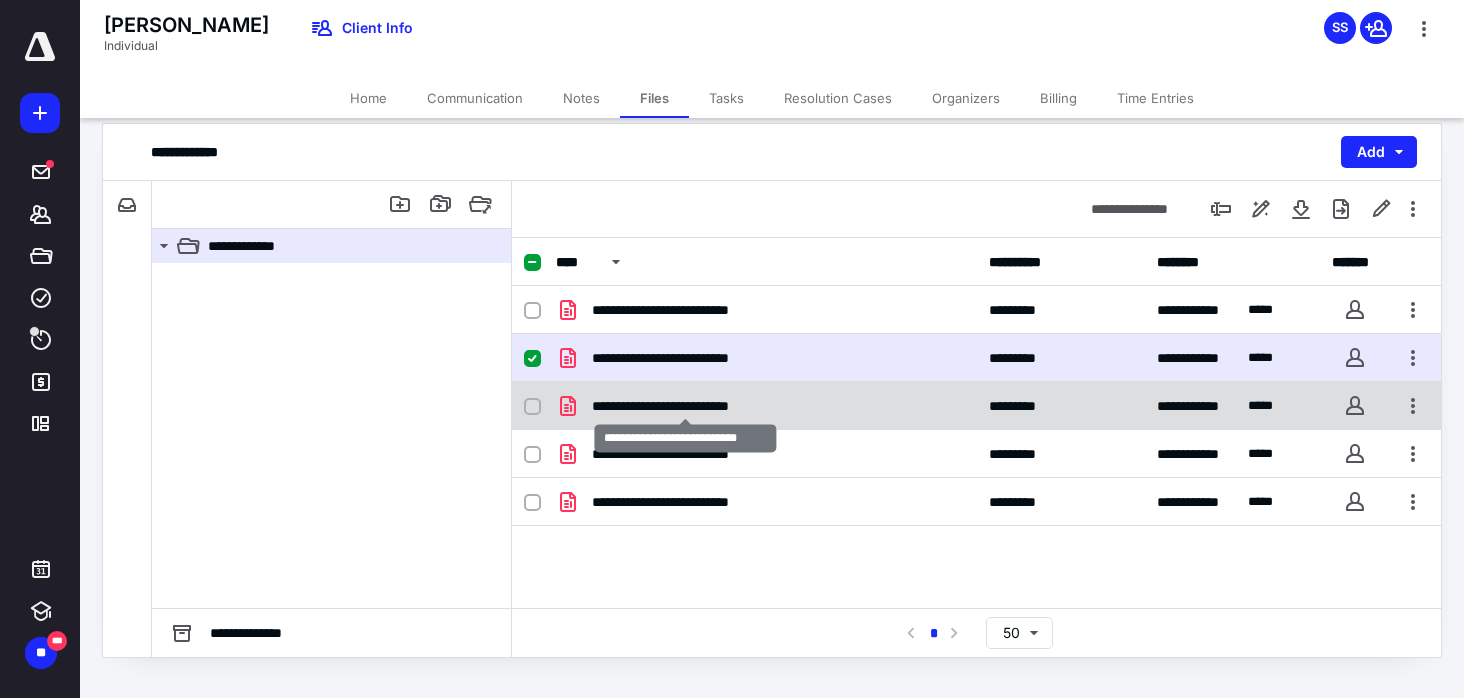 click on "**********" at bounding box center [685, 406] 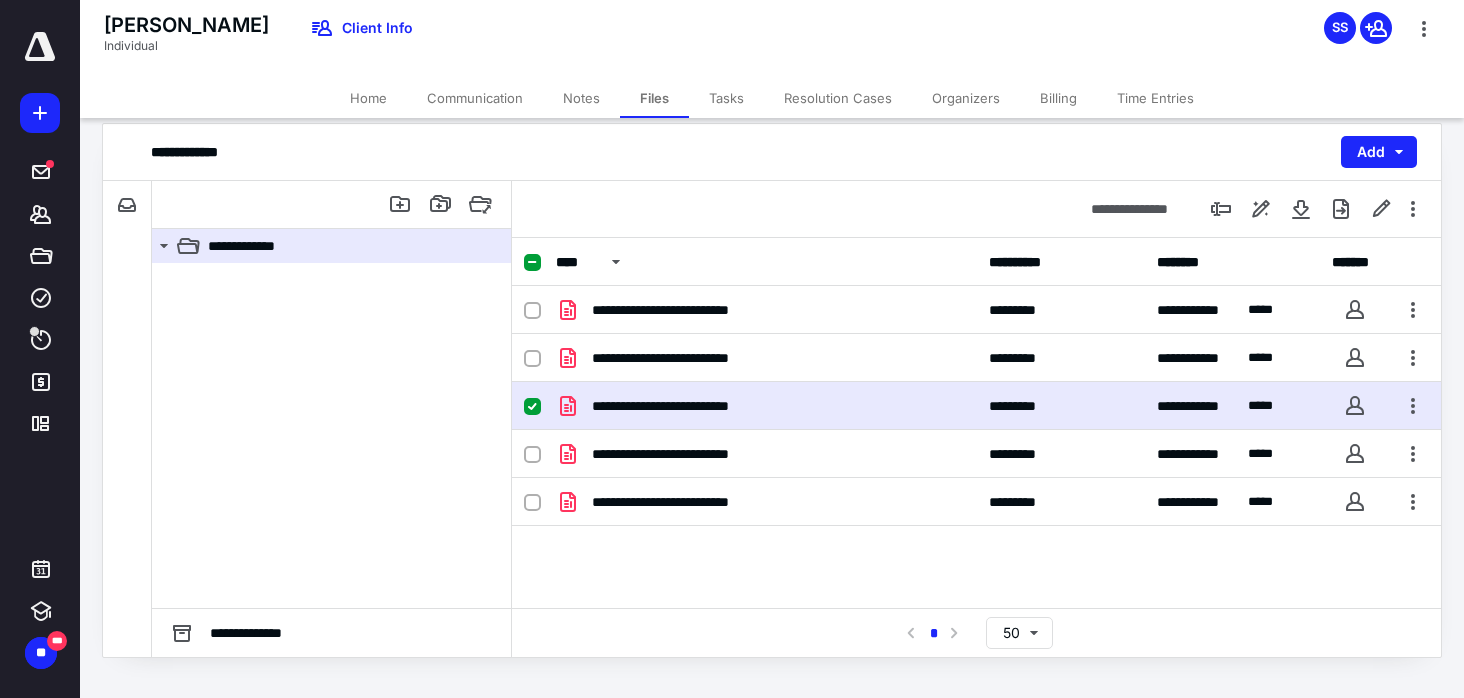 click at bounding box center (532, 406) 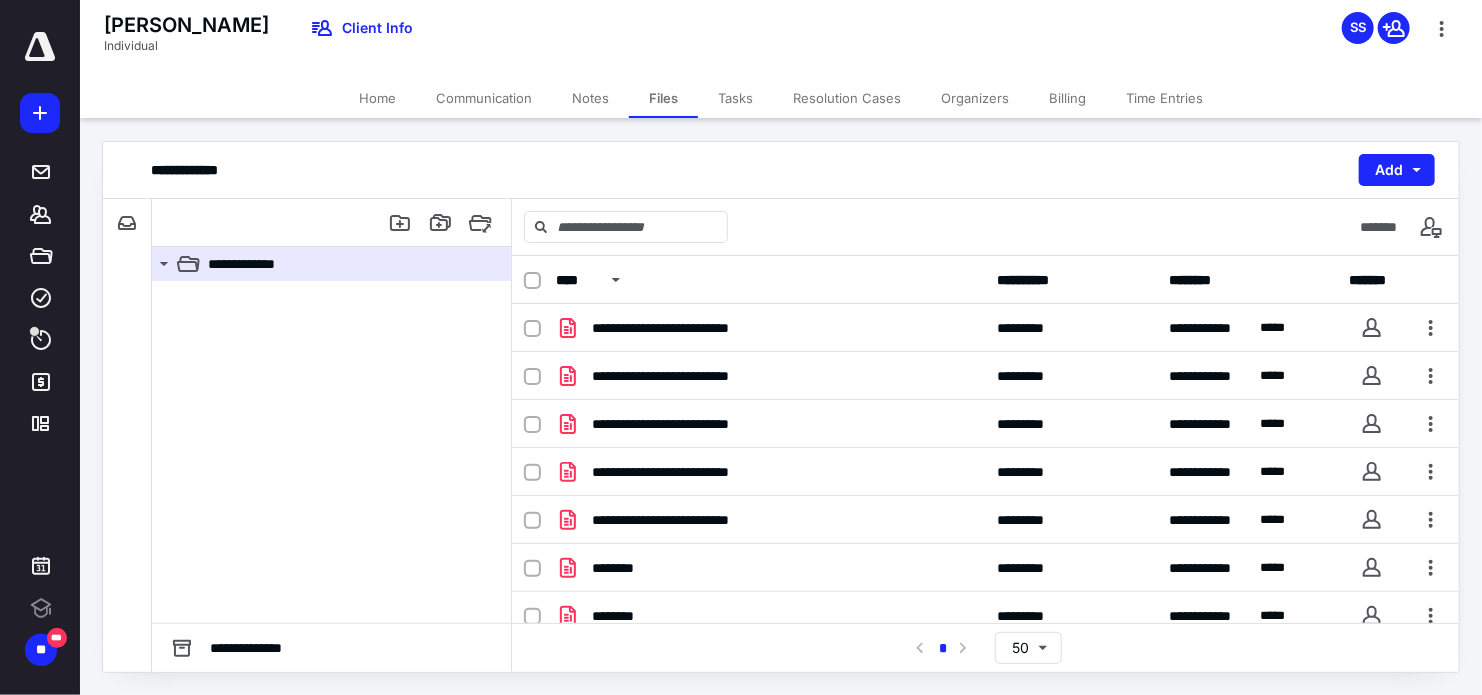 scroll, scrollTop: 0, scrollLeft: 0, axis: both 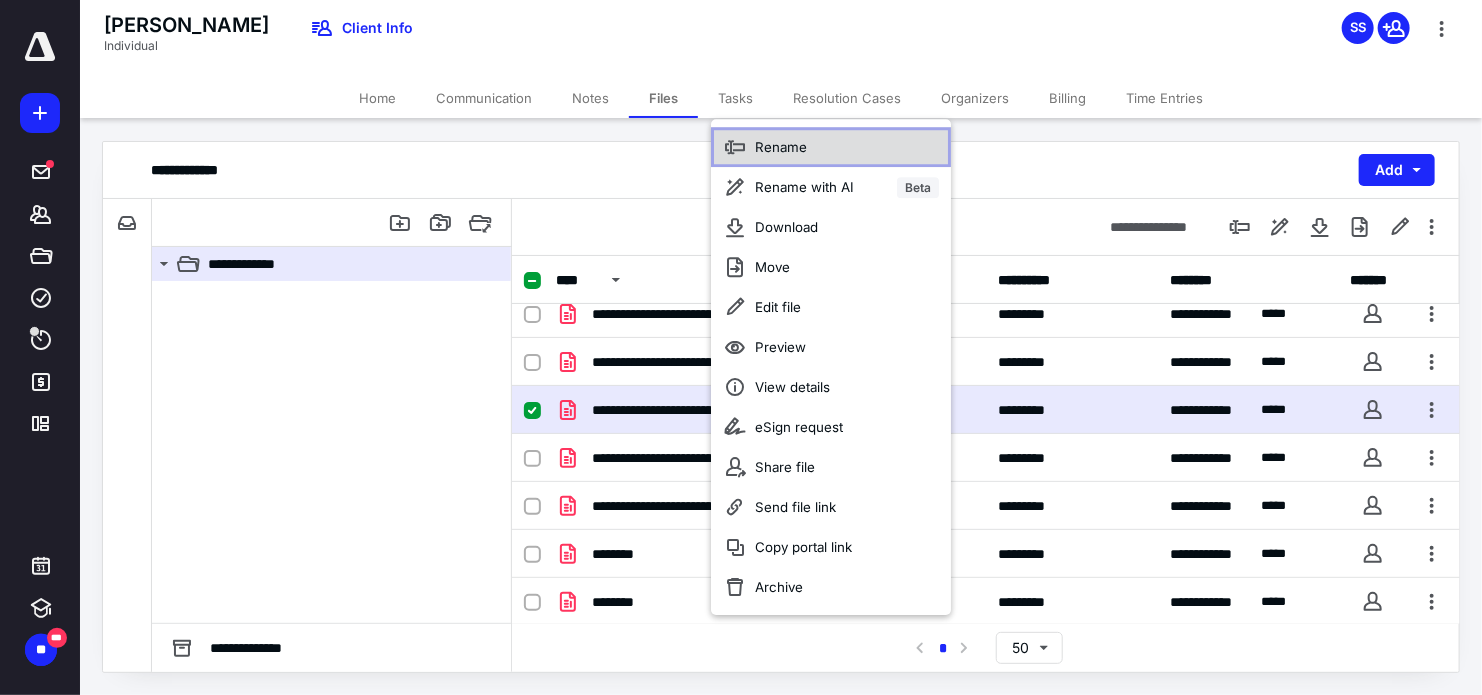 click on "Rename" at bounding box center (781, 147) 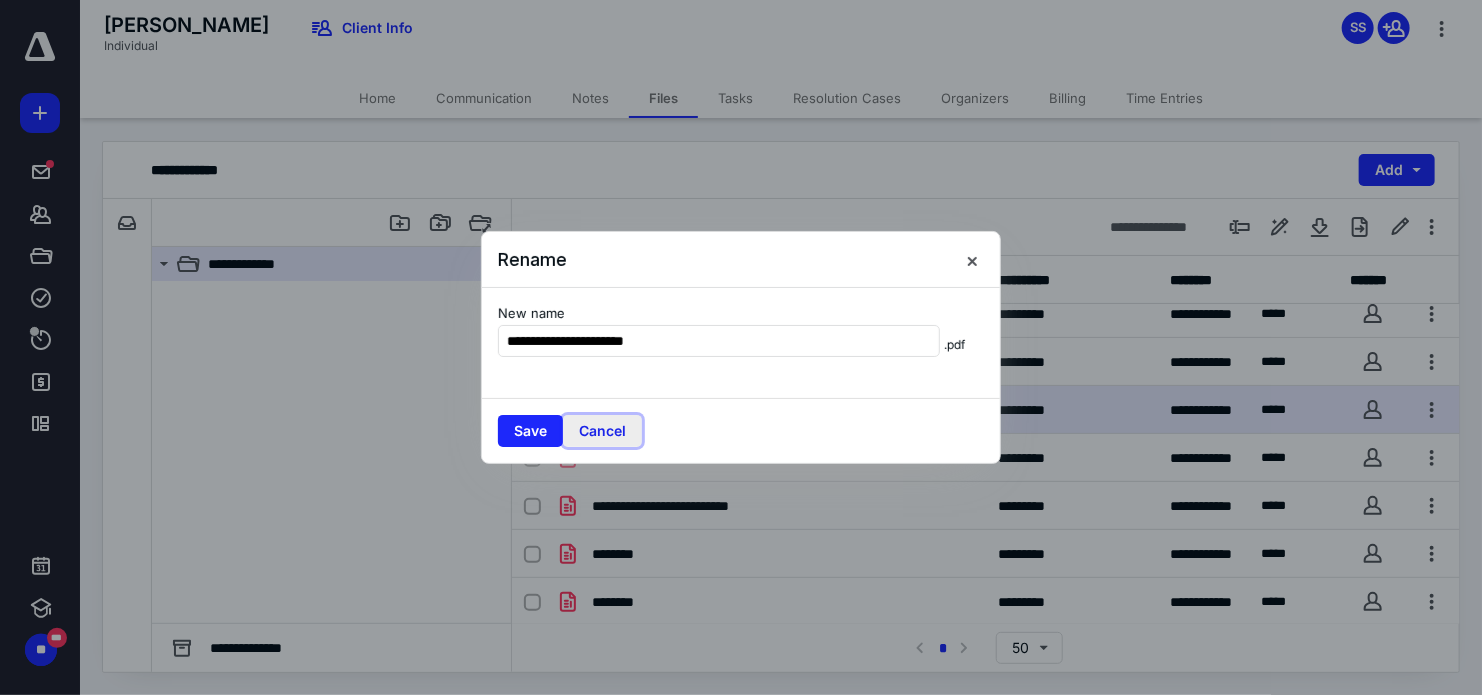 click on "Cancel" at bounding box center (602, 431) 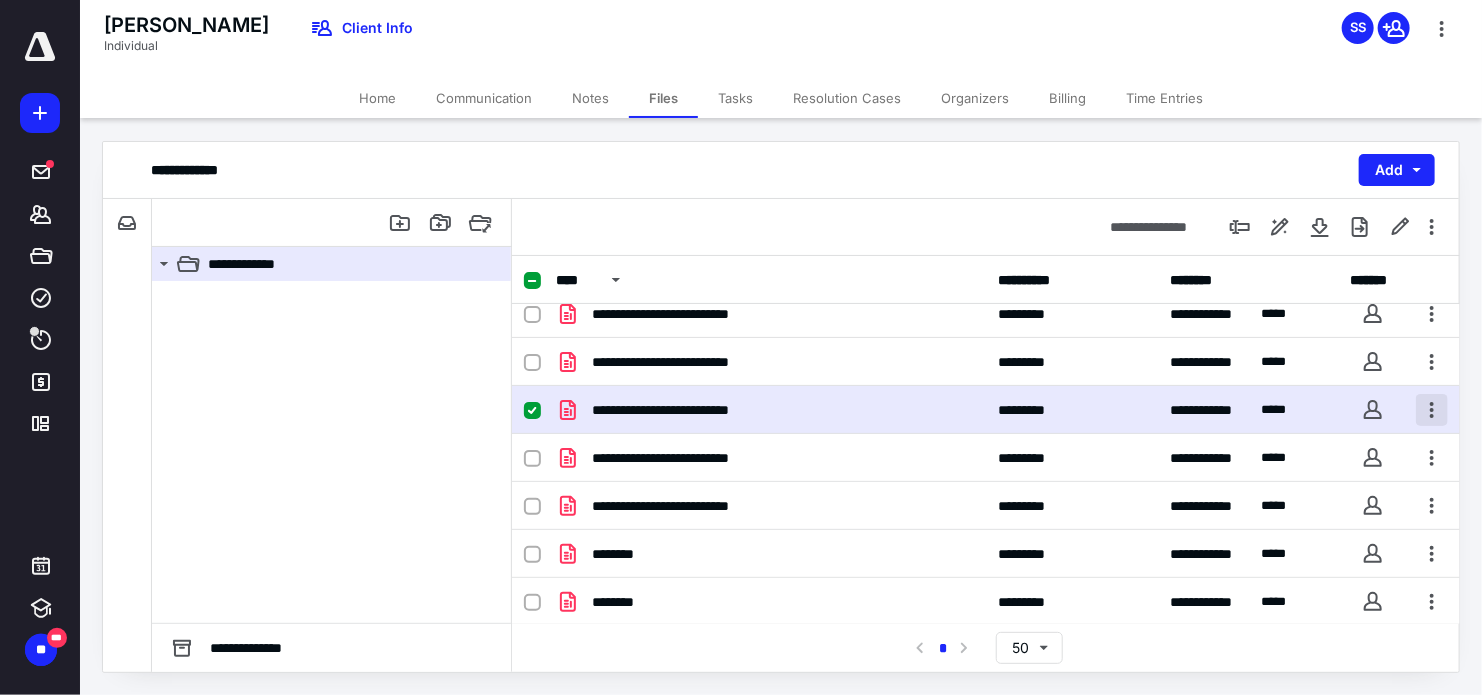 click at bounding box center (1432, 410) 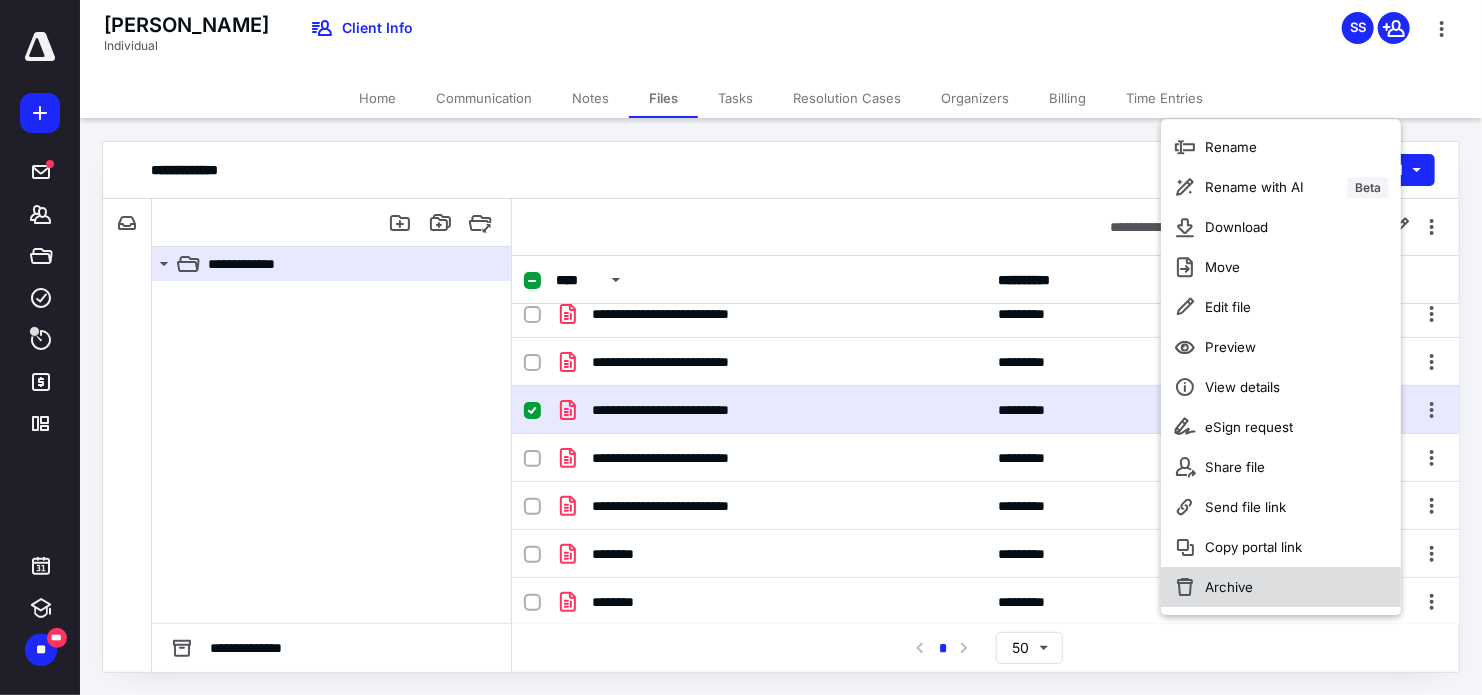 click on "Archive" at bounding box center (1230, 587) 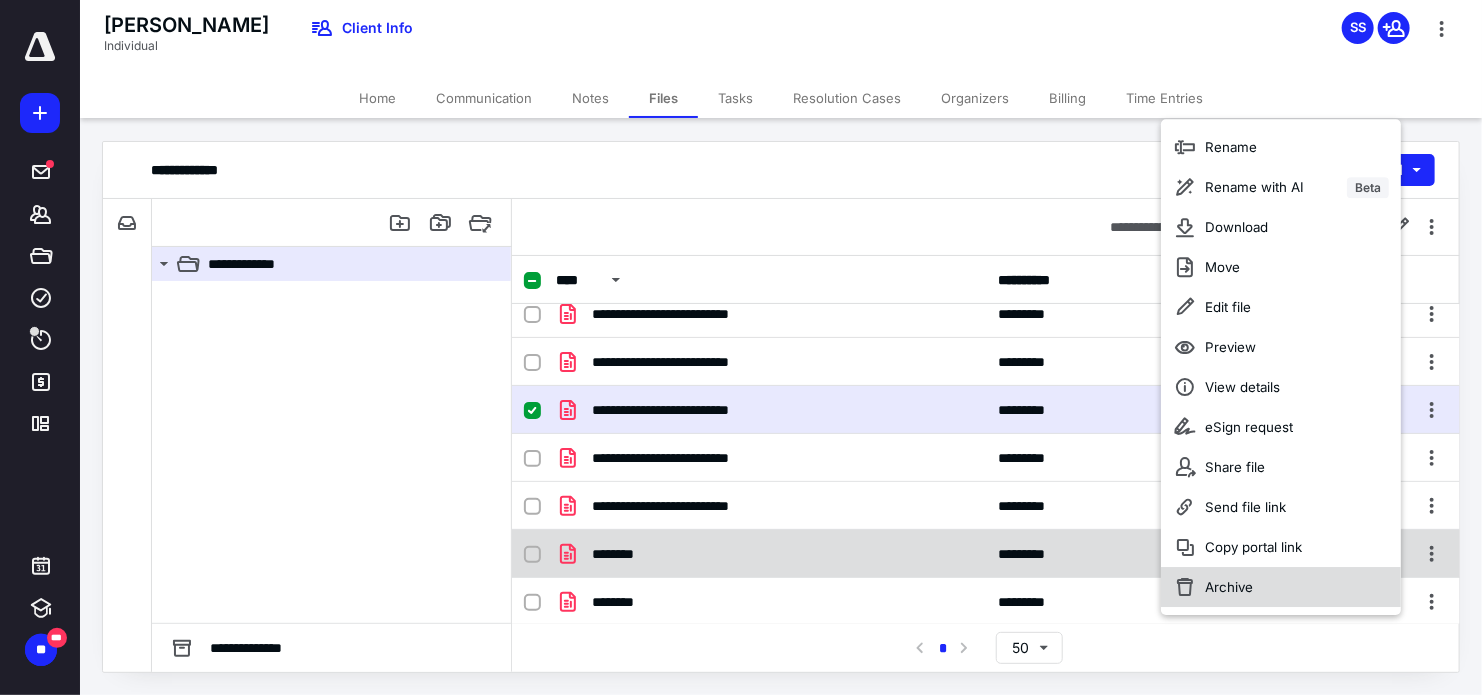 checkbox on "false" 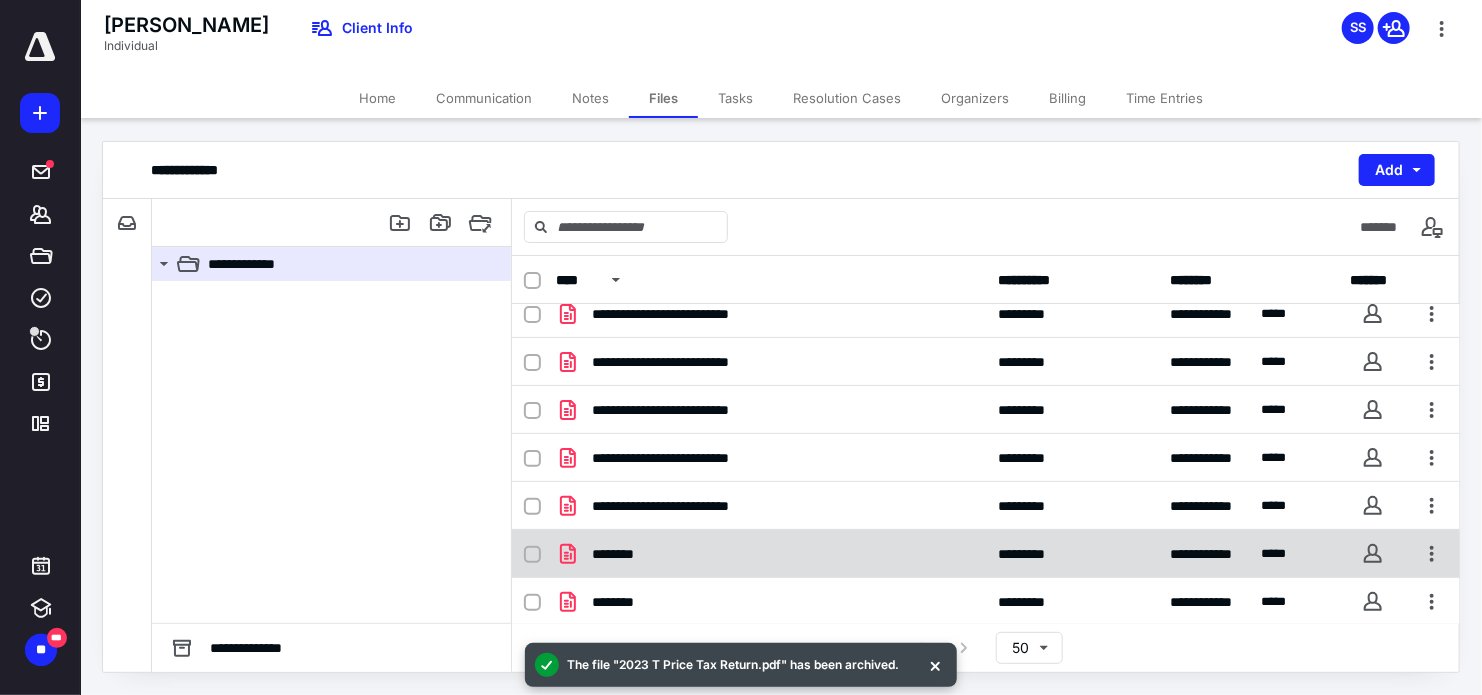 scroll, scrollTop: 0, scrollLeft: 0, axis: both 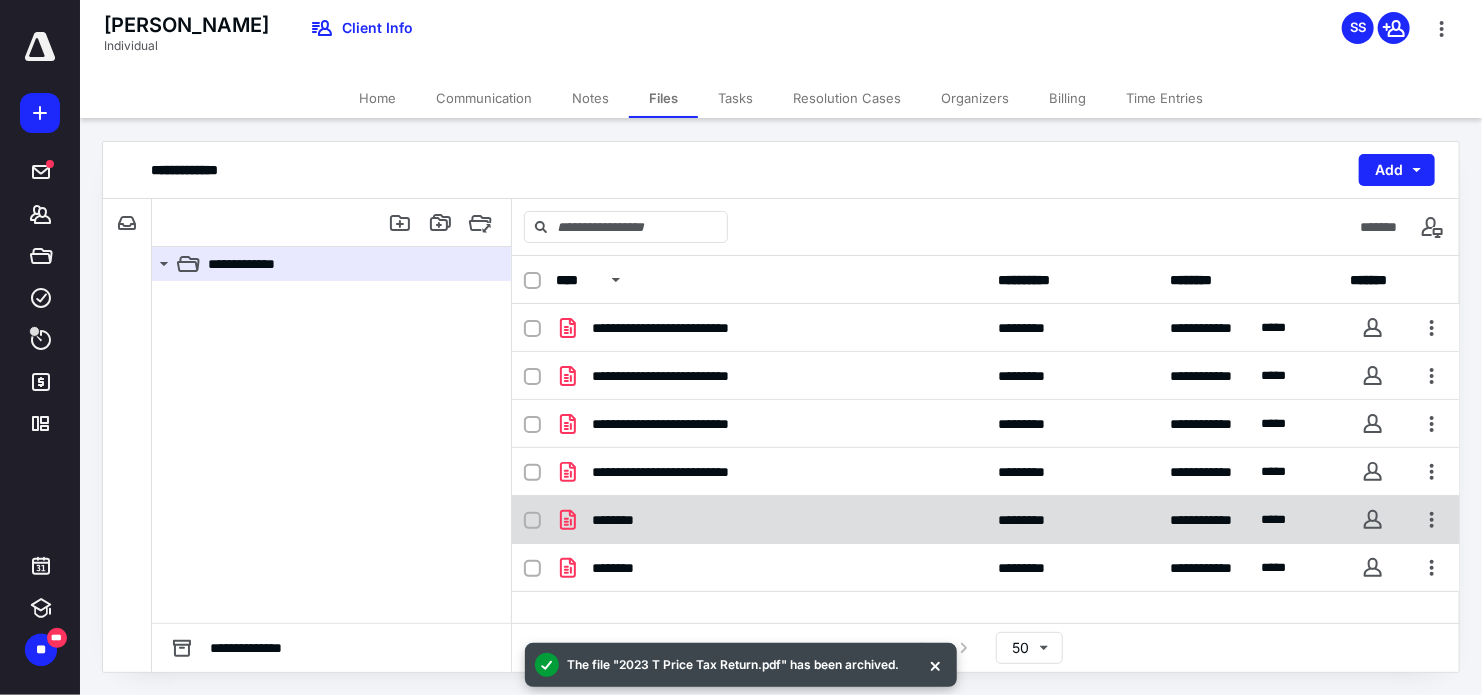 checkbox on "true" 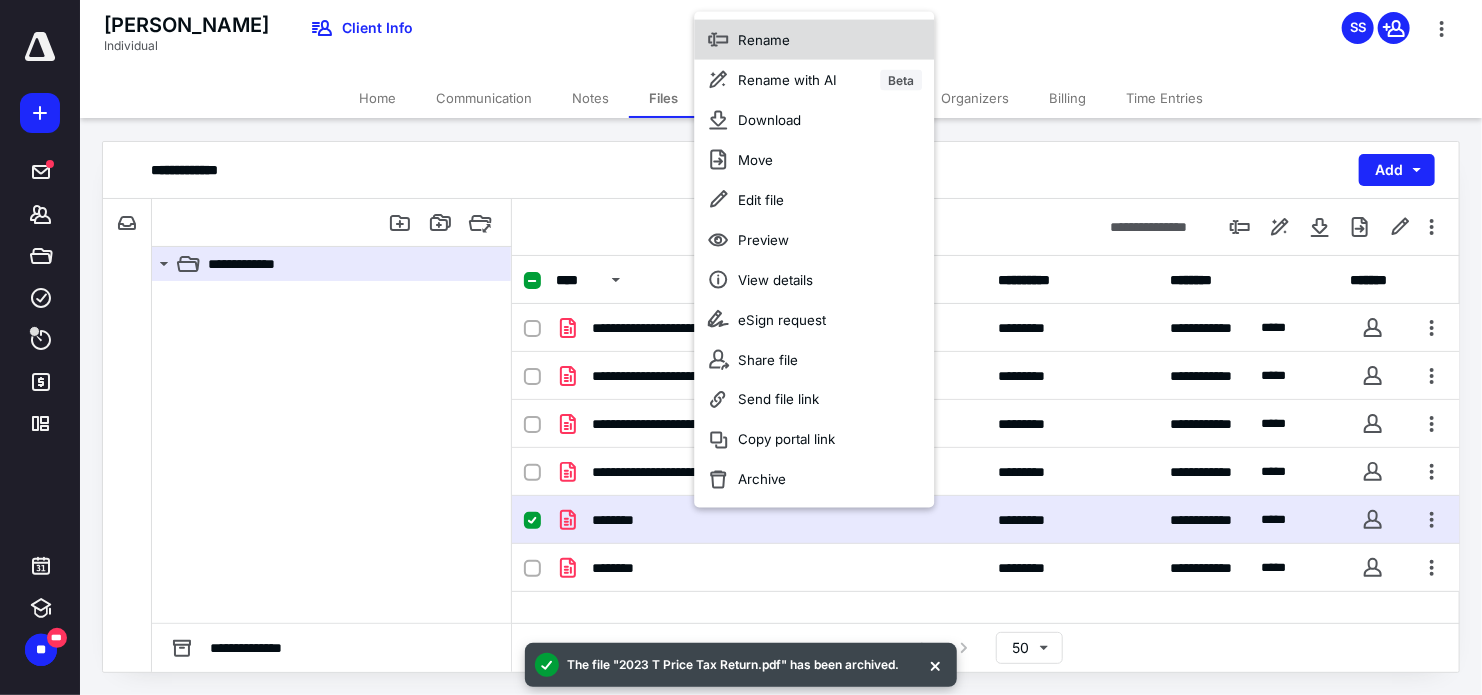 click on "Rename" at bounding box center (764, 40) 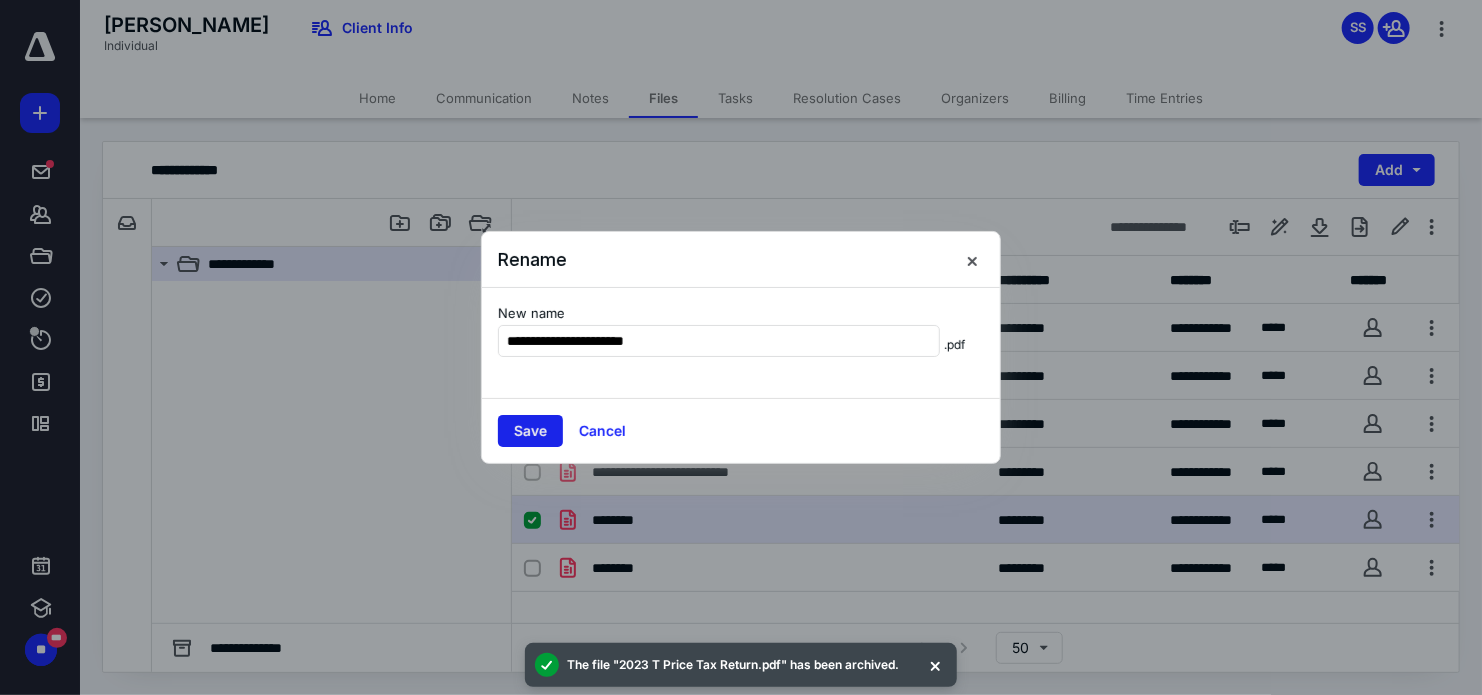 type on "**********" 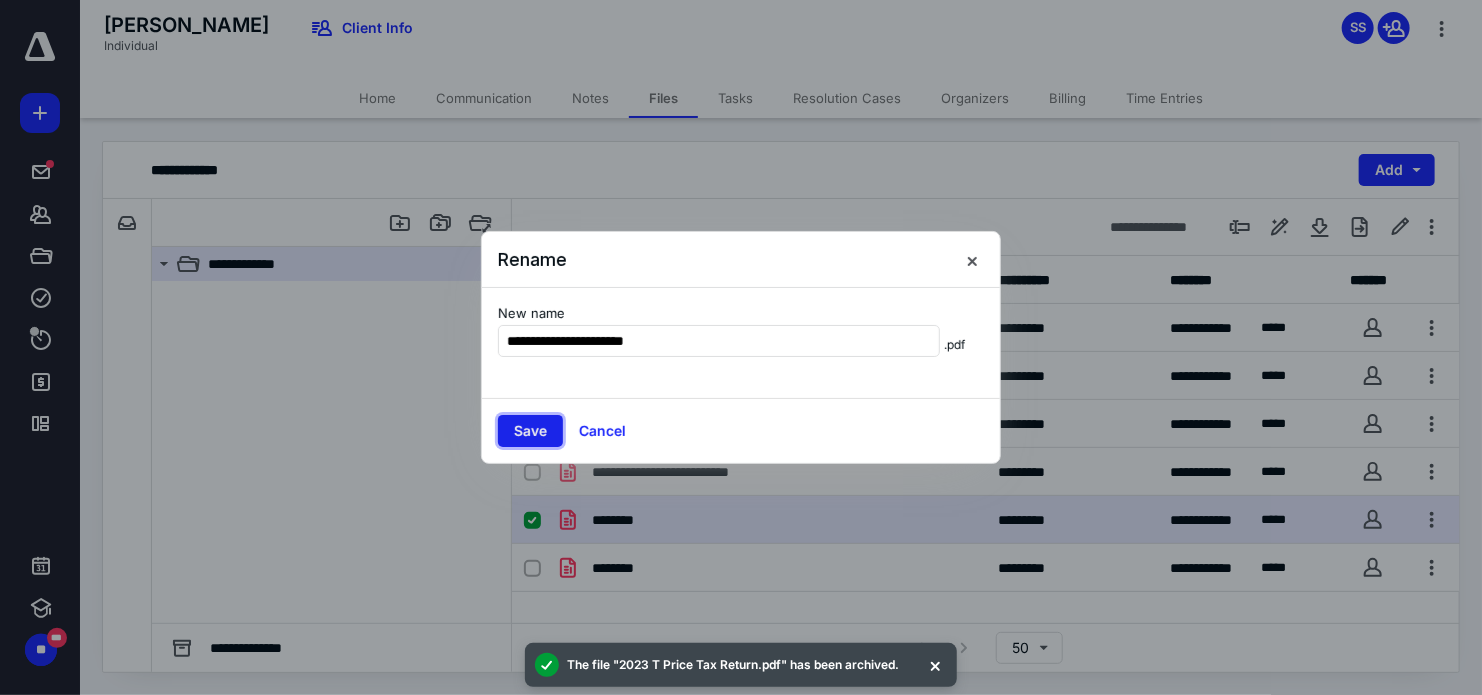 click on "Save" at bounding box center (530, 431) 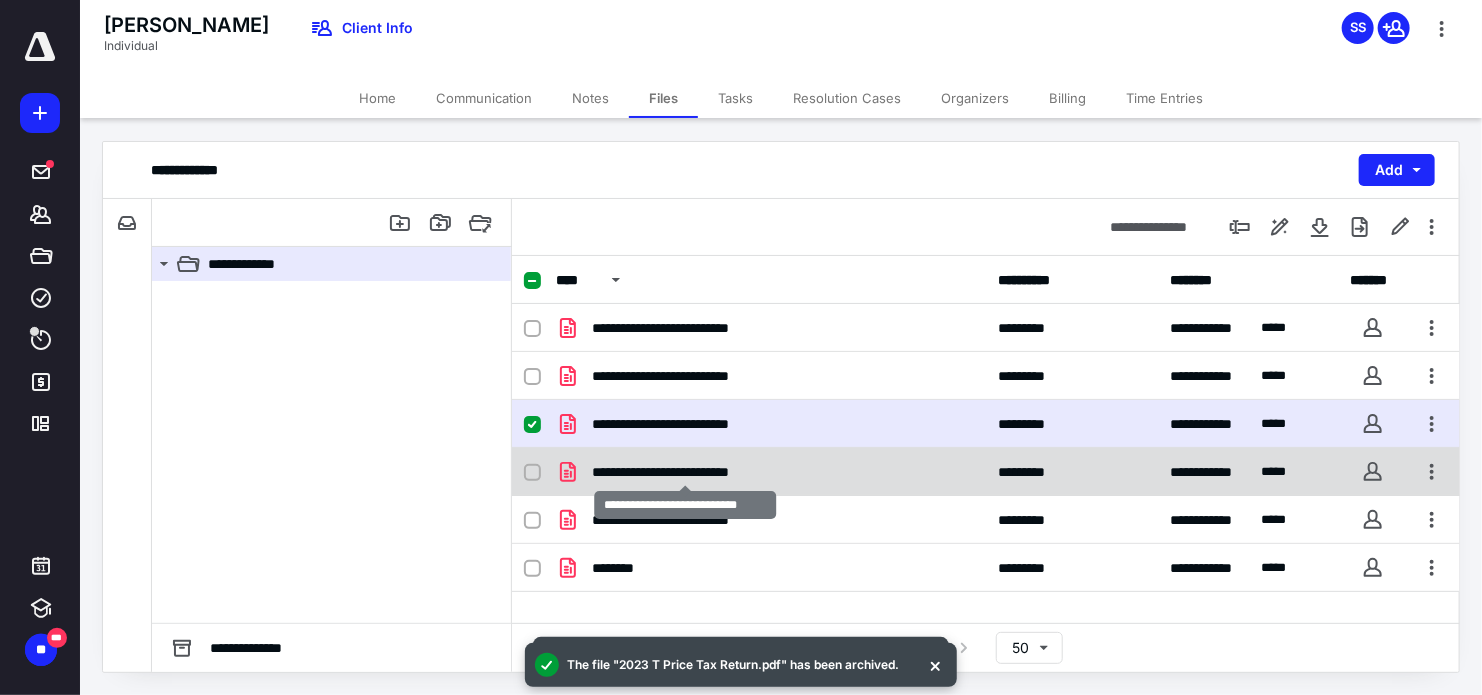 click on "**********" at bounding box center (685, 472) 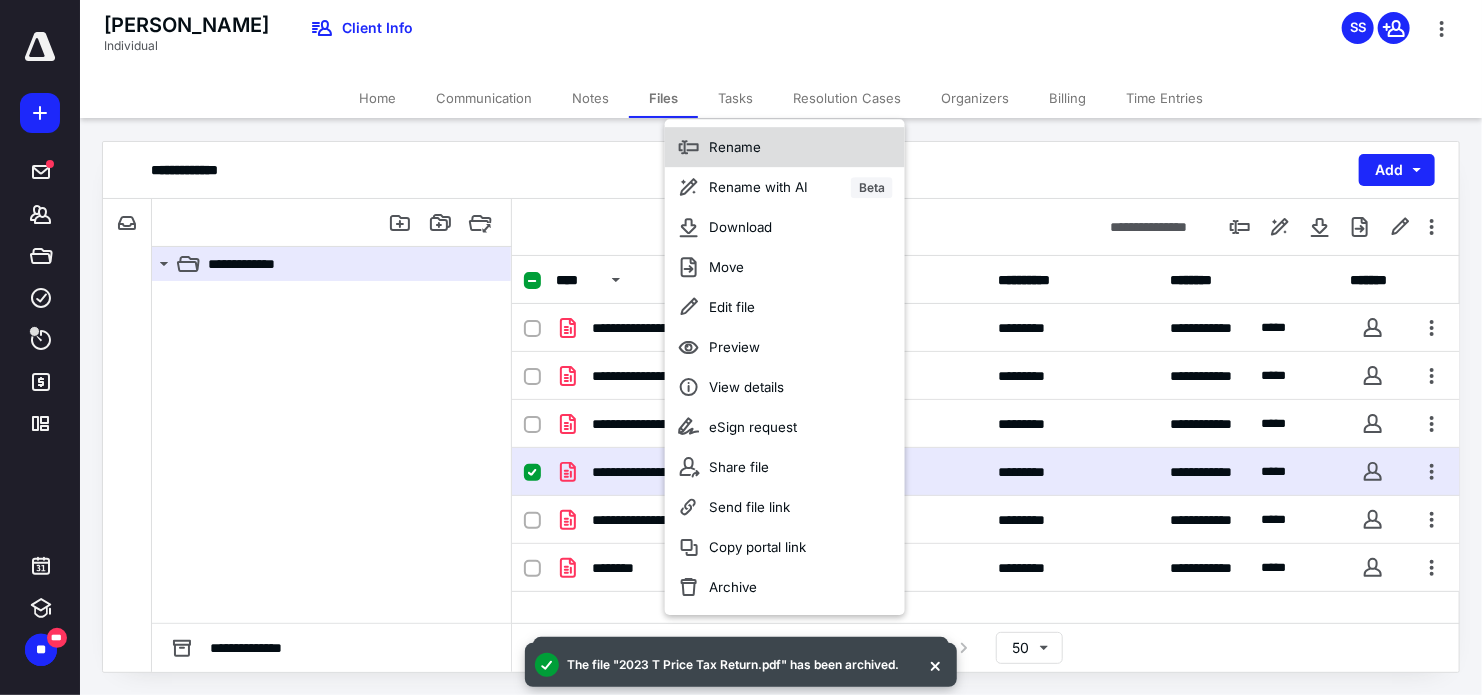 click on "Rename" at bounding box center (735, 147) 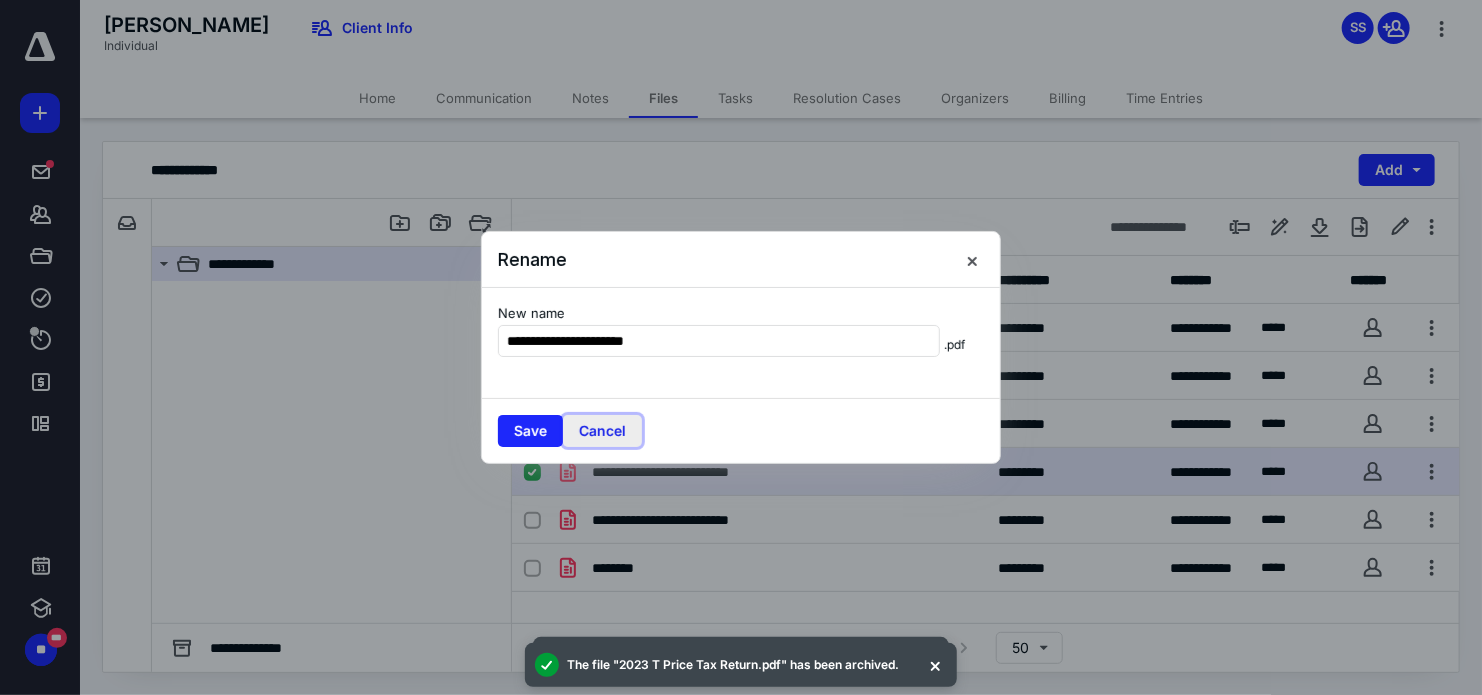 click on "Cancel" at bounding box center (602, 431) 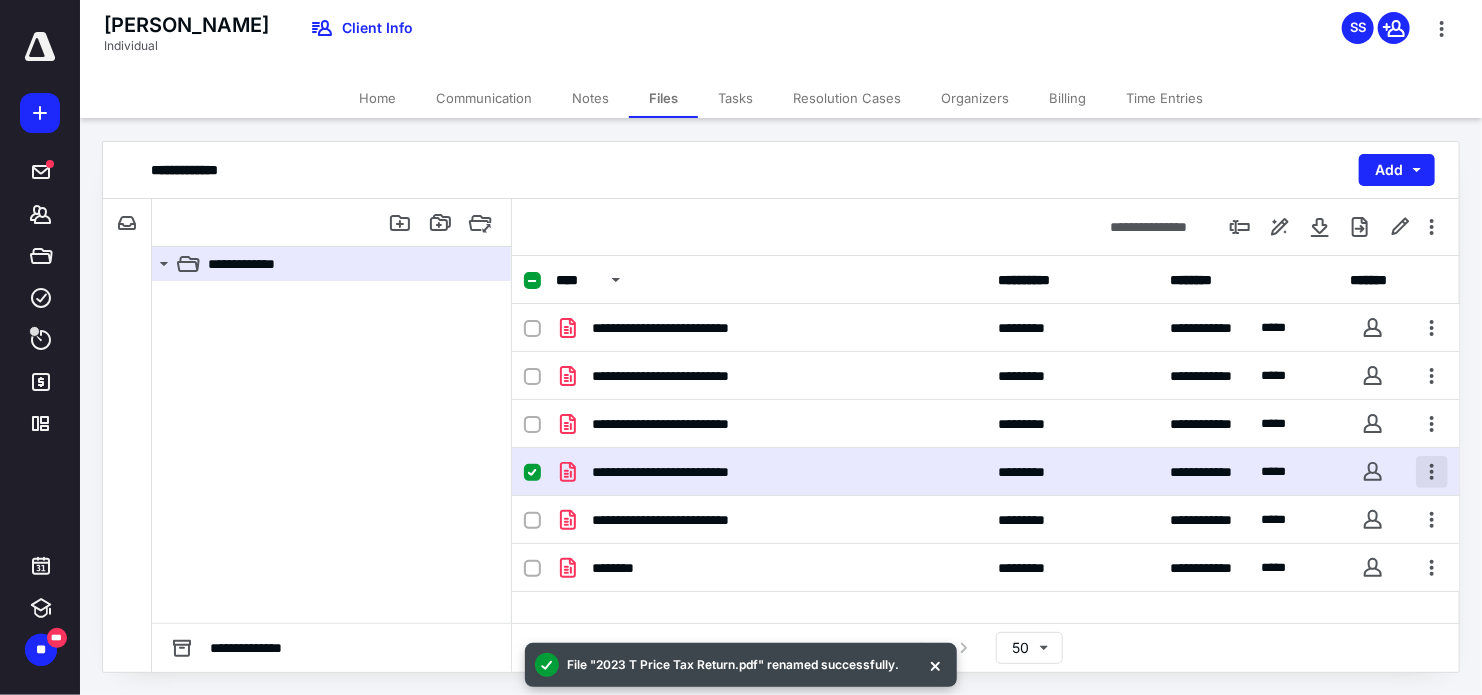 click at bounding box center [1432, 472] 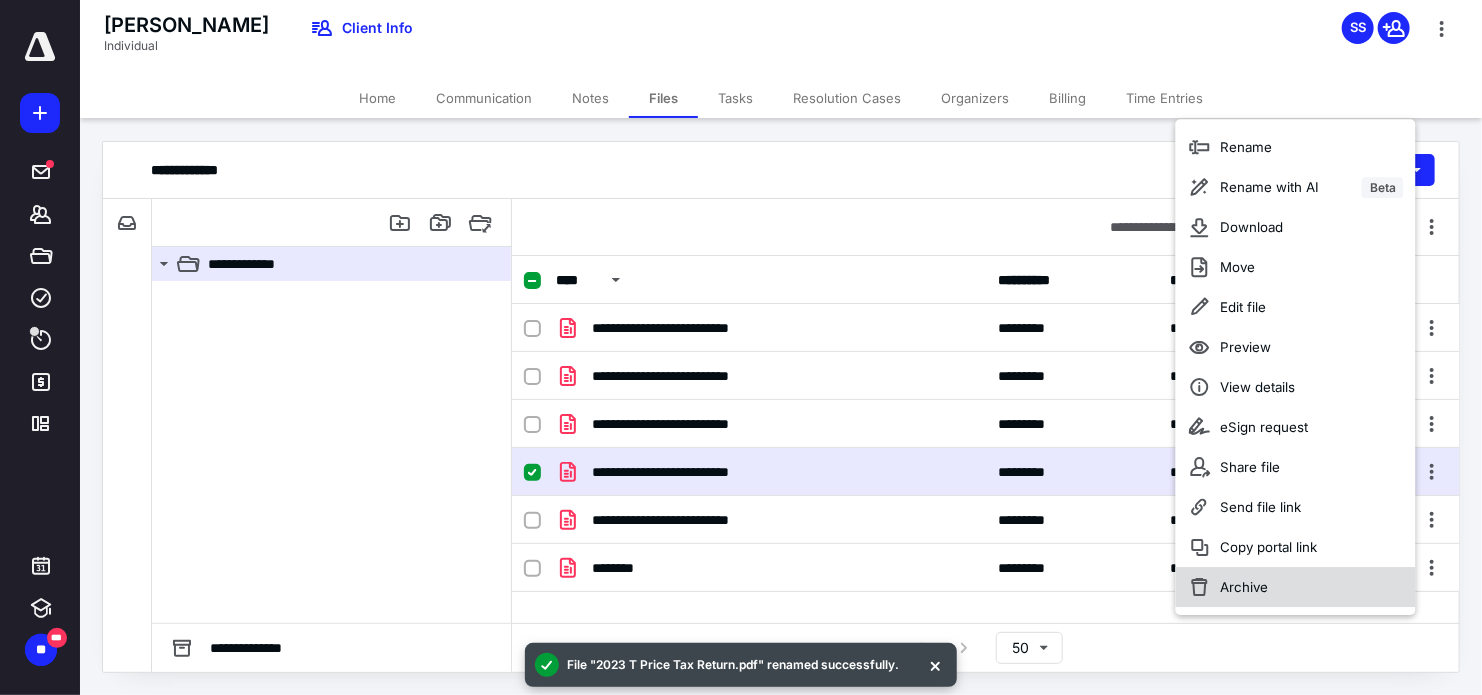 click on "Archive" at bounding box center [1244, 587] 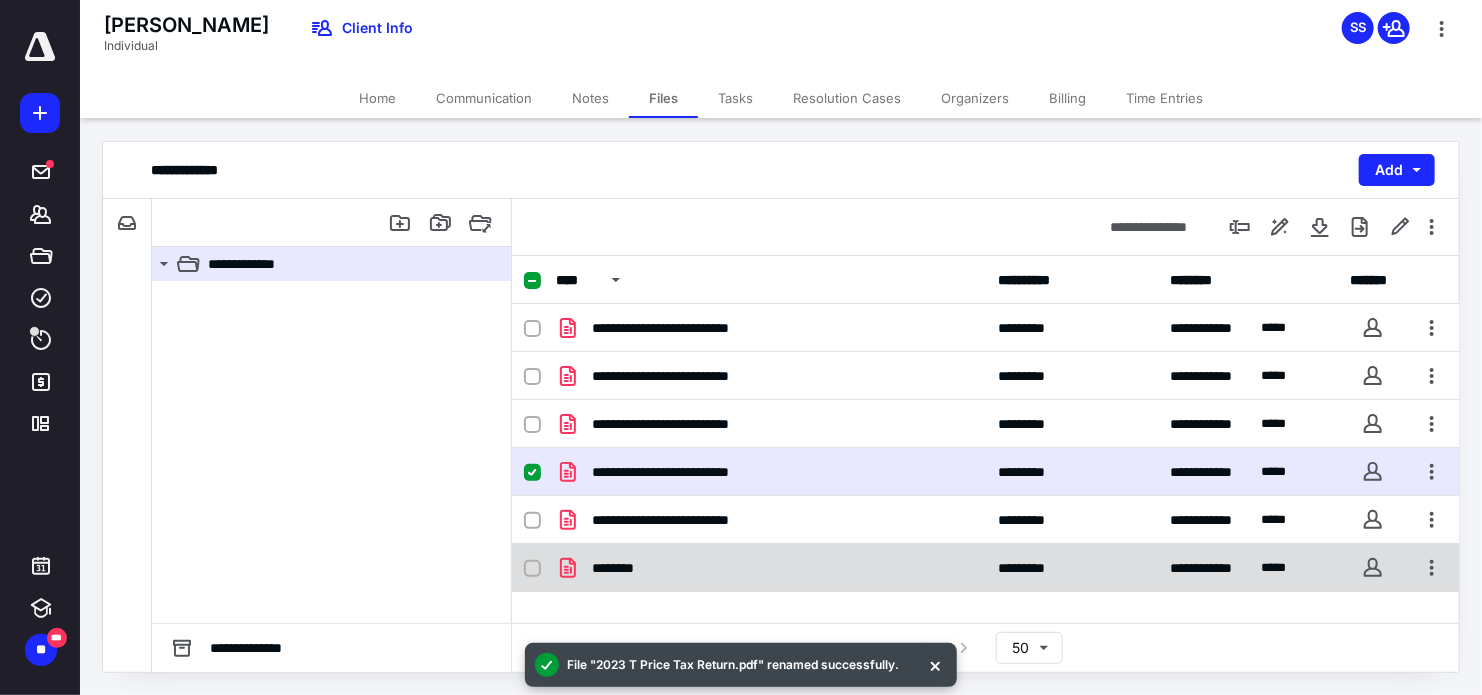 checkbox on "false" 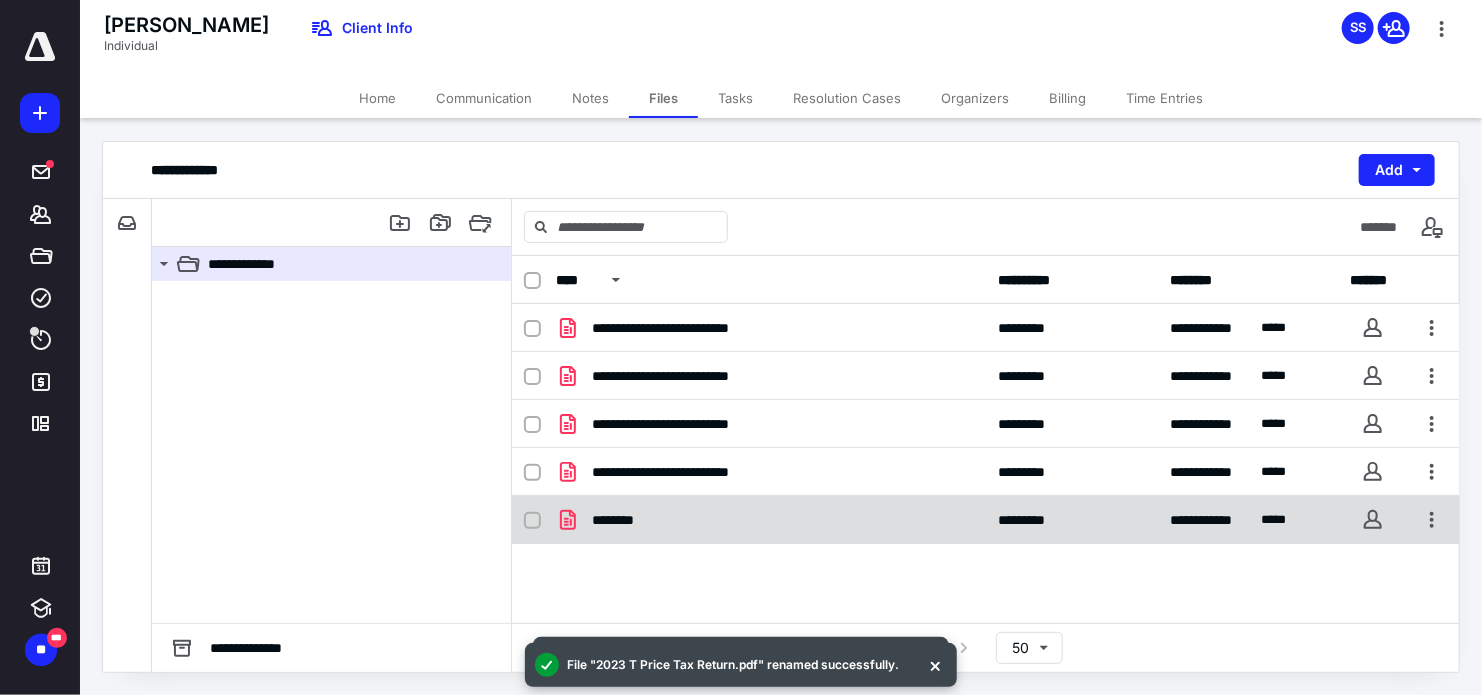 checkbox on "true" 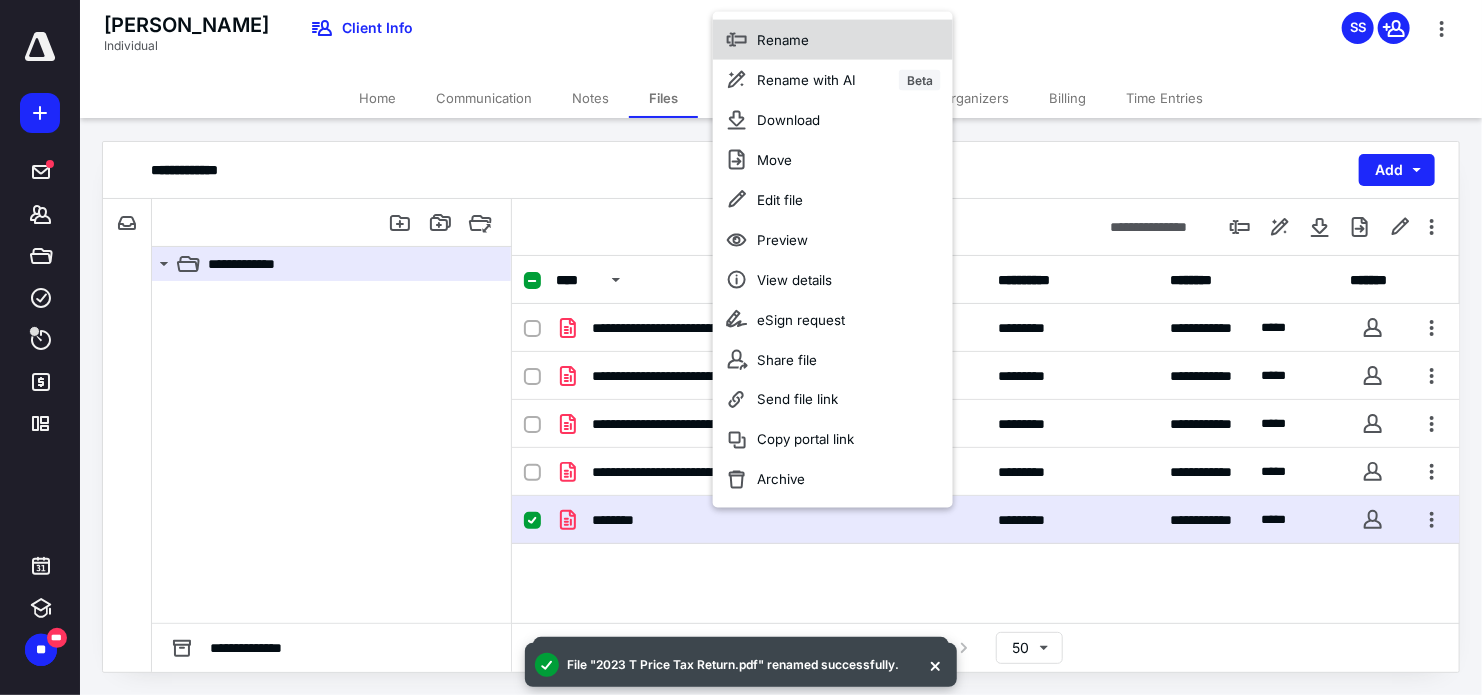 click 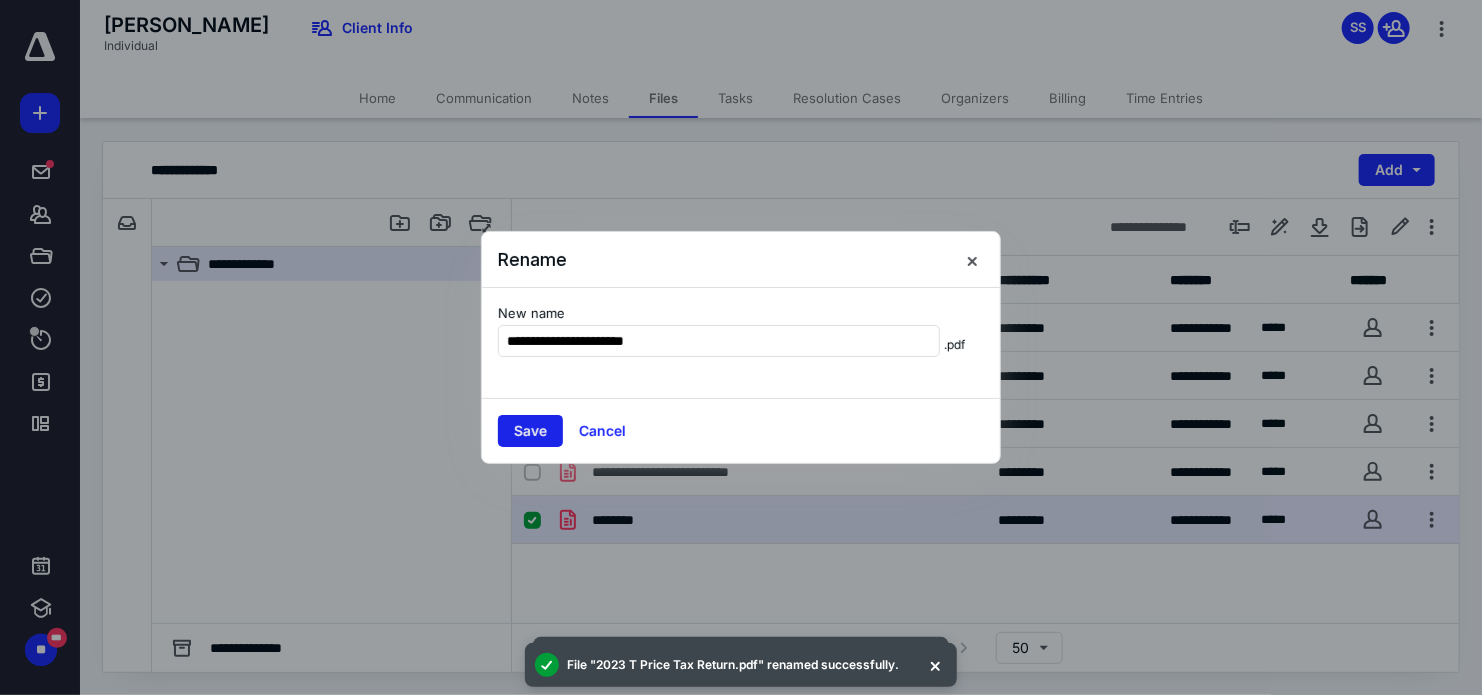 type on "**********" 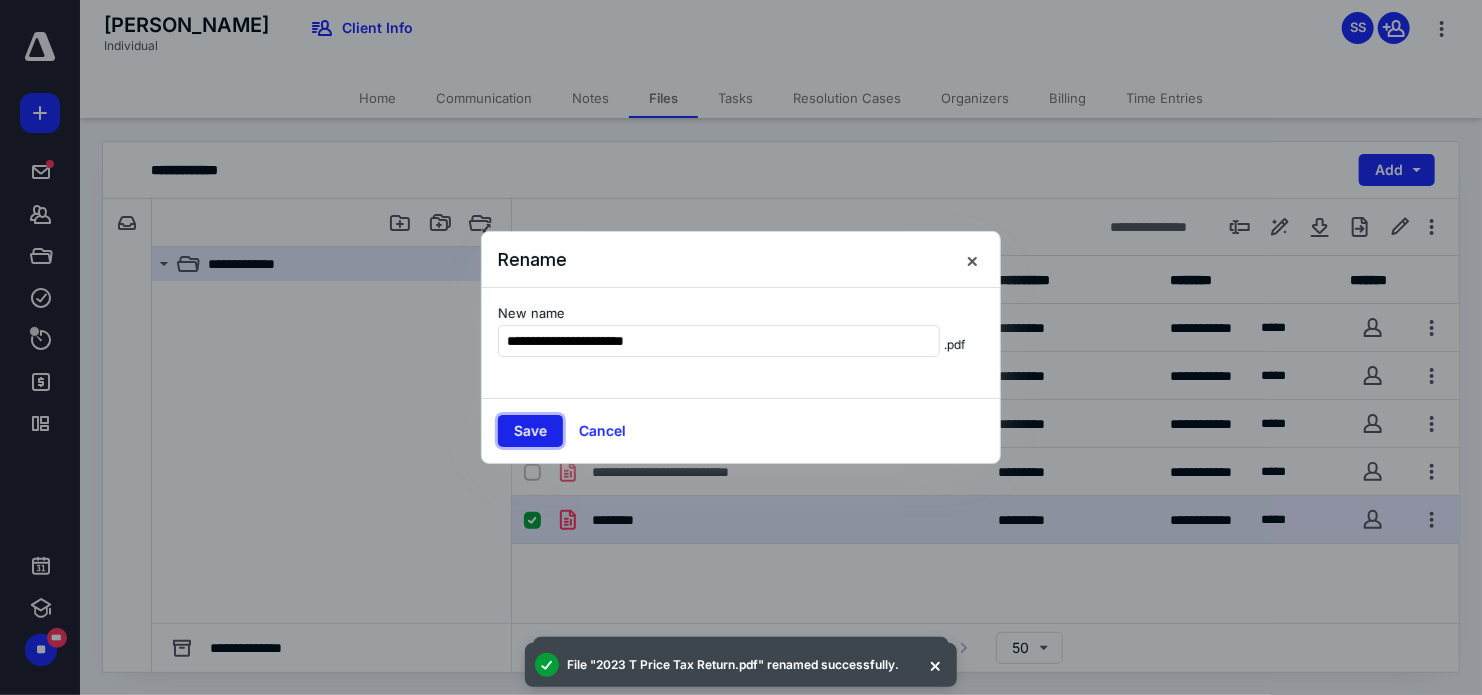 click on "Save" at bounding box center (530, 431) 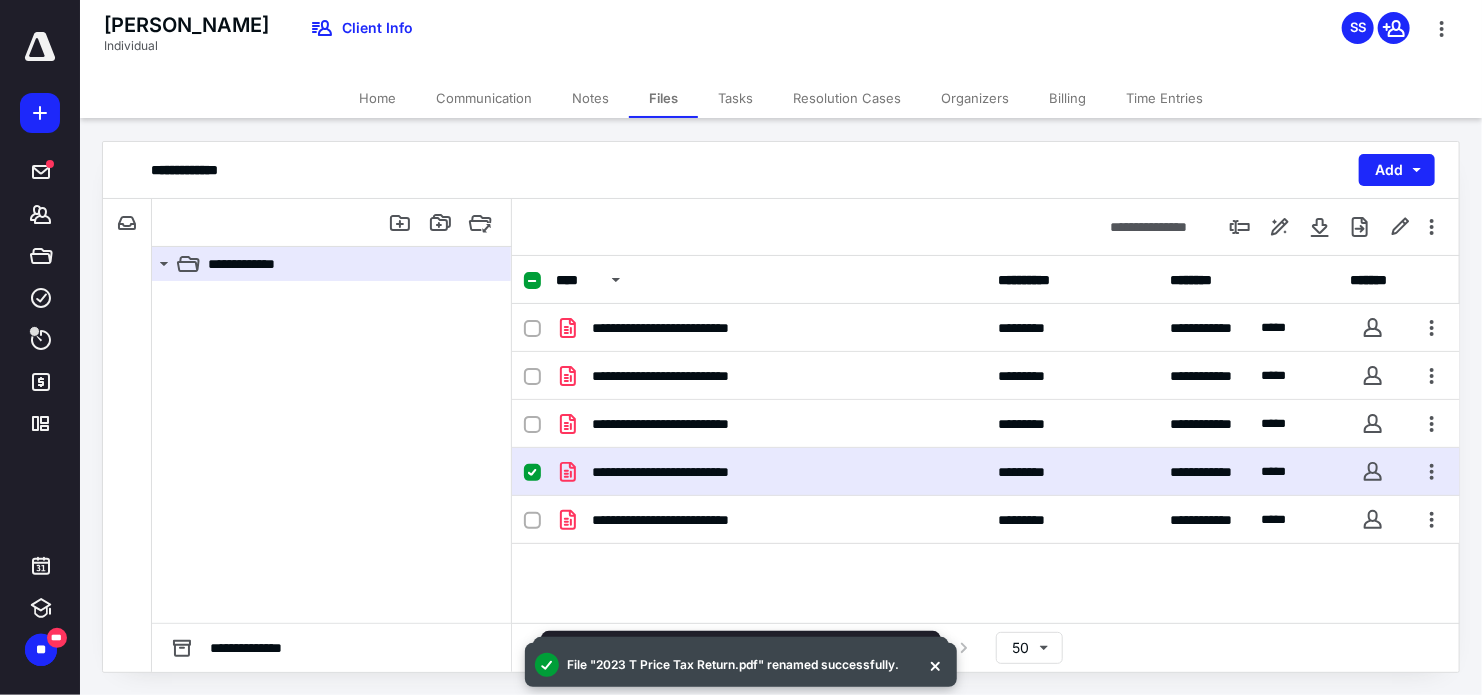 click on "**********" at bounding box center [986, 454] 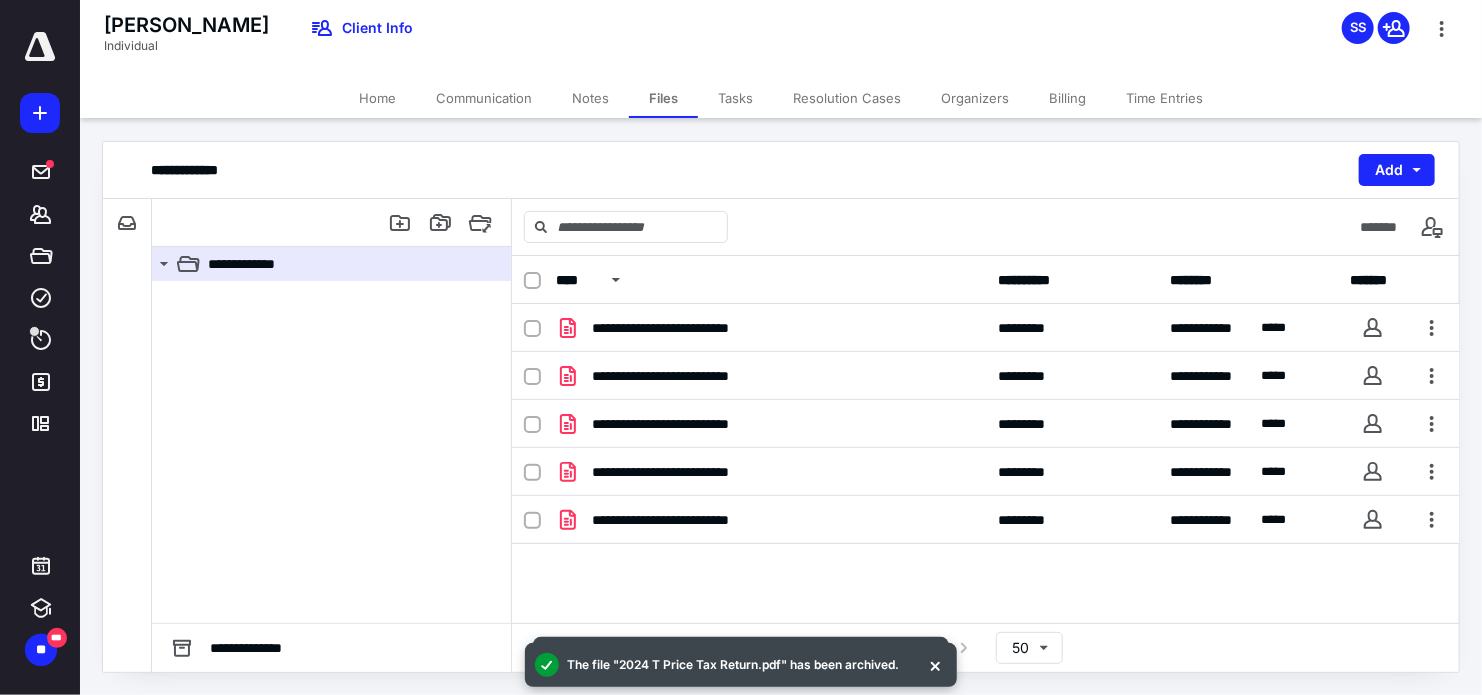 click on "**********" at bounding box center (986, 454) 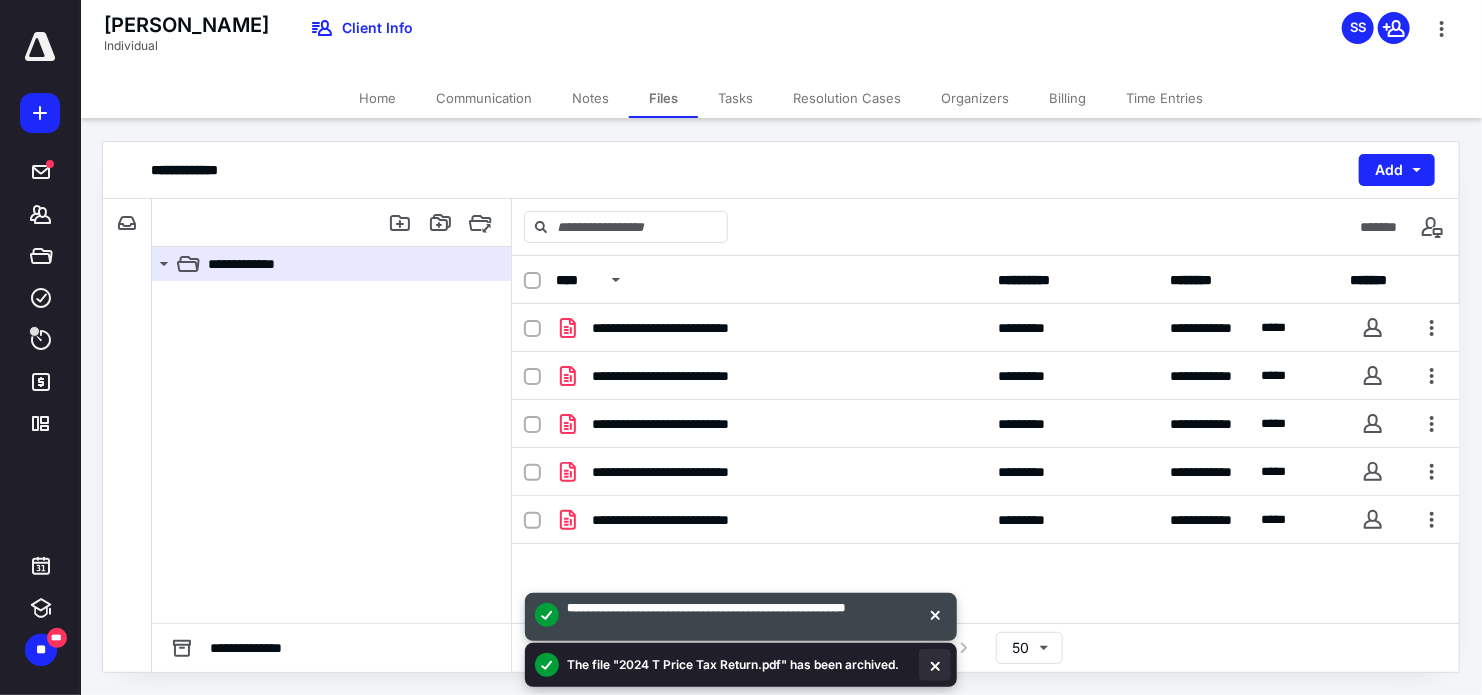 click at bounding box center [935, 665] 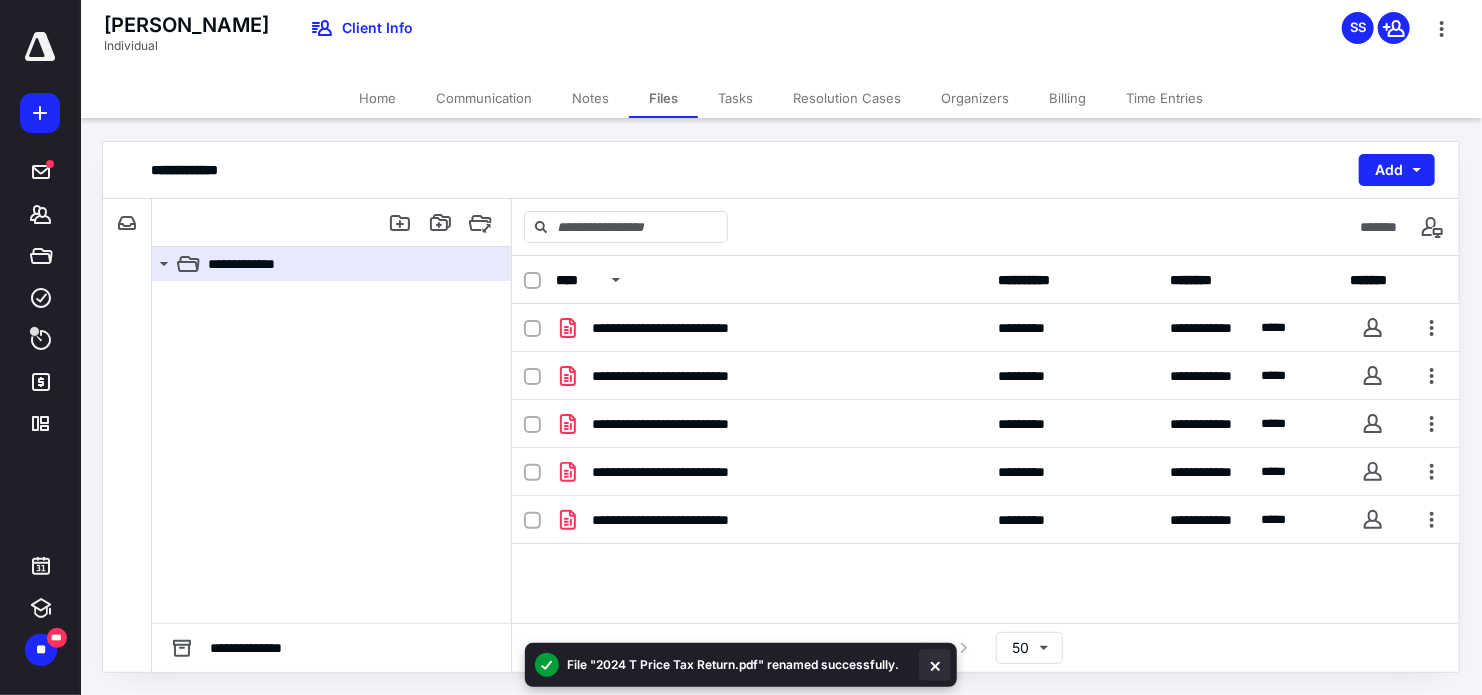 click at bounding box center [935, 665] 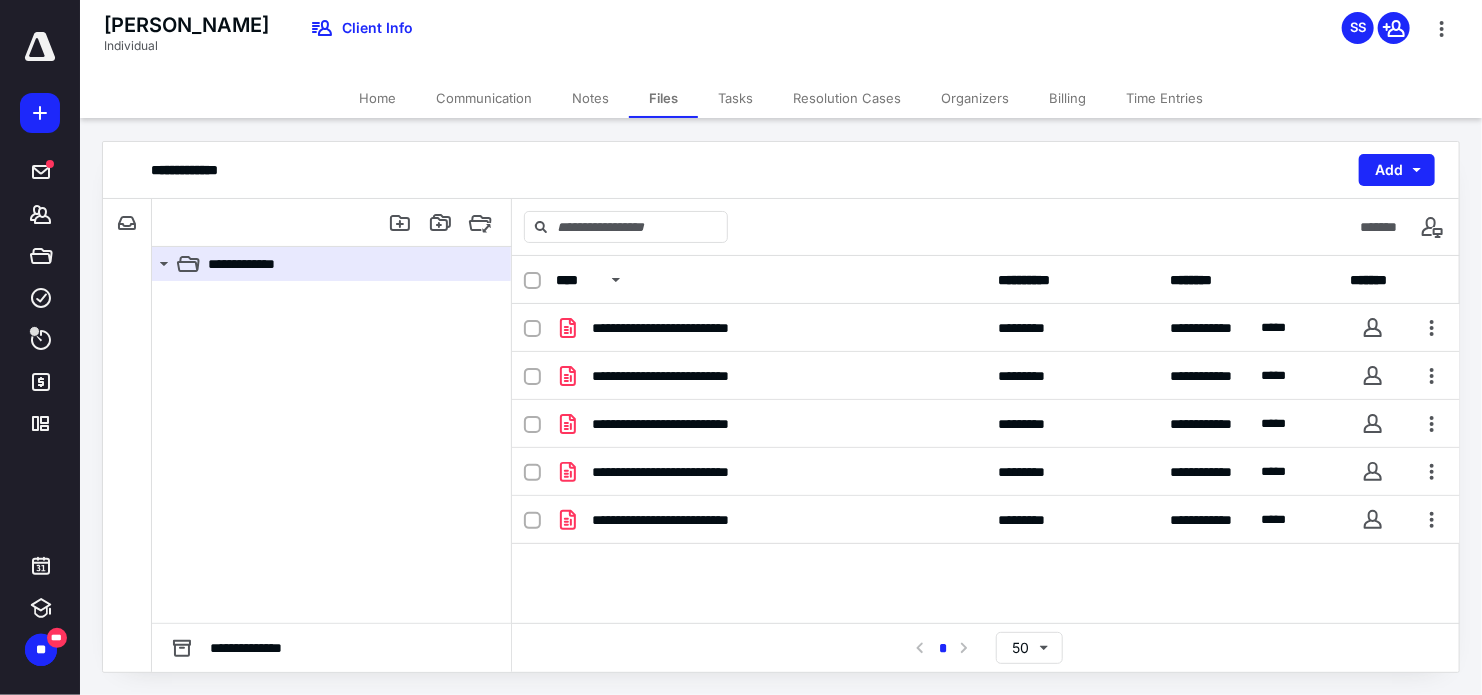 checkbox on "false" 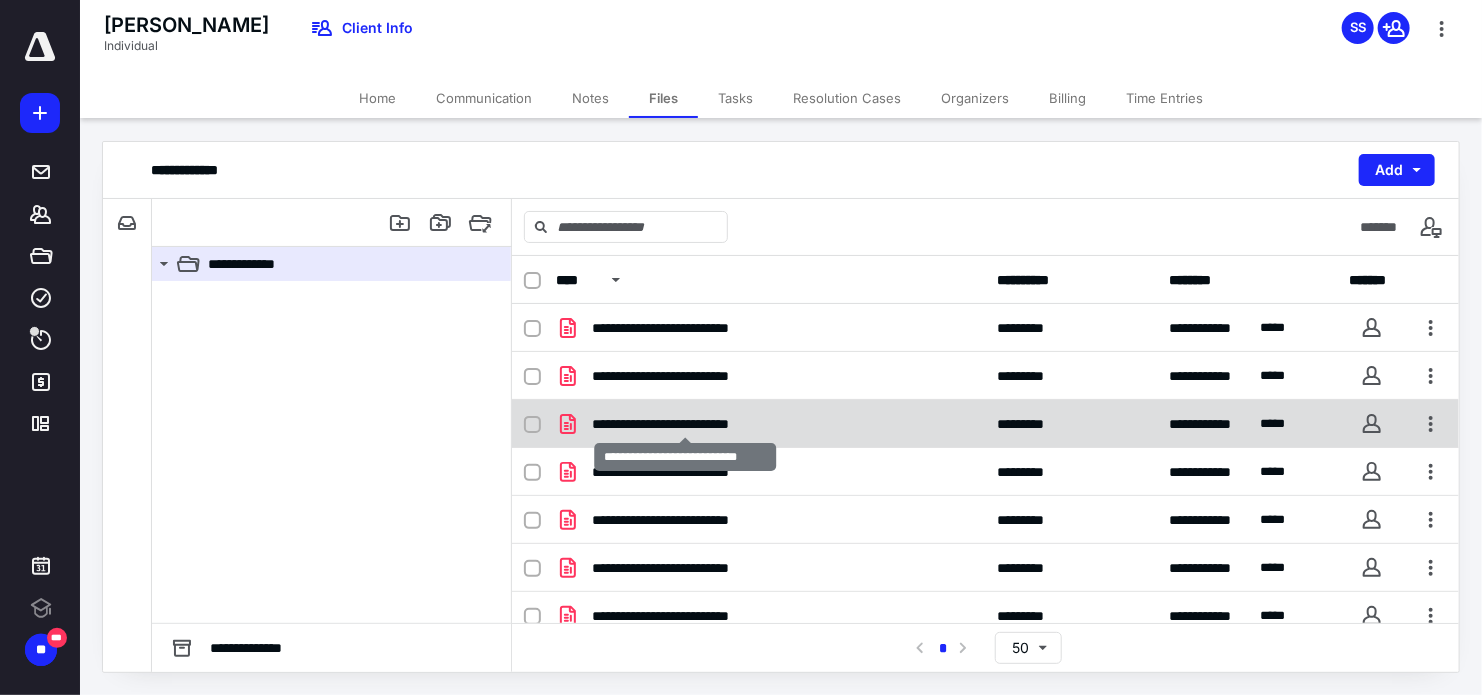 scroll, scrollTop: 0, scrollLeft: 0, axis: both 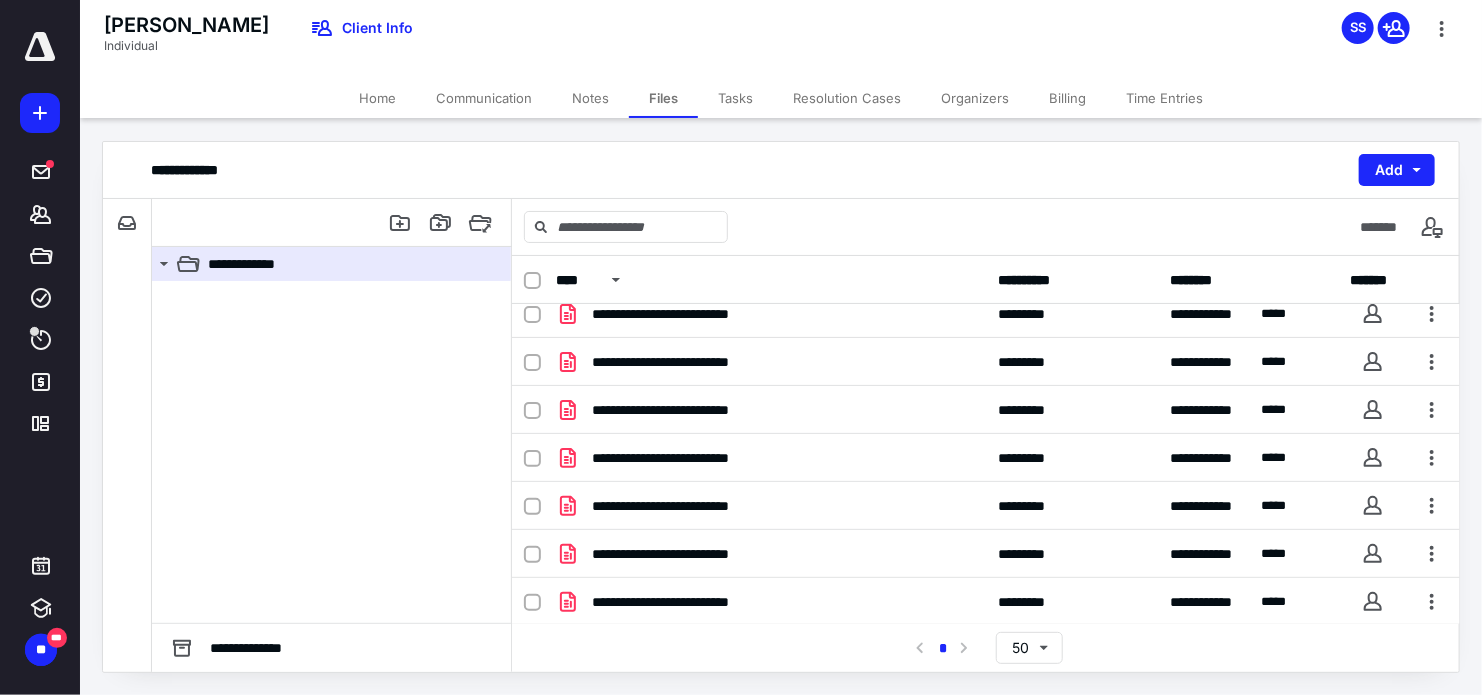 click on "Communication" at bounding box center (484, 98) 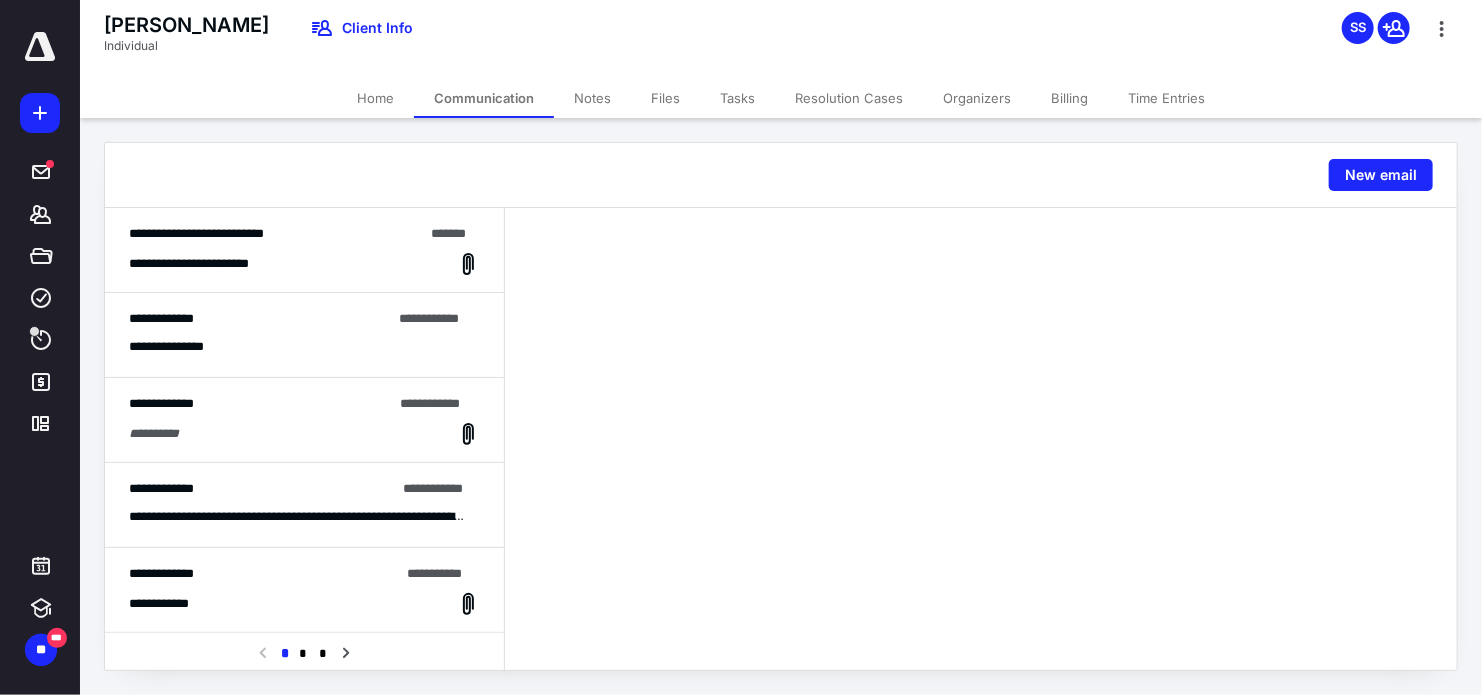 click on "**********" at bounding box center (304, 250) 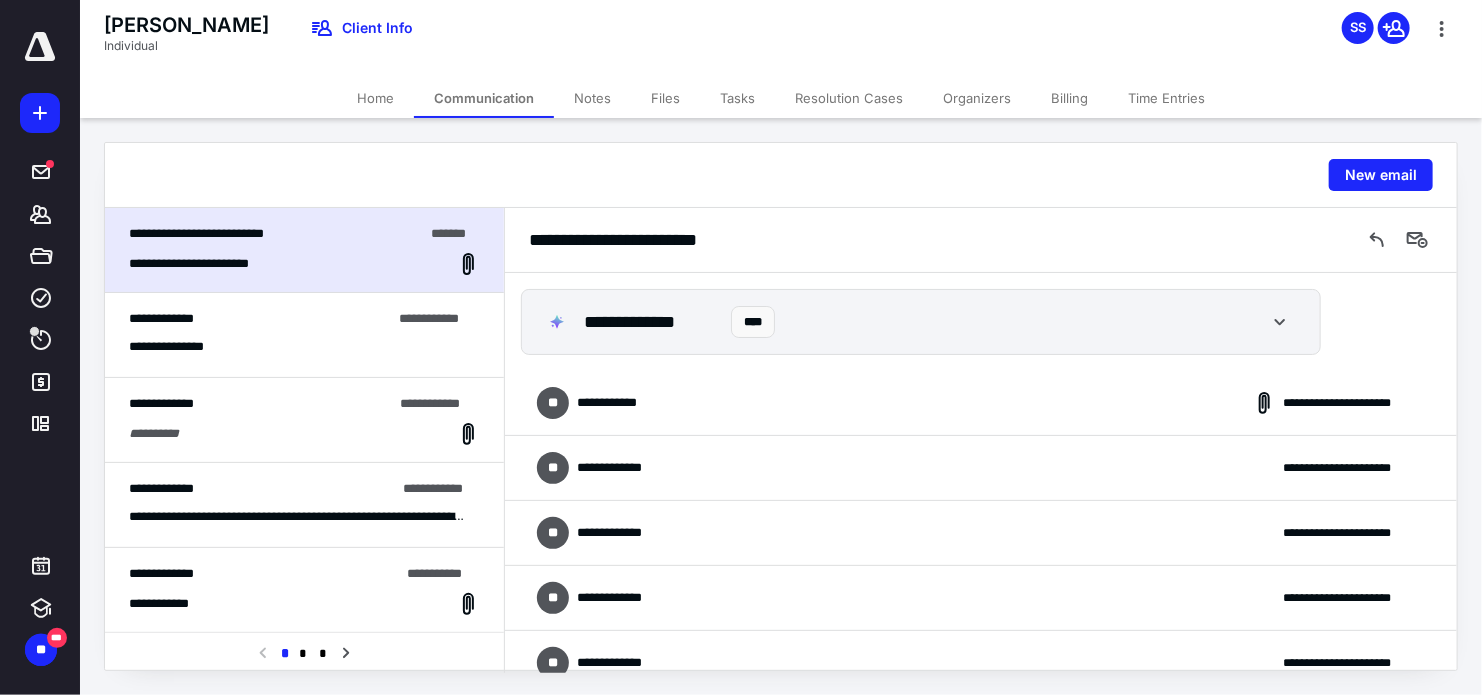 scroll, scrollTop: 204, scrollLeft: 0, axis: vertical 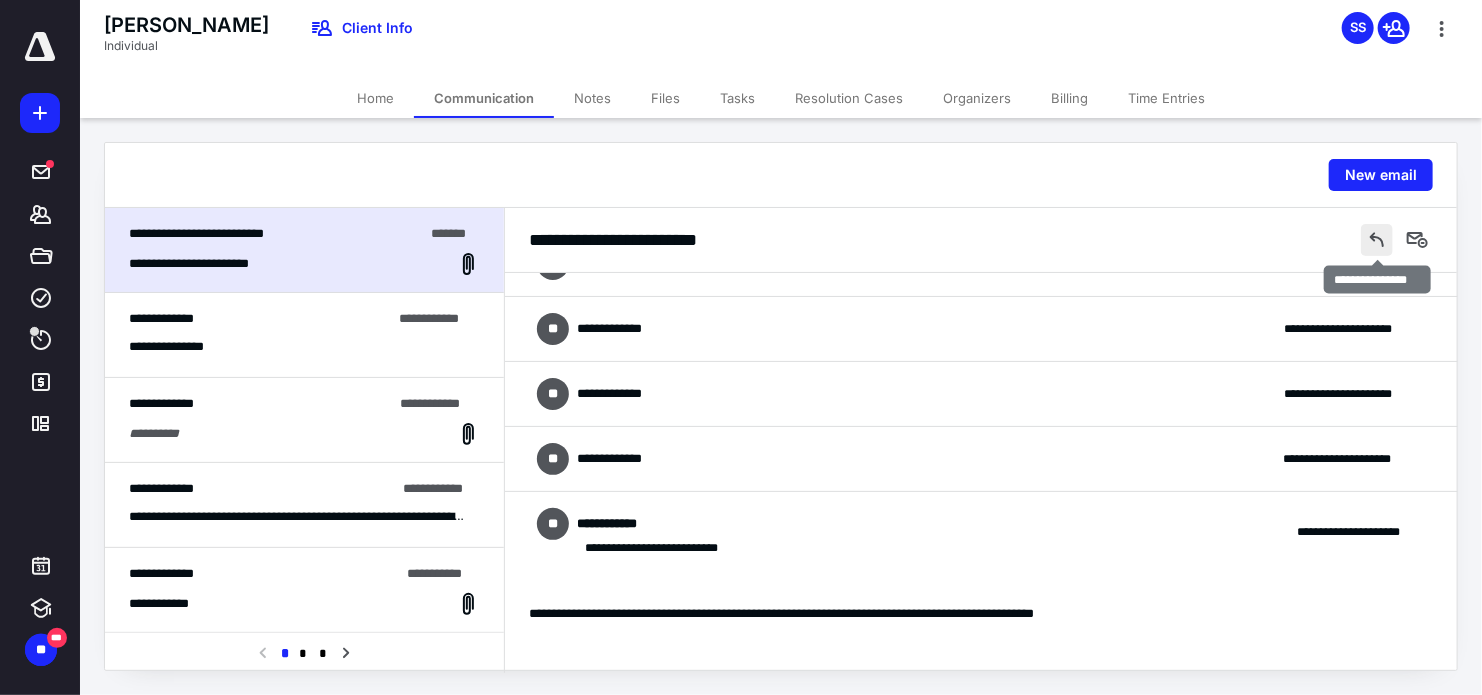 click at bounding box center [1377, 240] 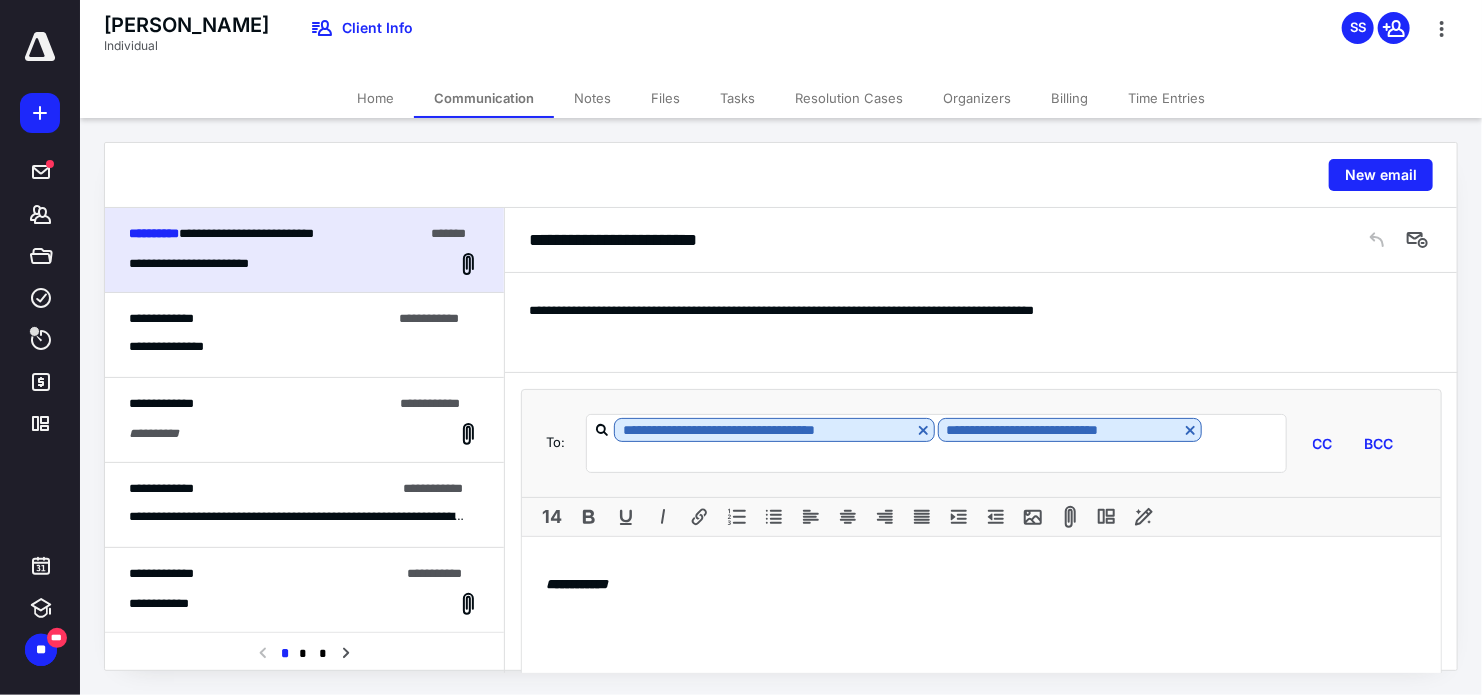 scroll, scrollTop: 509, scrollLeft: 0, axis: vertical 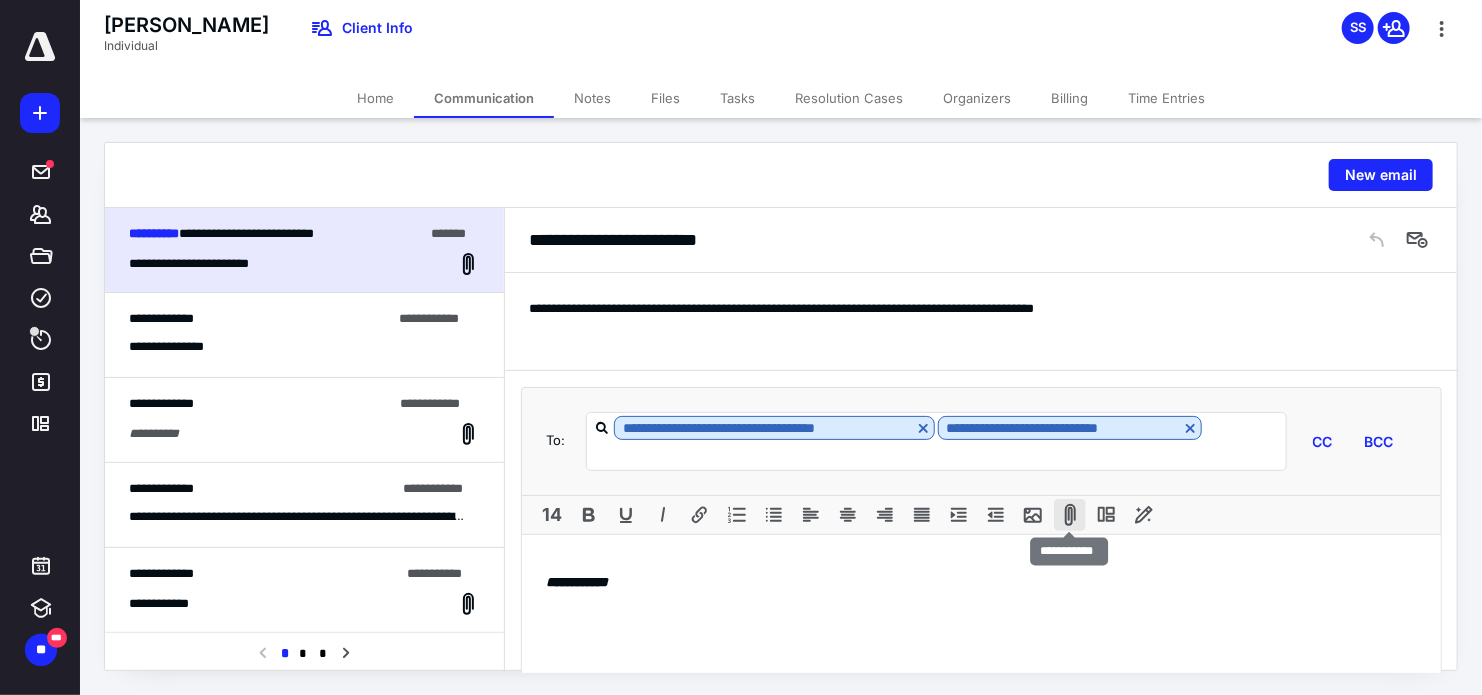 click at bounding box center [1070, 515] 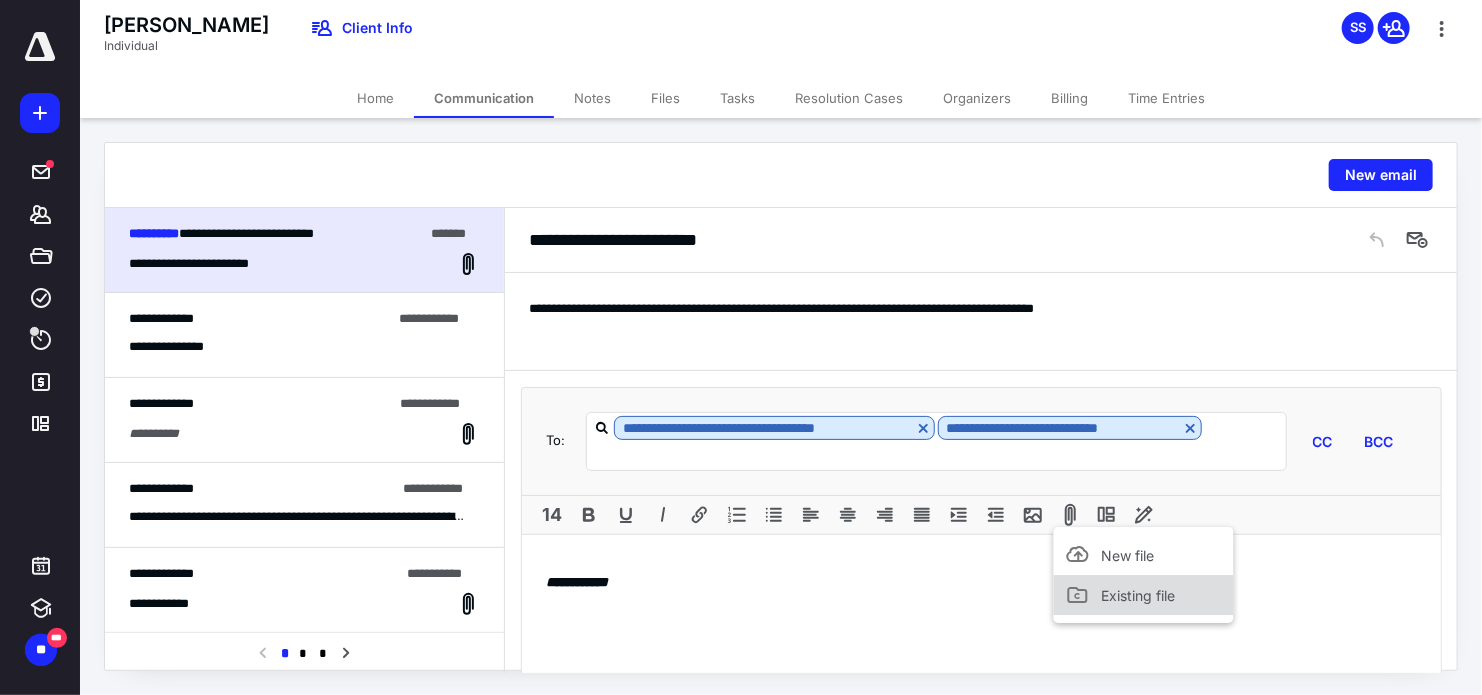 click 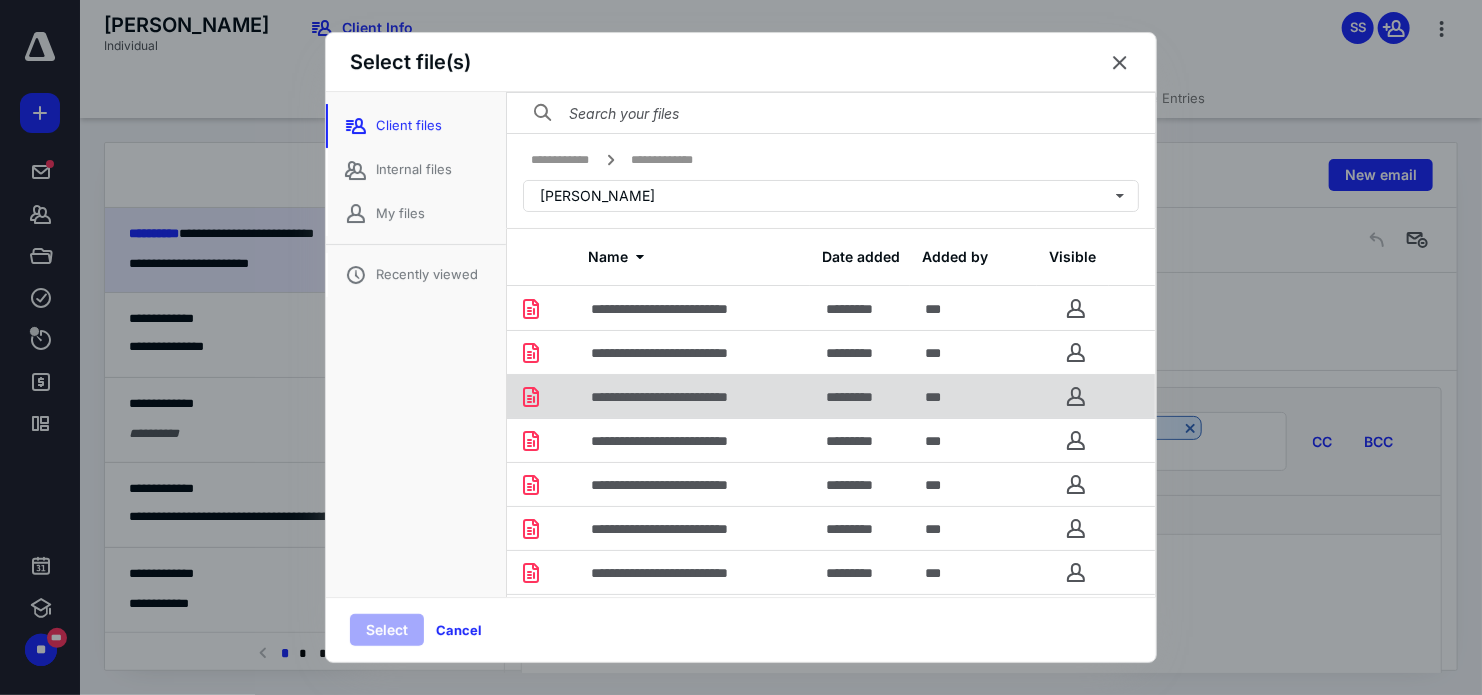 click on "**********" at bounding box center [696, 396] 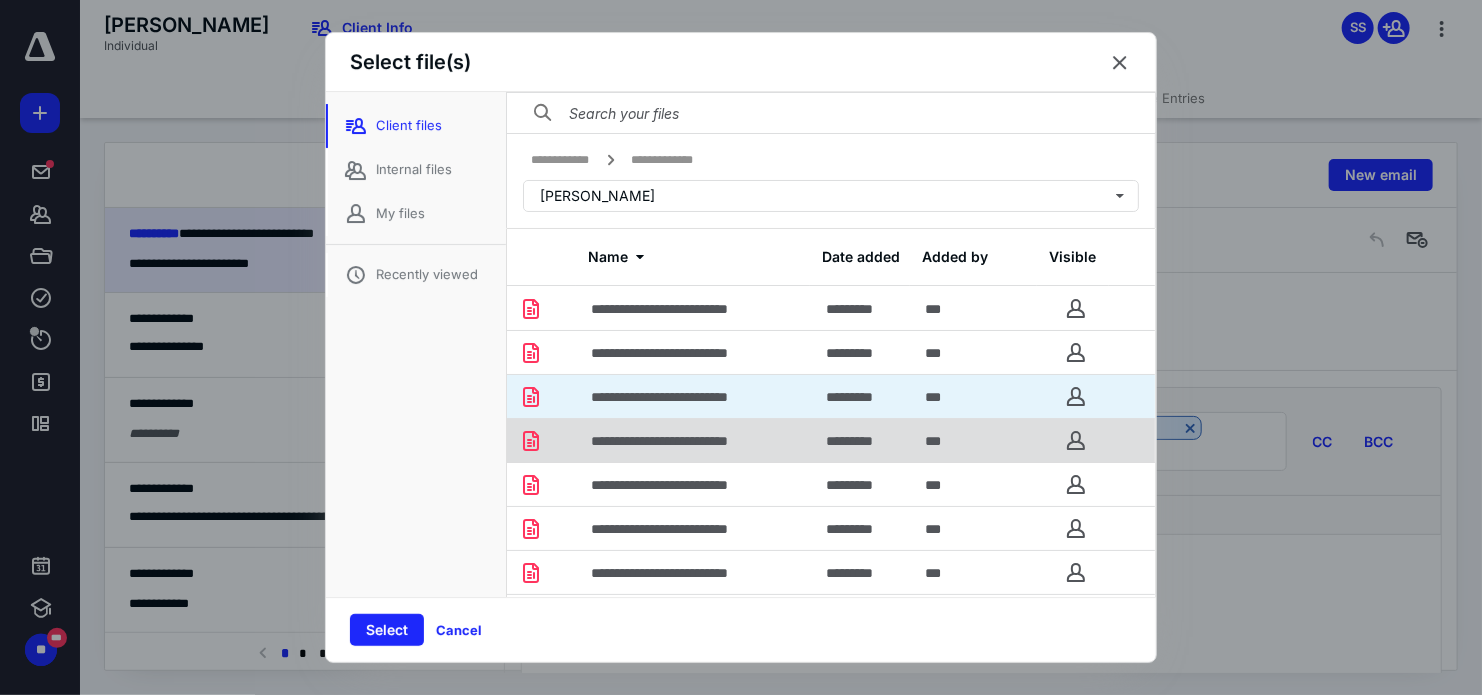 click on "**********" at bounding box center (696, 440) 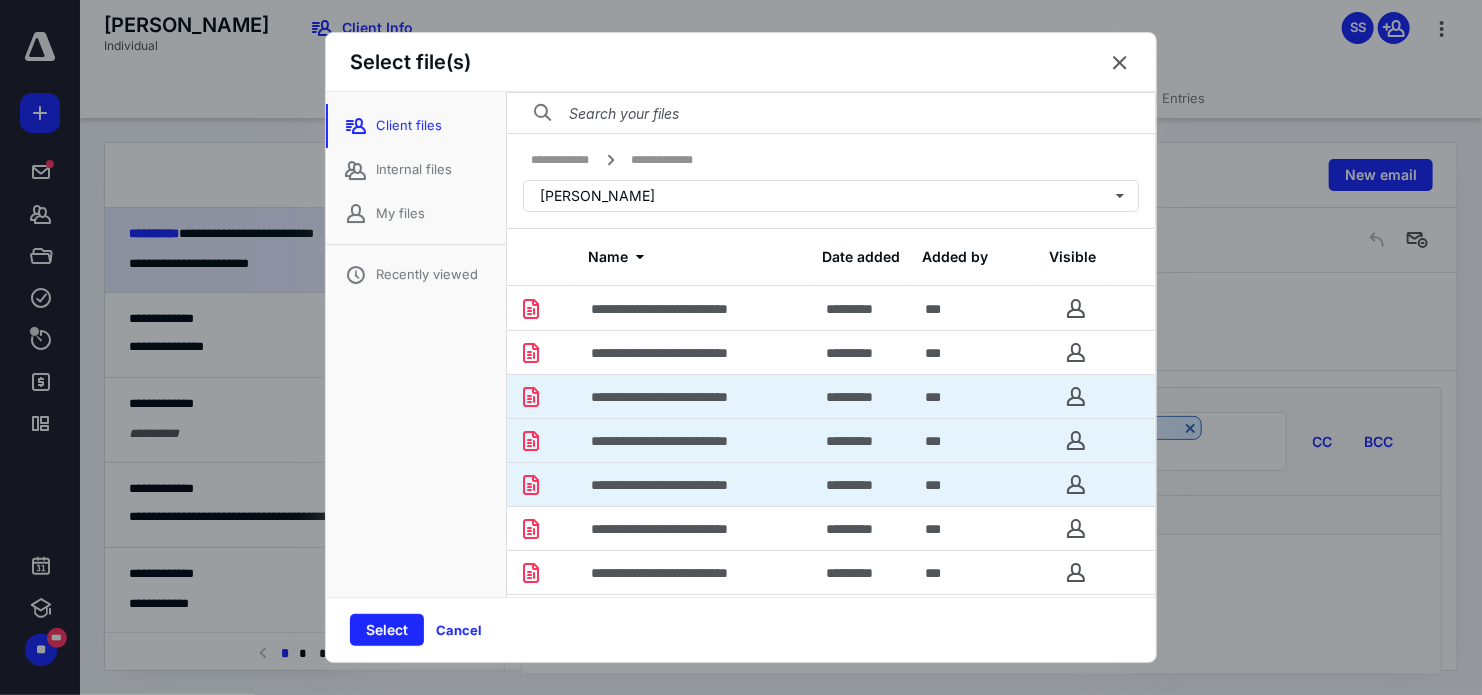 click on "**********" at bounding box center [684, 485] 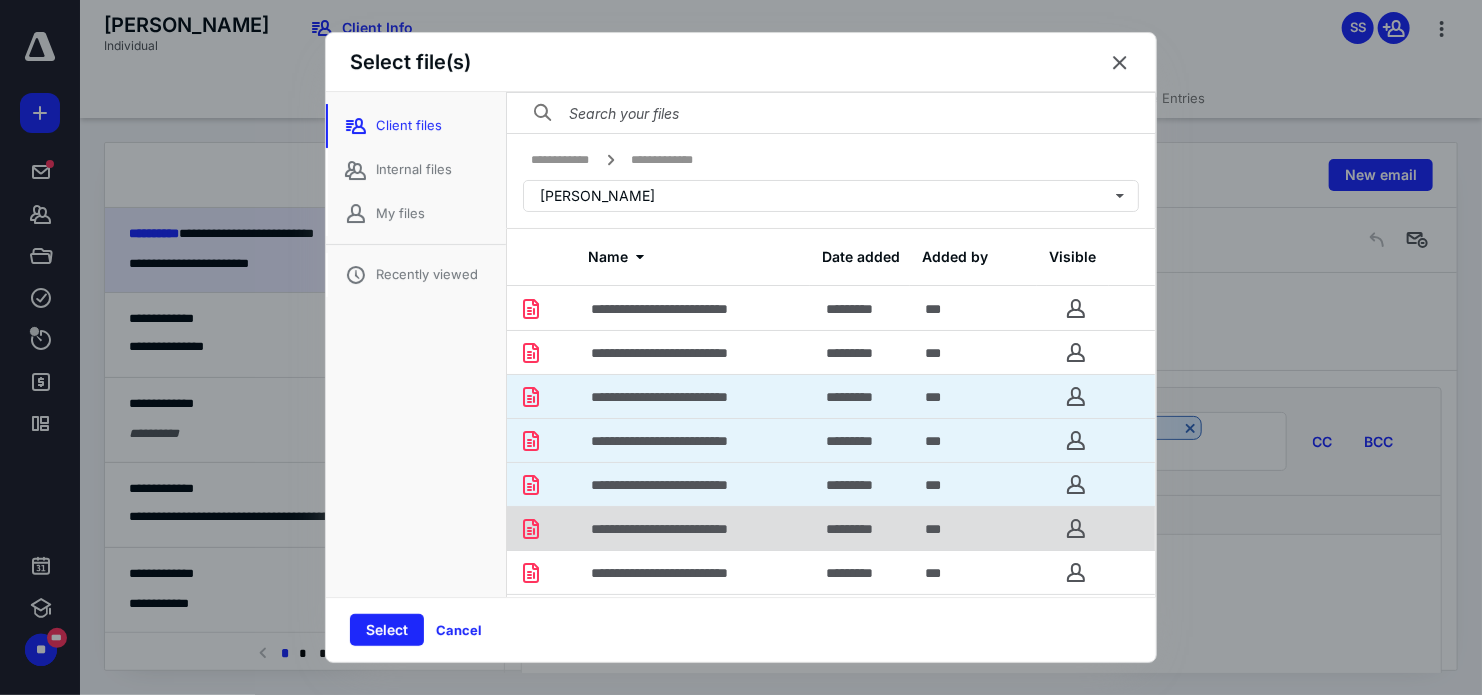 click on "**********" at bounding box center (696, 528) 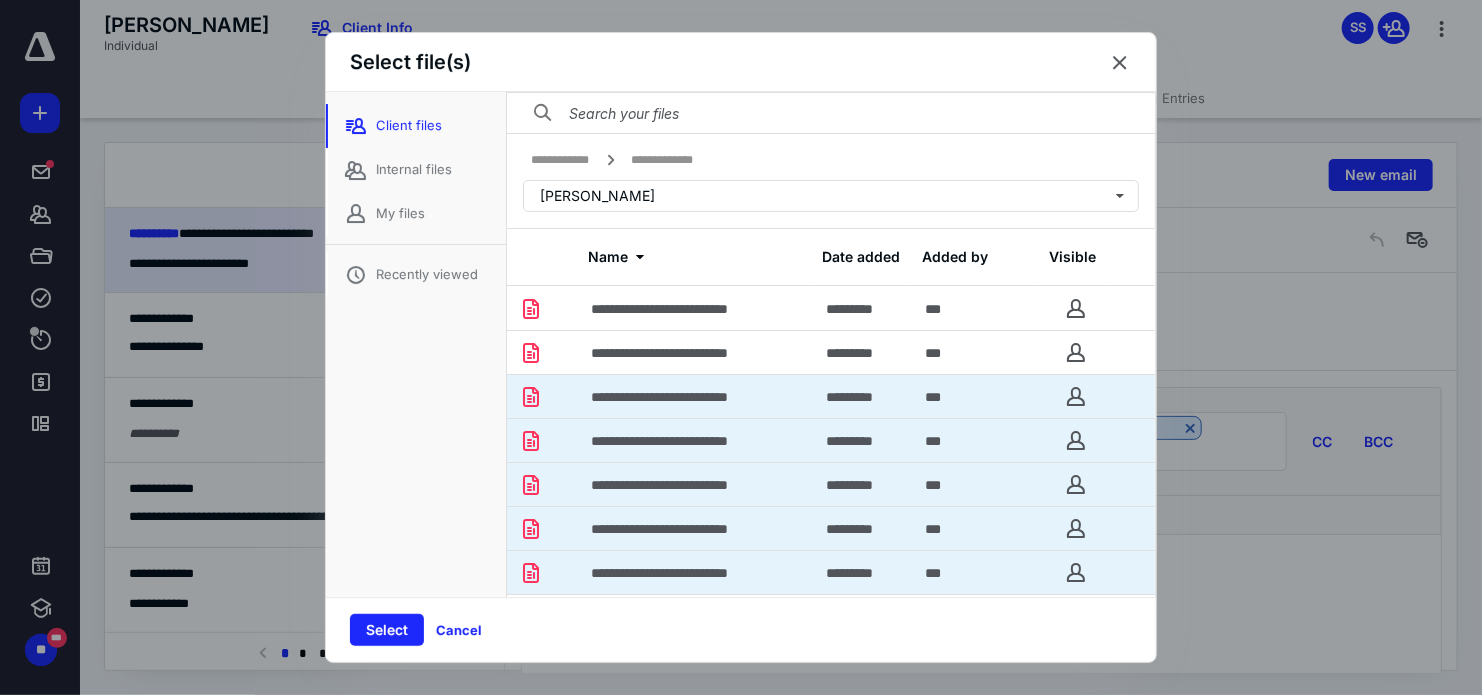 click on "**********" at bounding box center [685, 573] 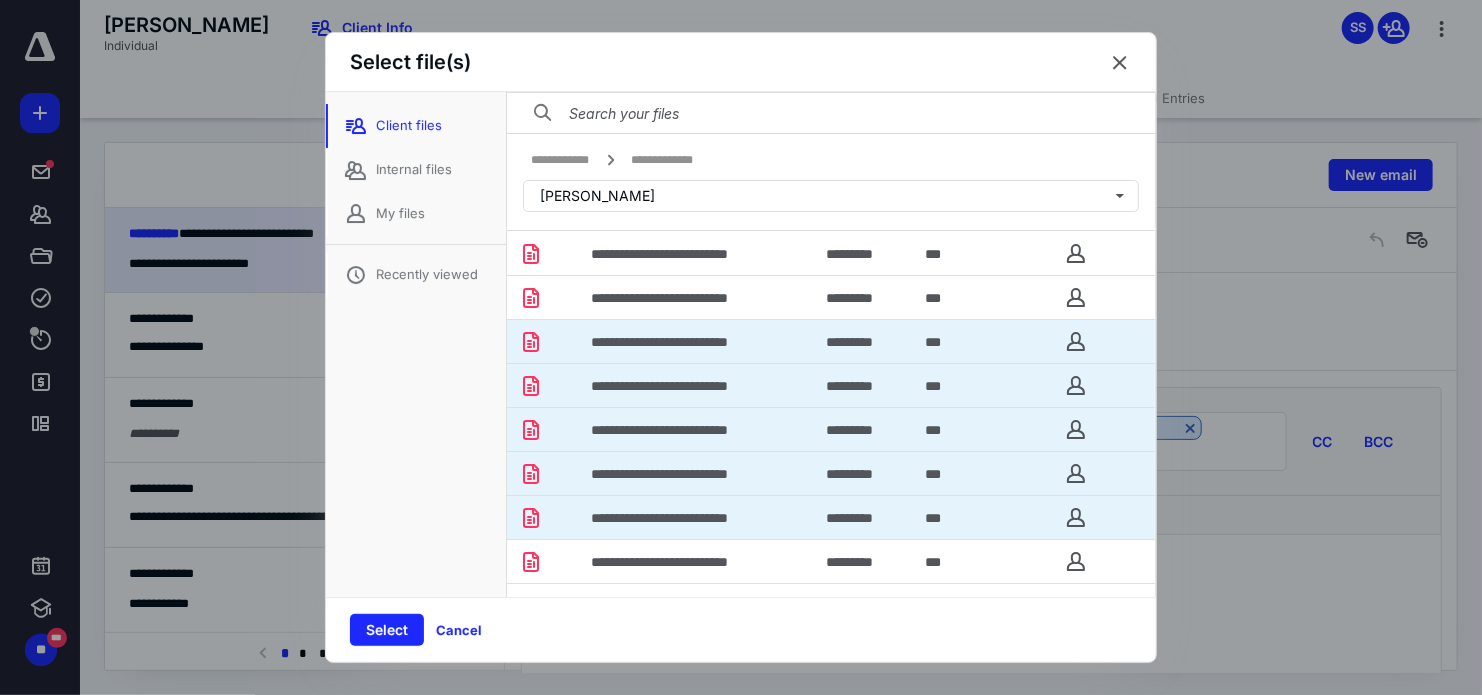 scroll, scrollTop: 56, scrollLeft: 0, axis: vertical 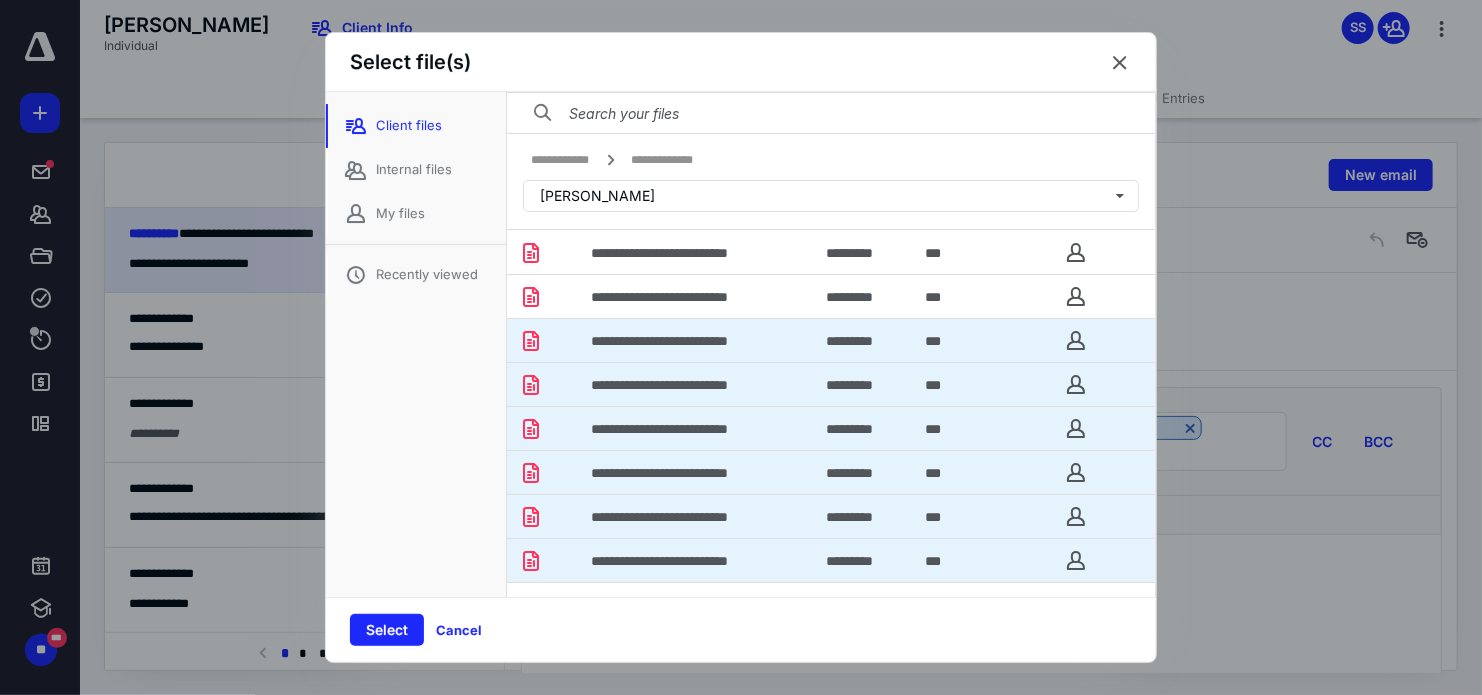 click on "**********" at bounding box center (686, 561) 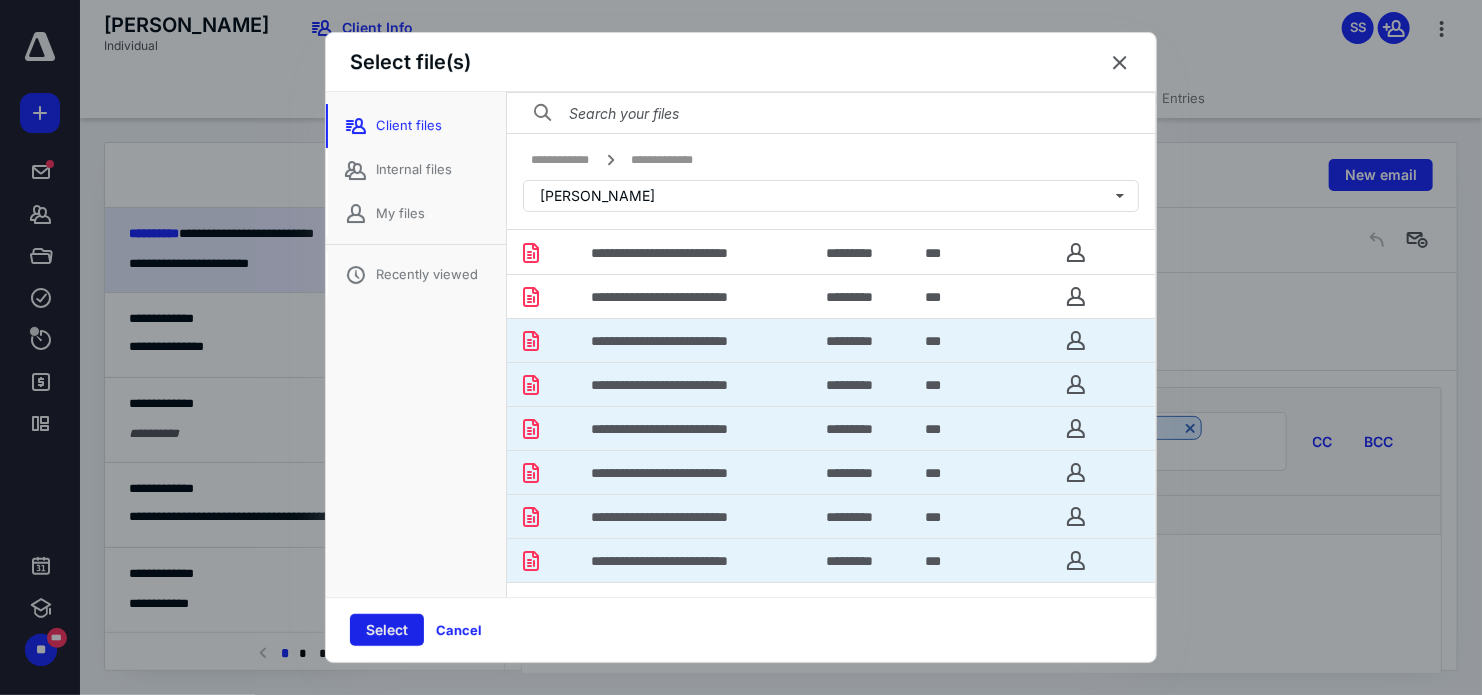 click on "Select" at bounding box center [387, 630] 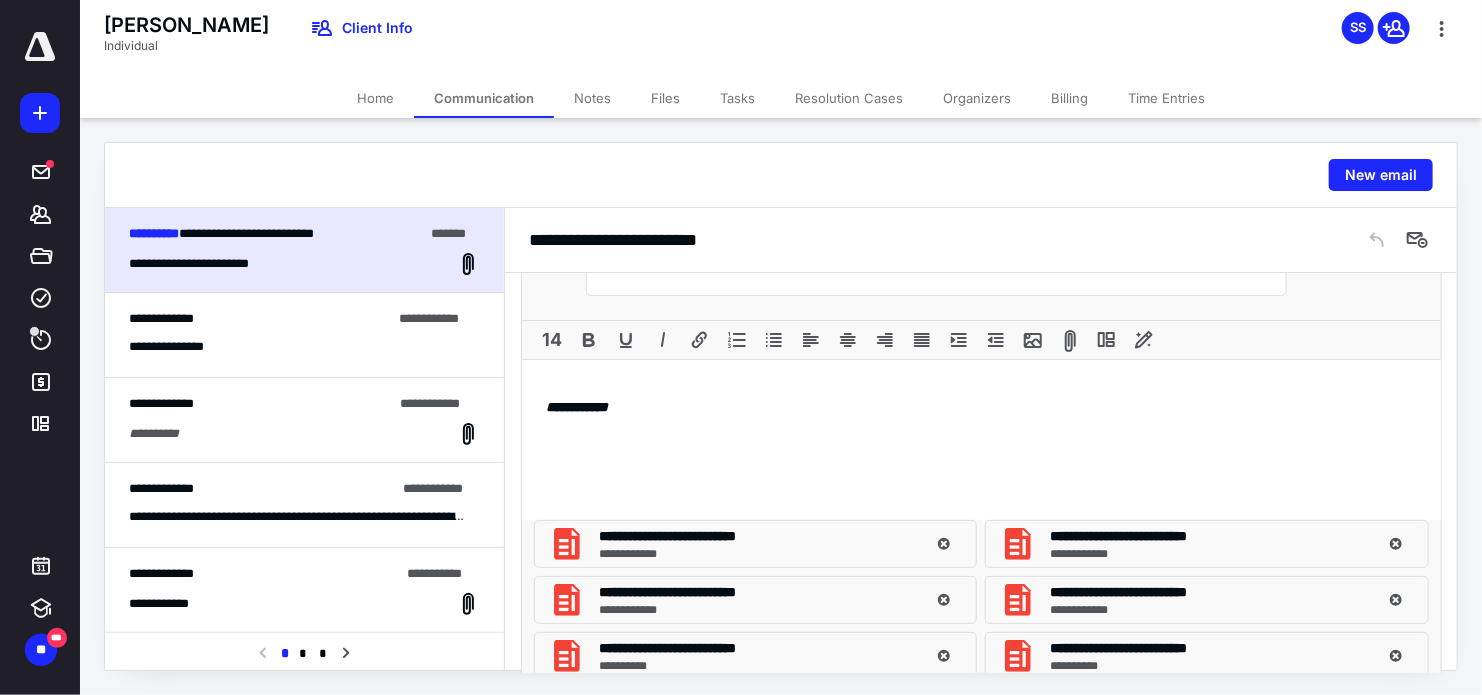 scroll, scrollTop: 780, scrollLeft: 0, axis: vertical 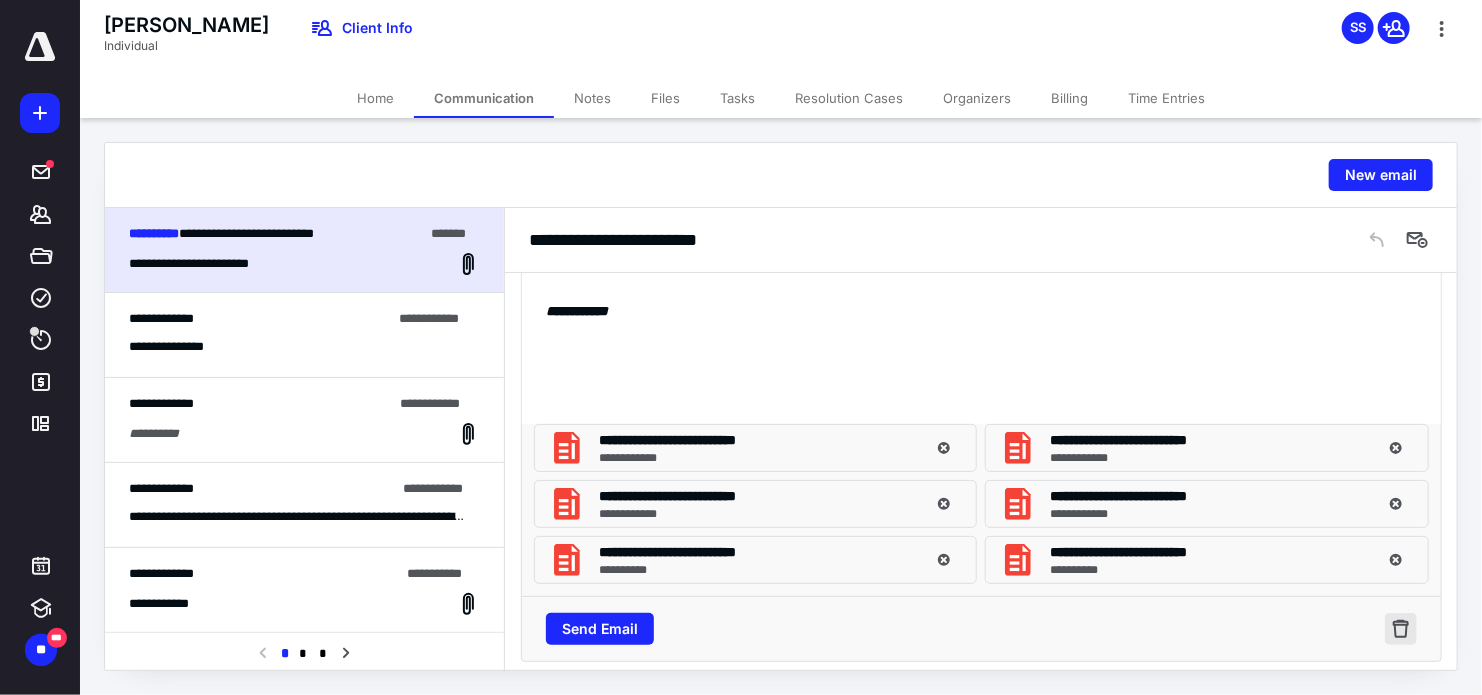 click at bounding box center (1401, 629) 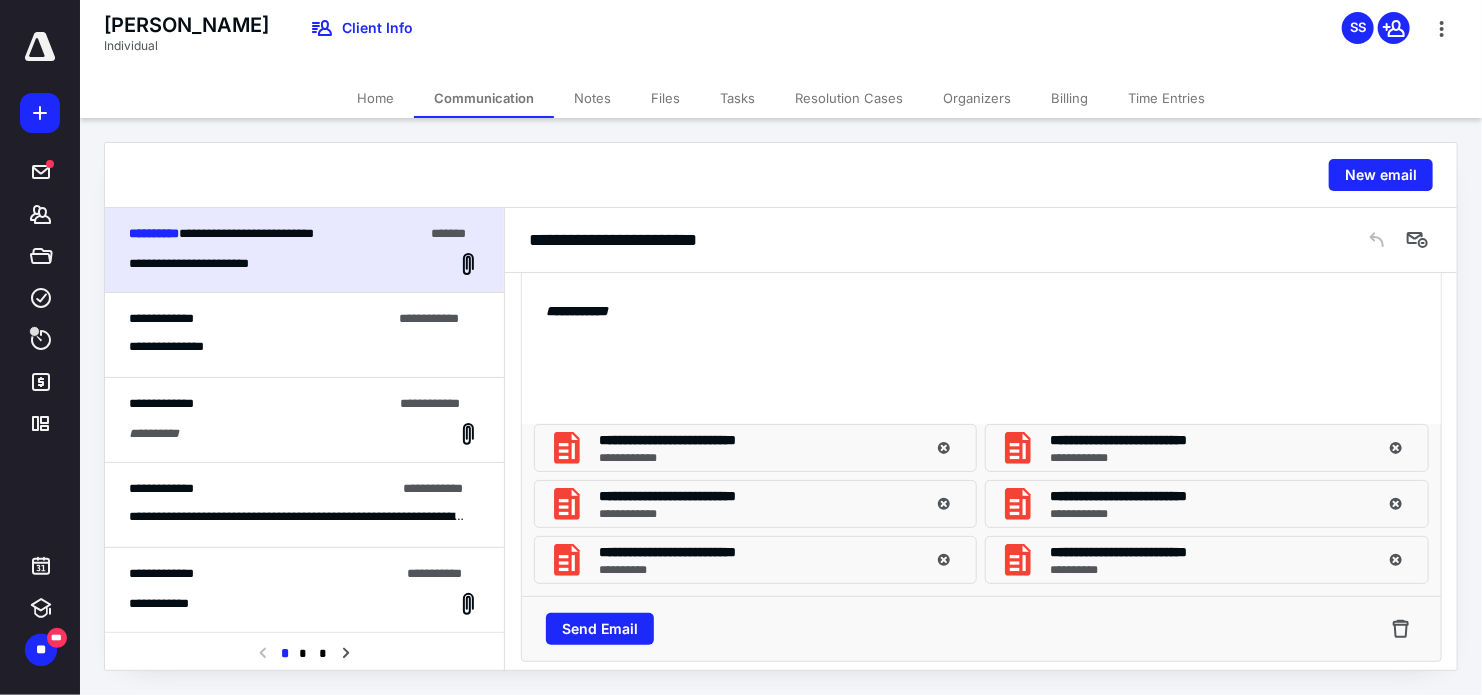 scroll, scrollTop: 204, scrollLeft: 0, axis: vertical 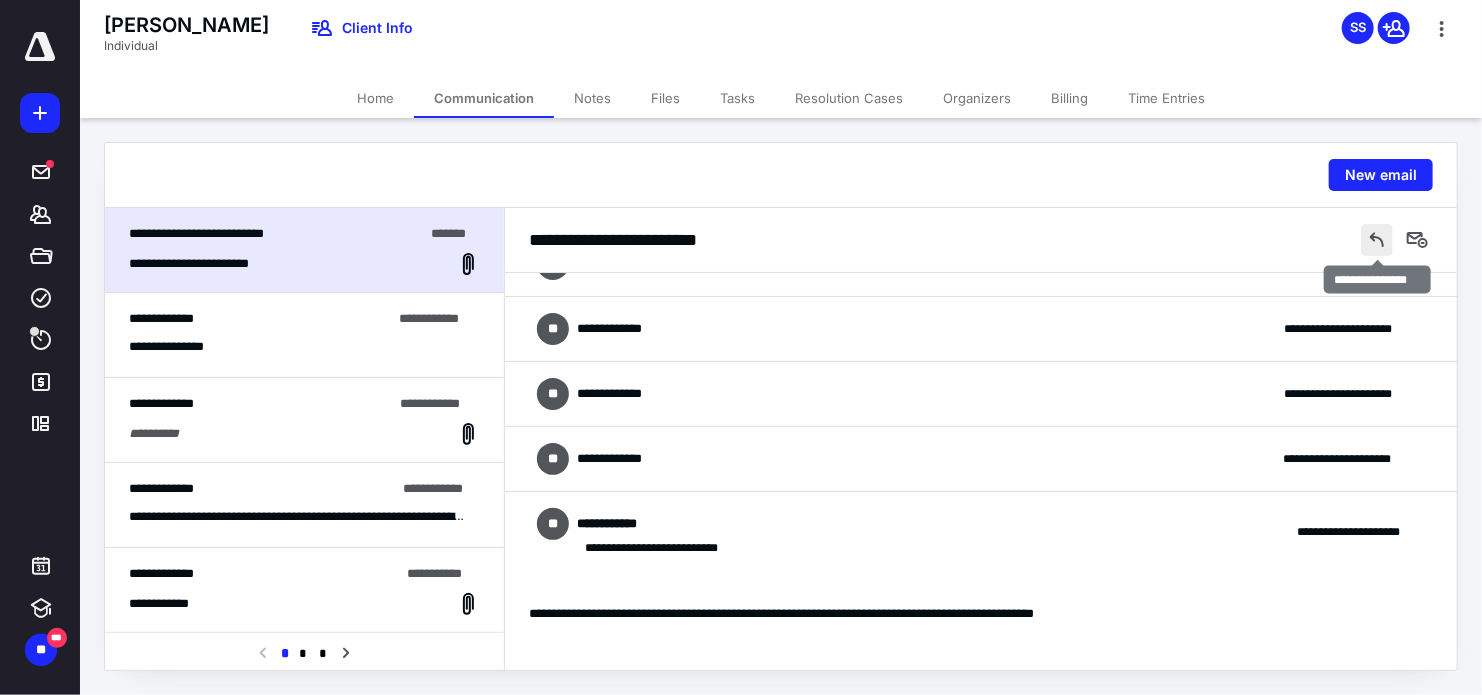 click at bounding box center [1377, 240] 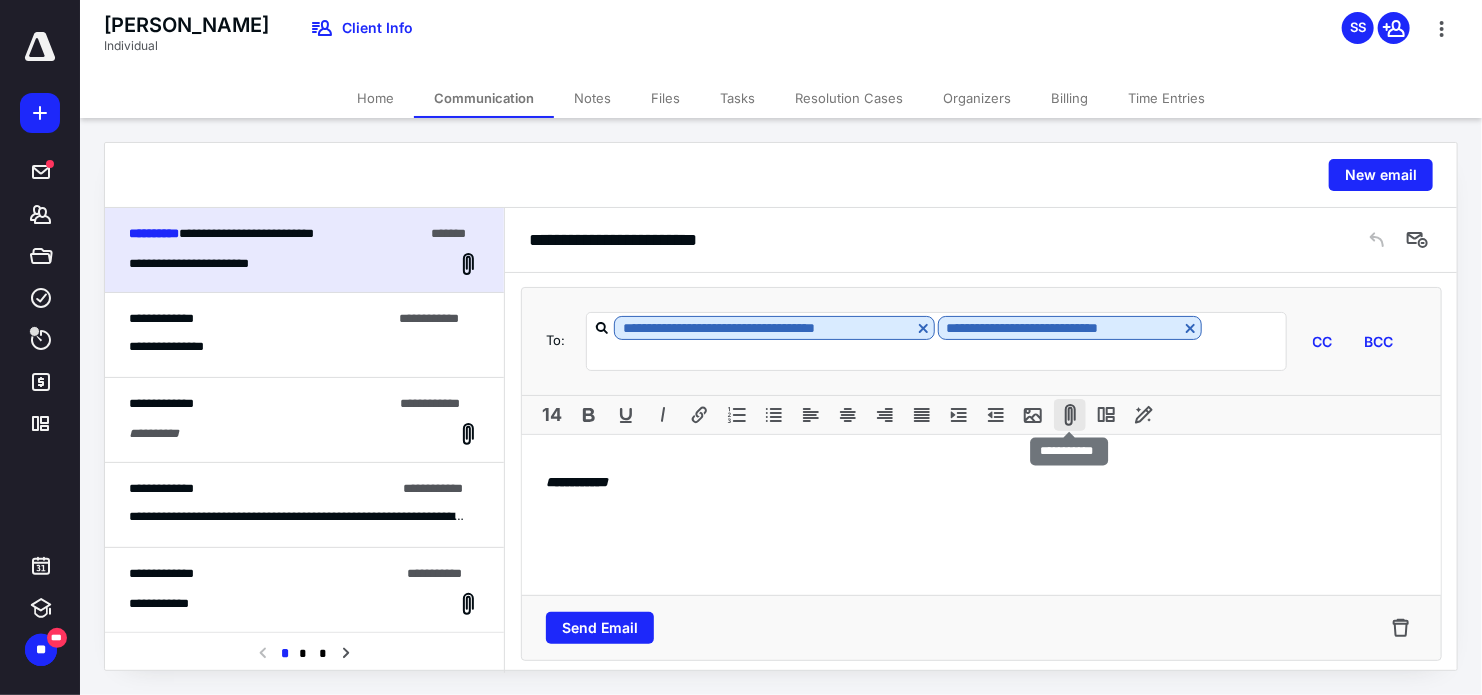 click at bounding box center [1070, 415] 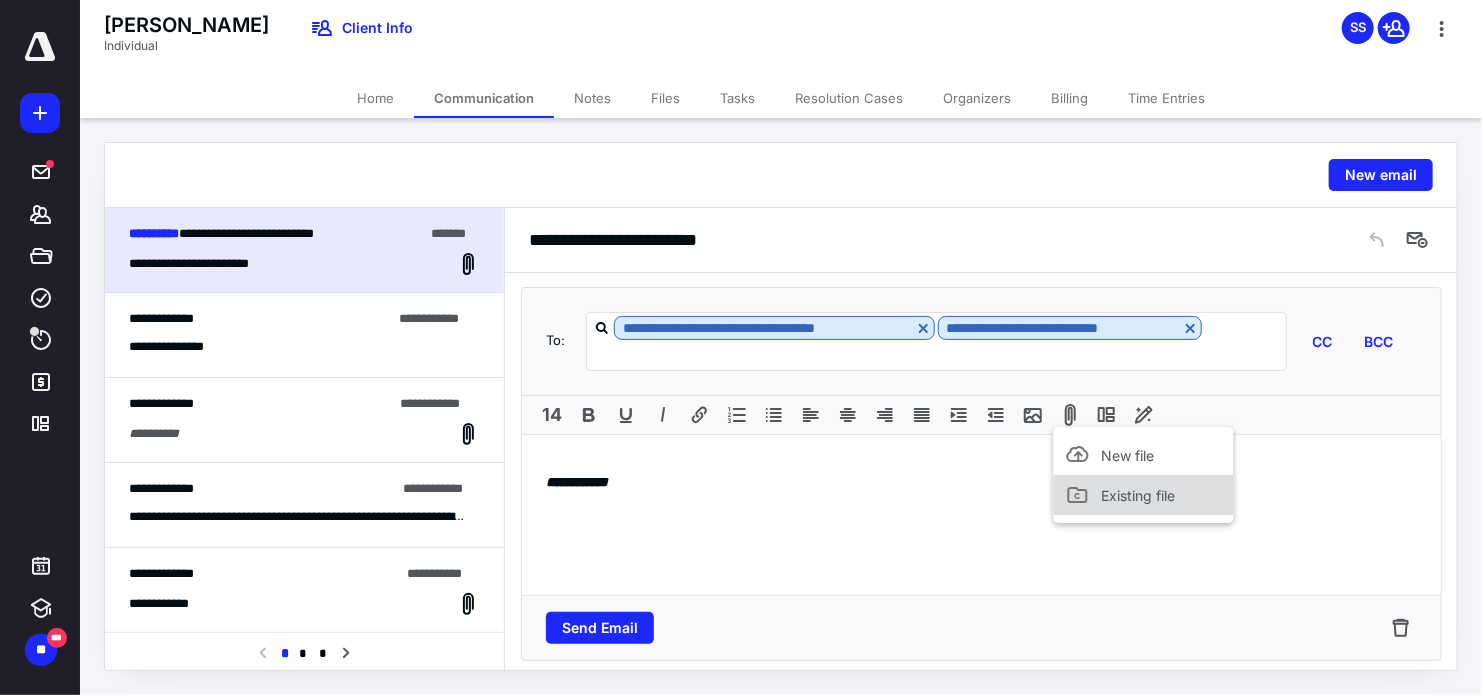 click on "Existing file" at bounding box center [1144, 495] 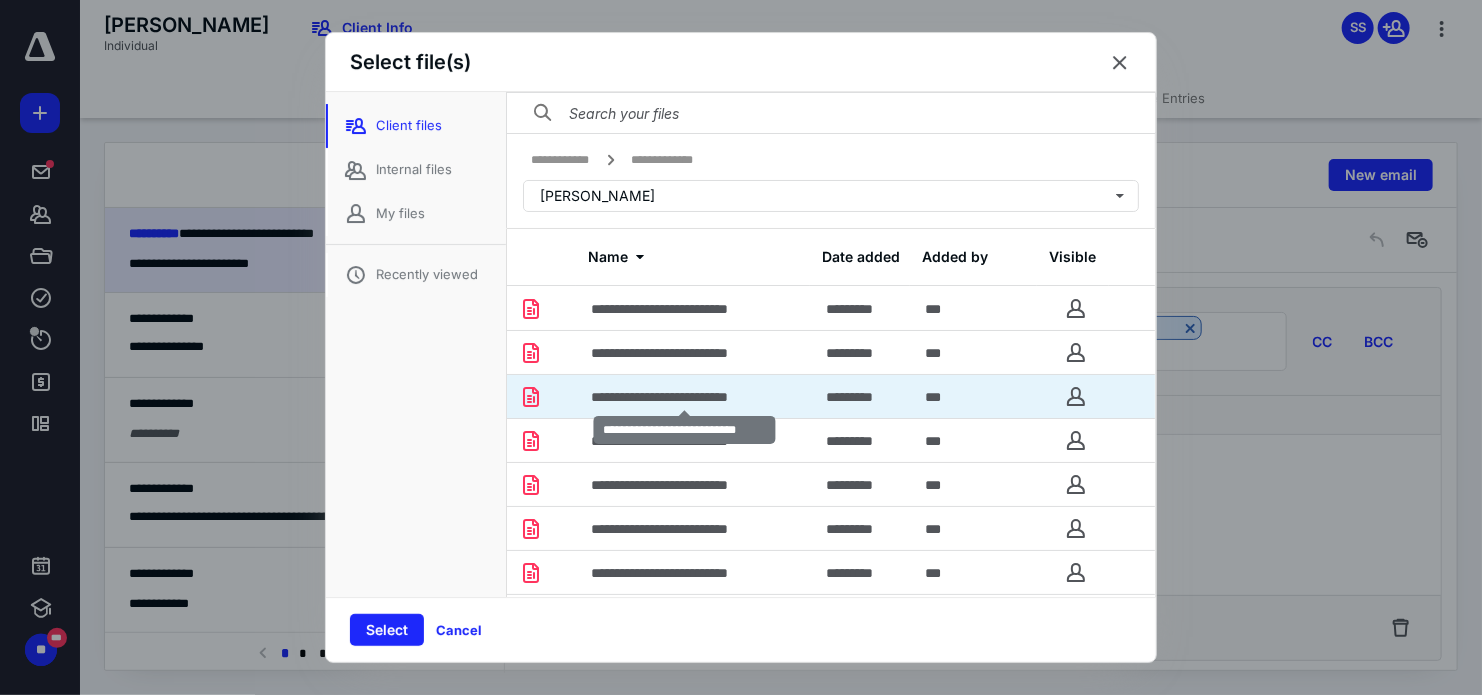 click on "**********" at bounding box center (684, 397) 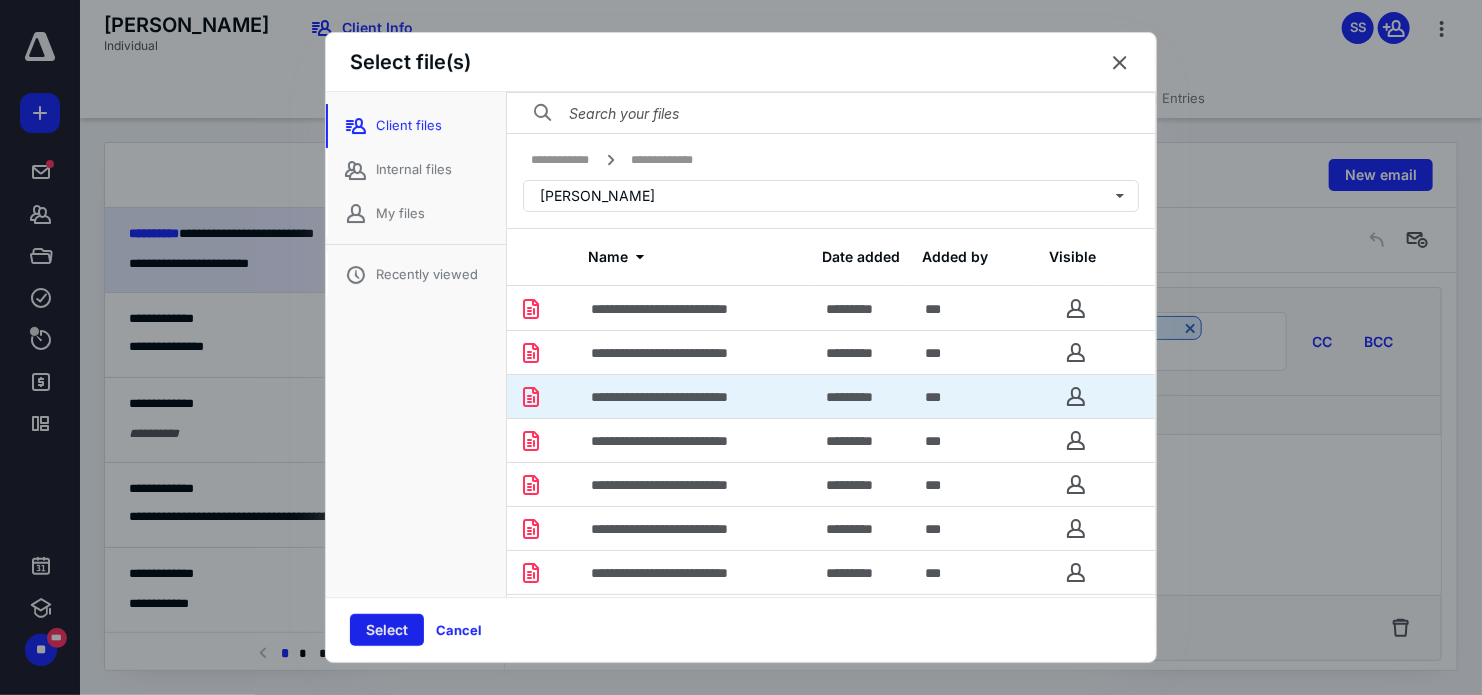 click on "Select" at bounding box center [387, 630] 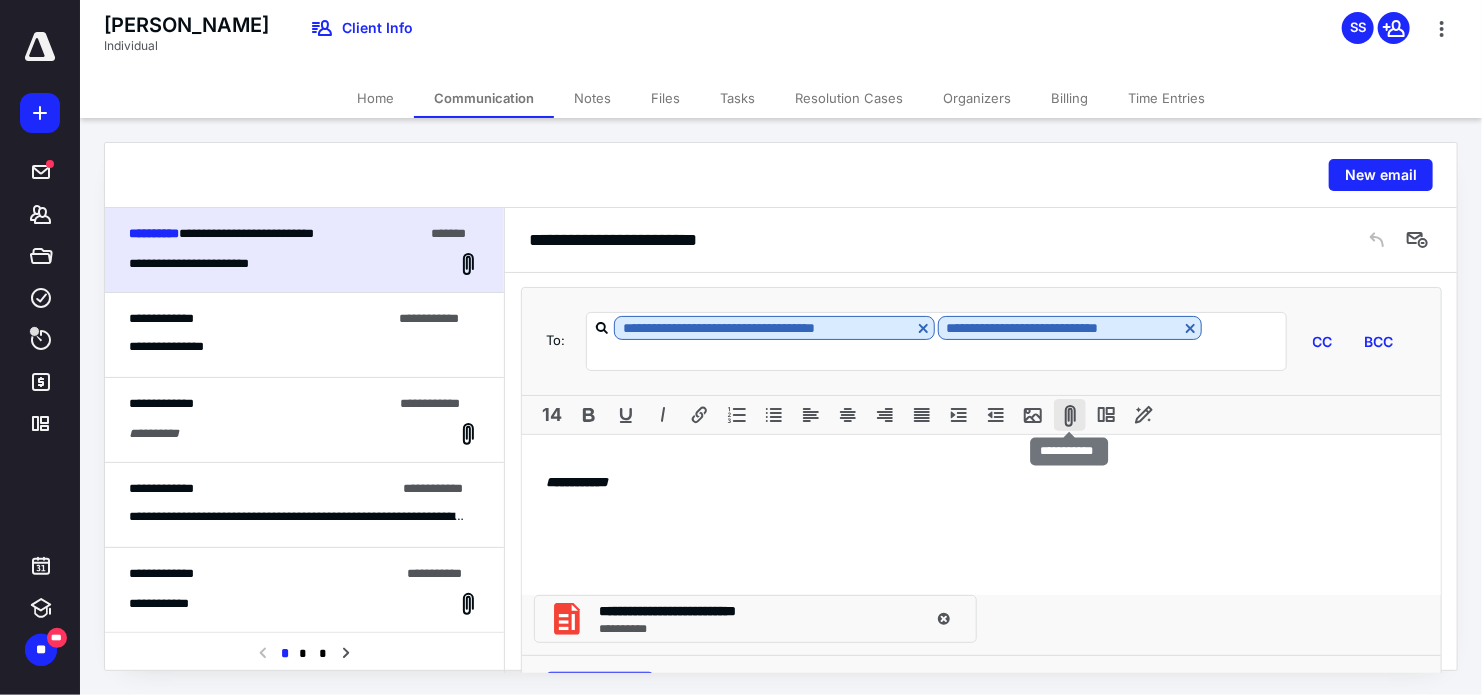 click at bounding box center [1070, 415] 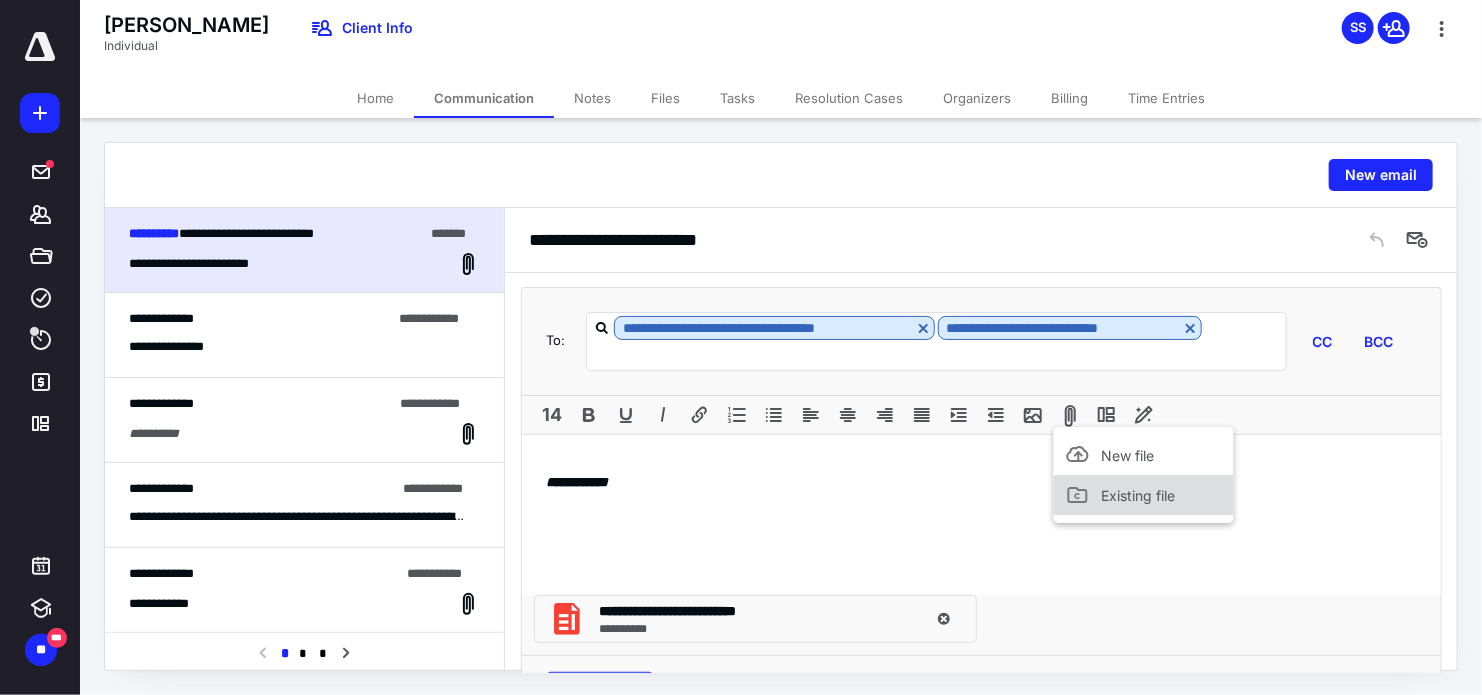 click on "Existing file" at bounding box center (1144, 495) 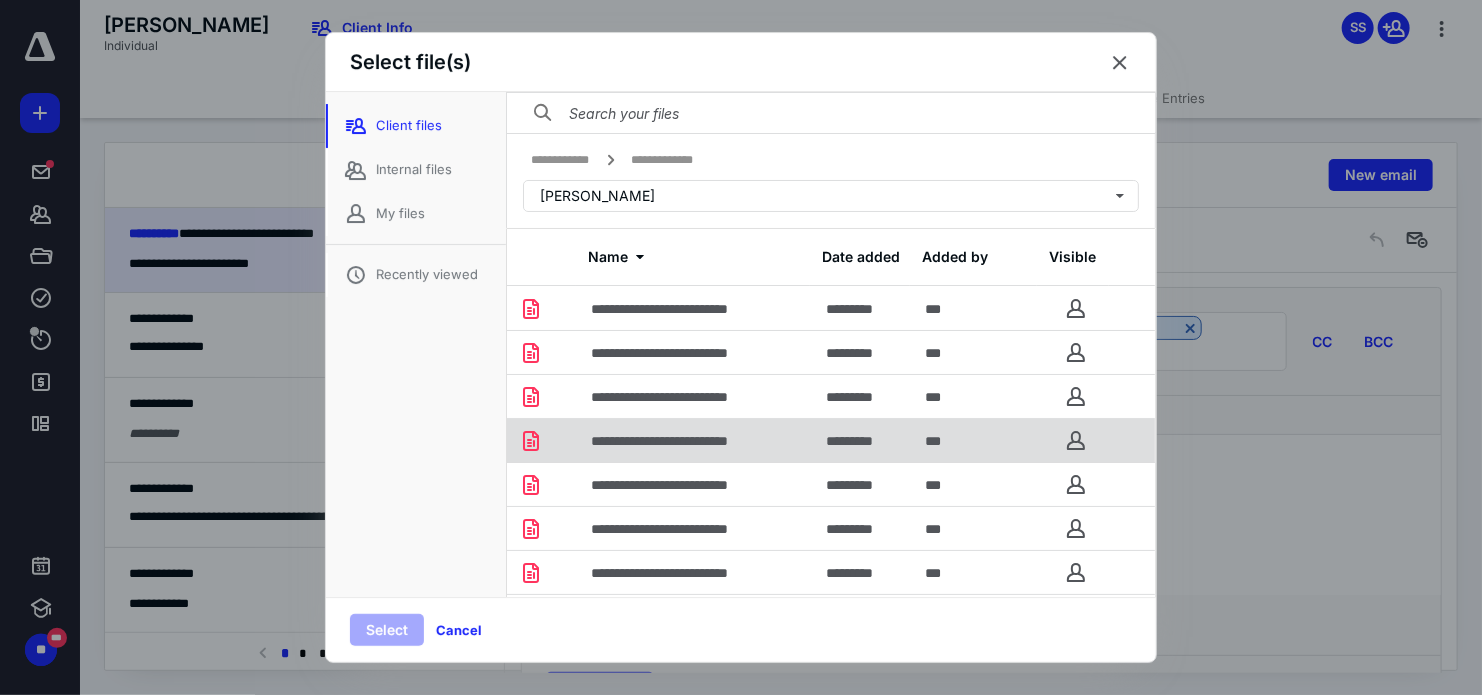 click on "**********" at bounding box center (696, 440) 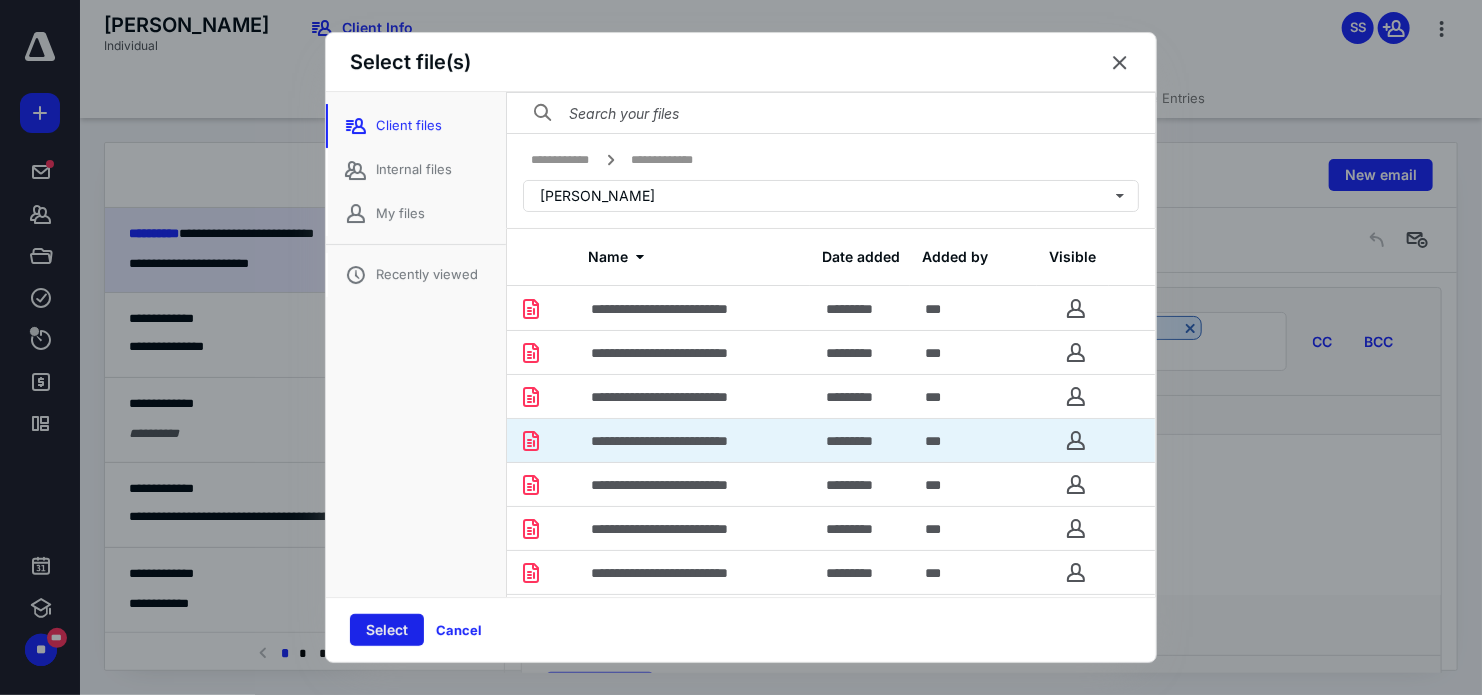 click on "Select" at bounding box center [387, 630] 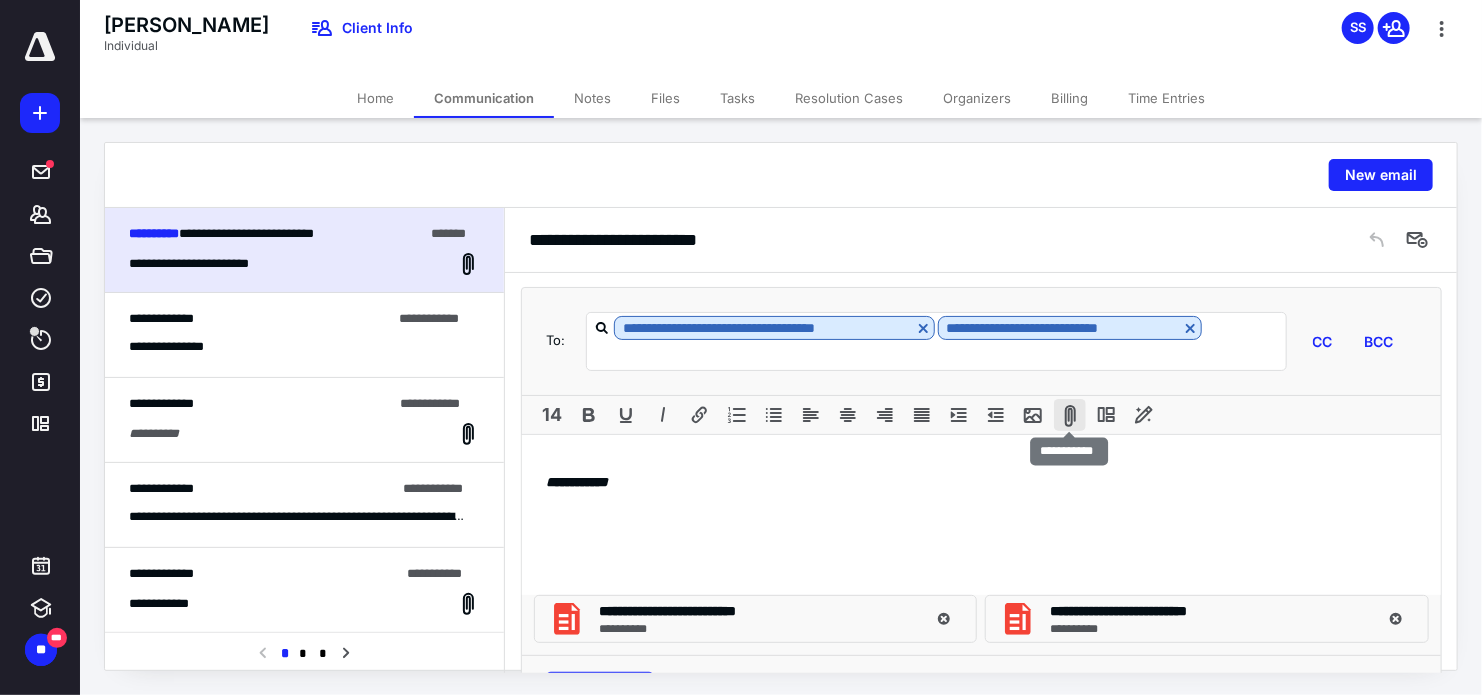 click at bounding box center [1070, 415] 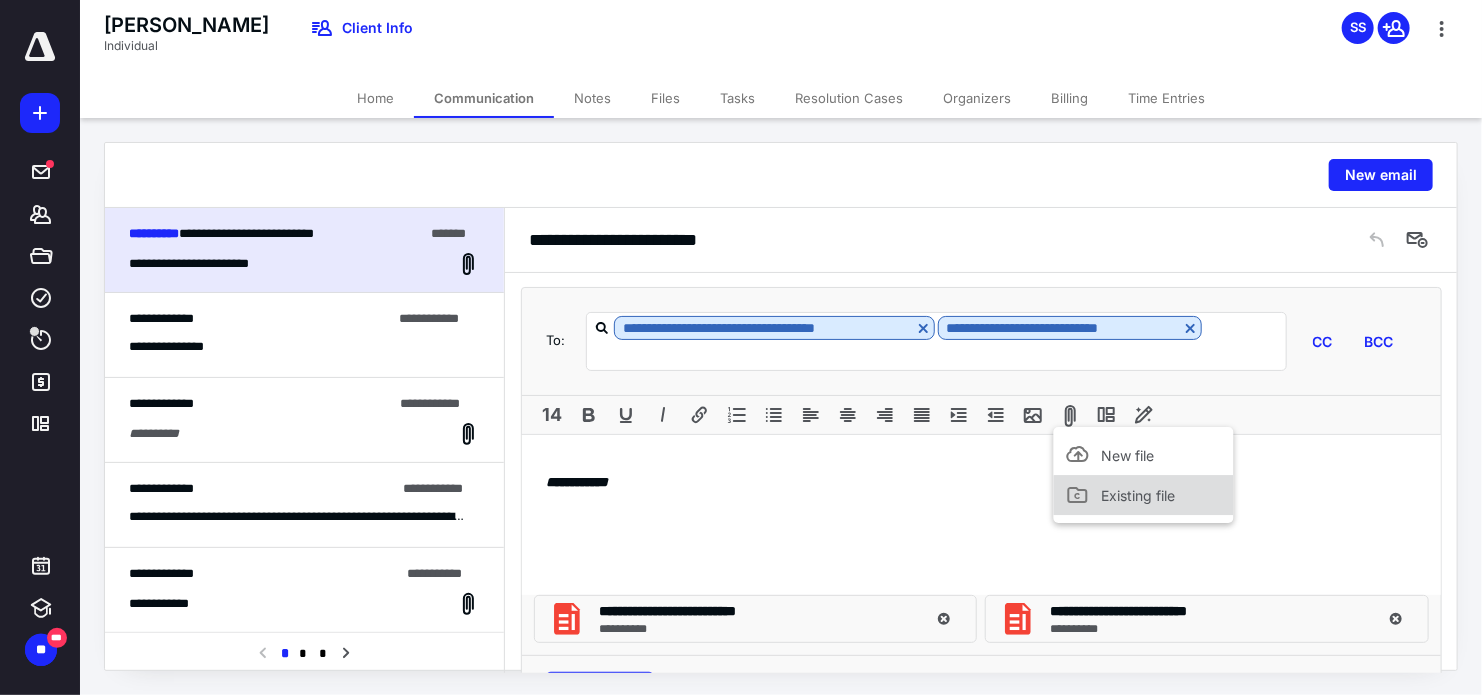 click 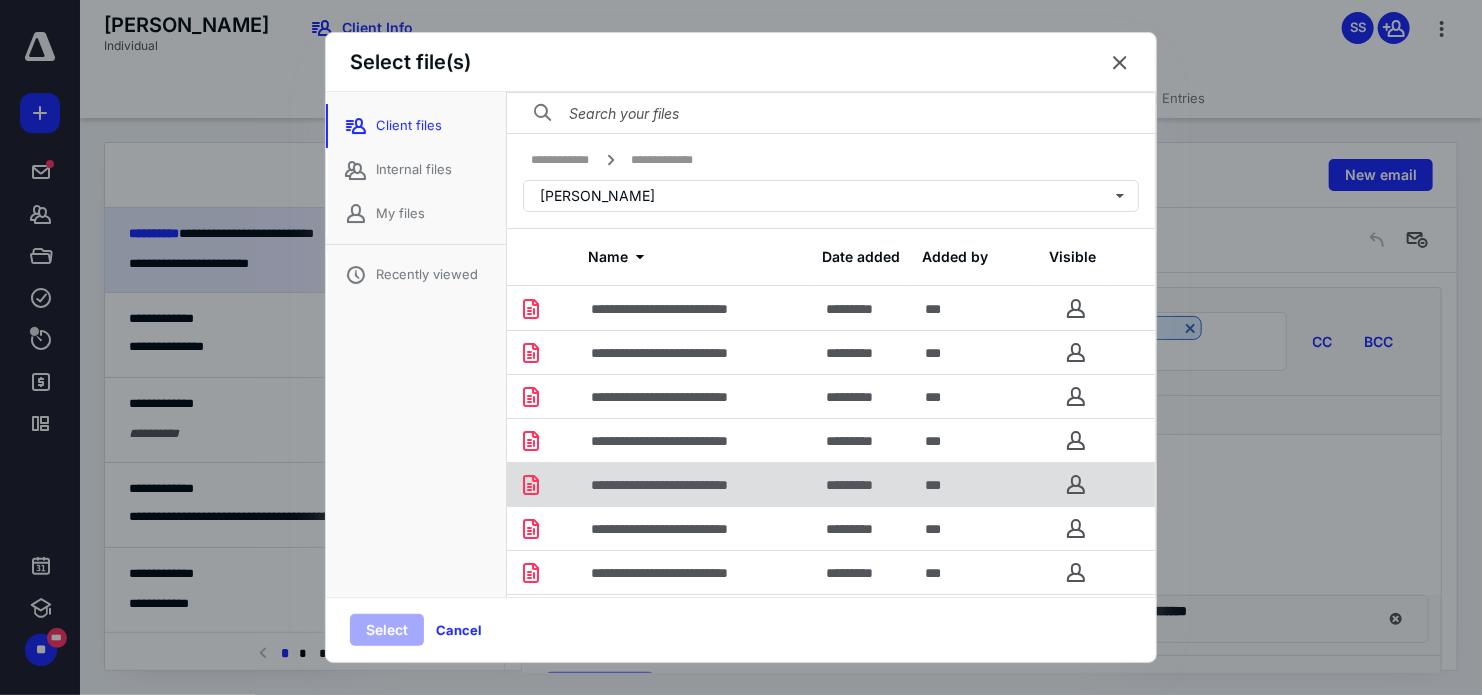 click on "**********" at bounding box center [684, 485] 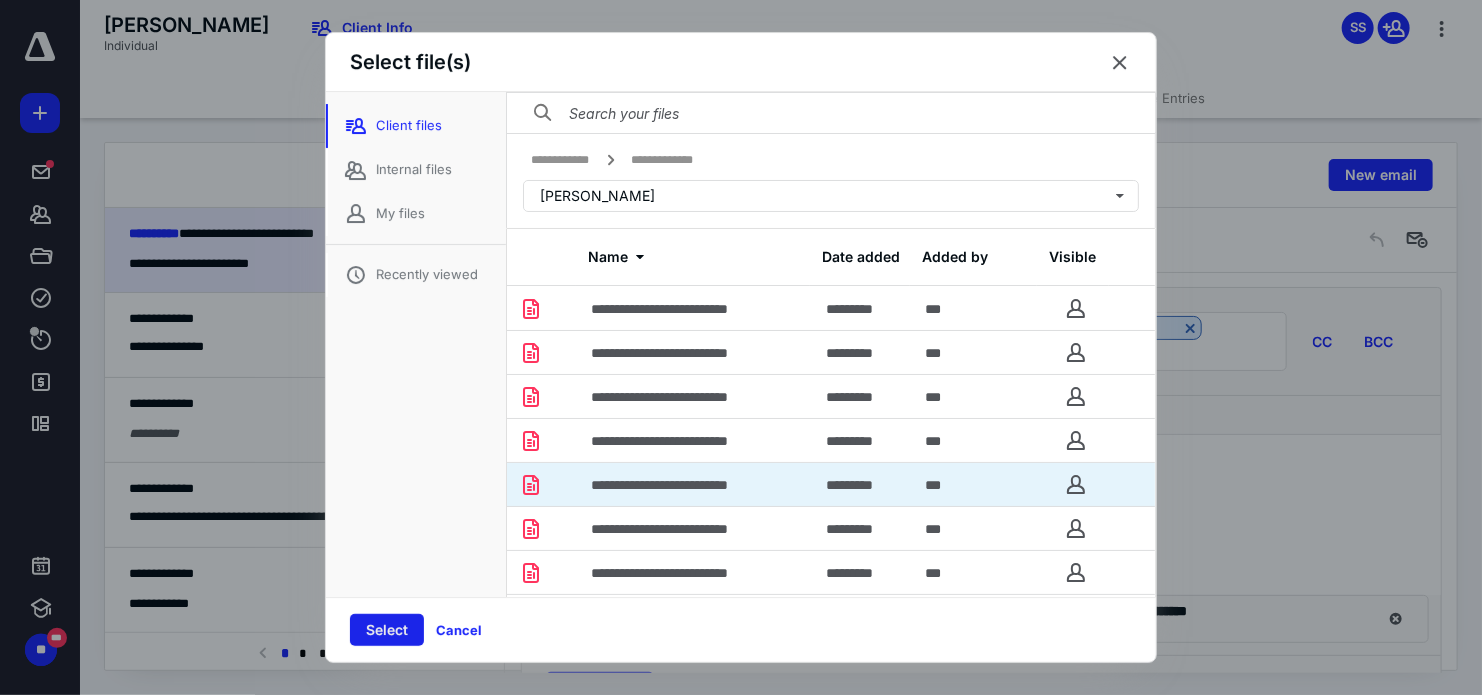 click on "Select" at bounding box center [387, 630] 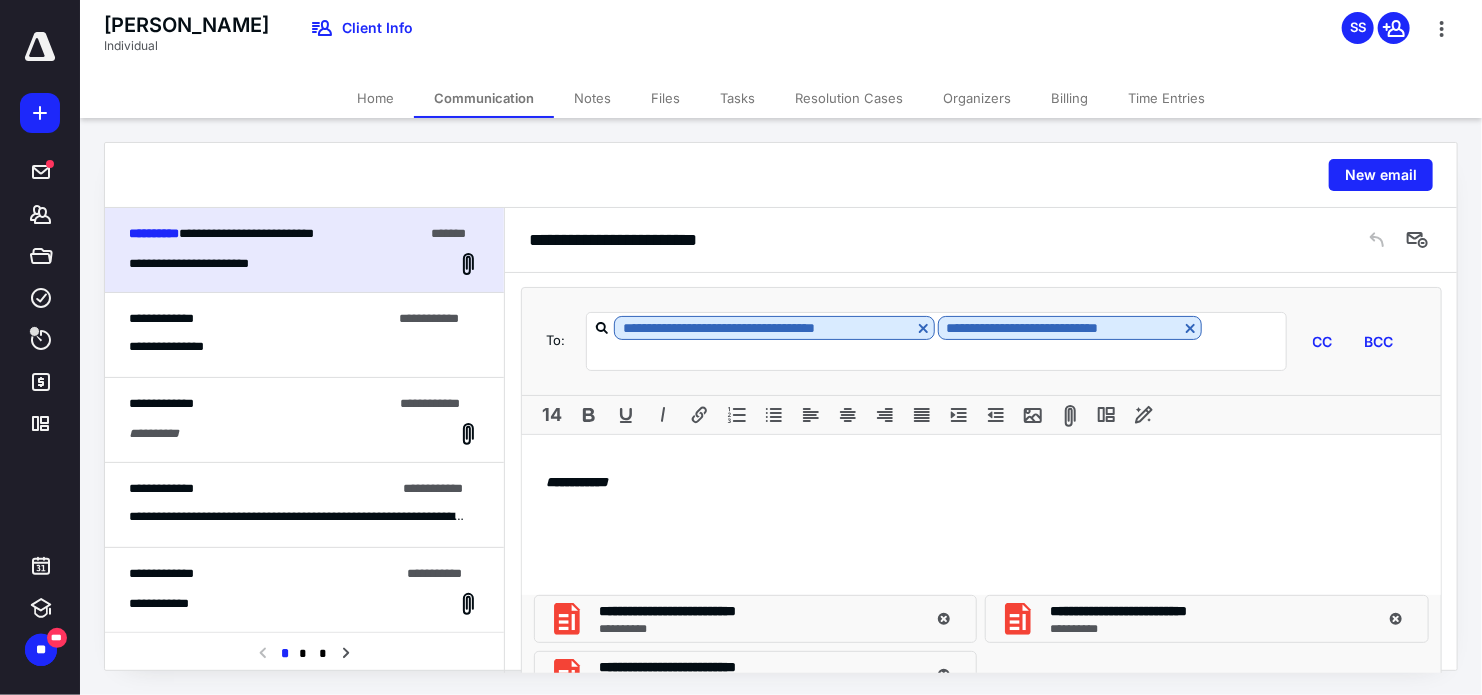 click on "14" at bounding box center (981, 415) 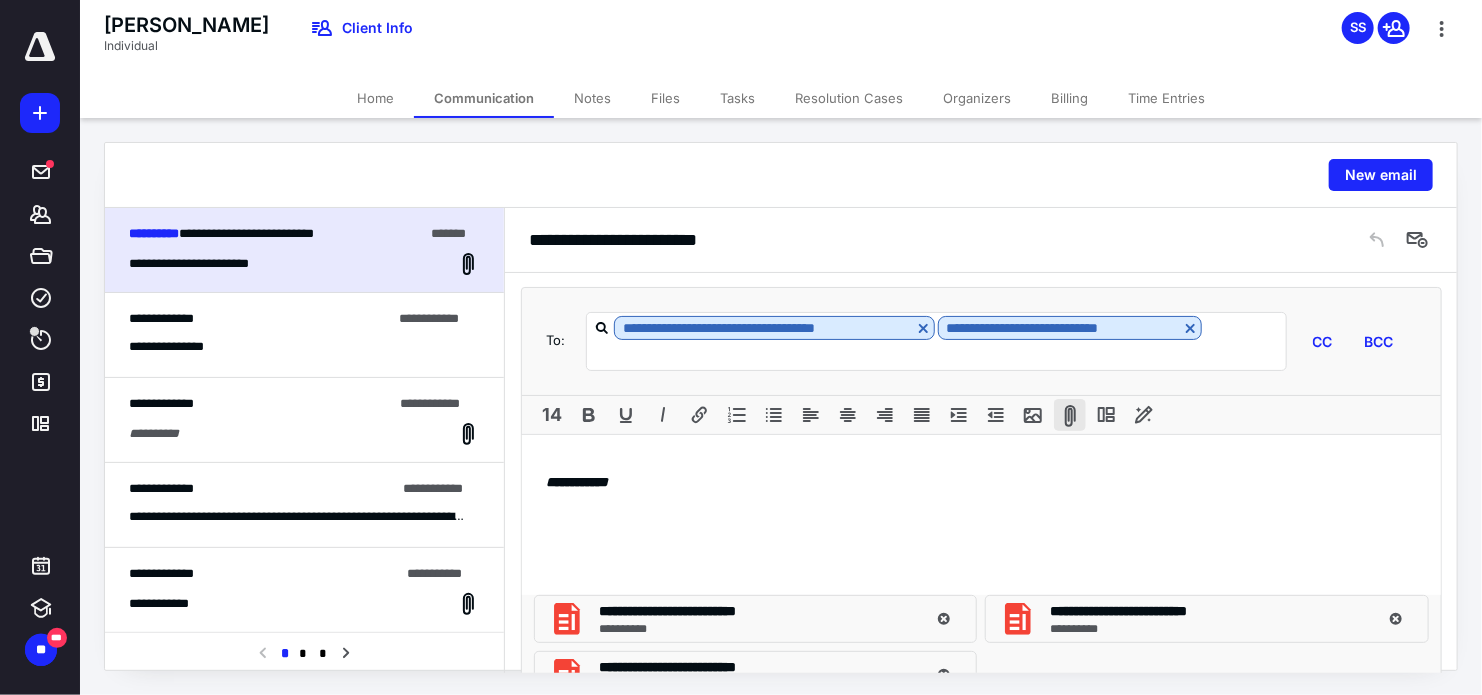 click at bounding box center [1070, 415] 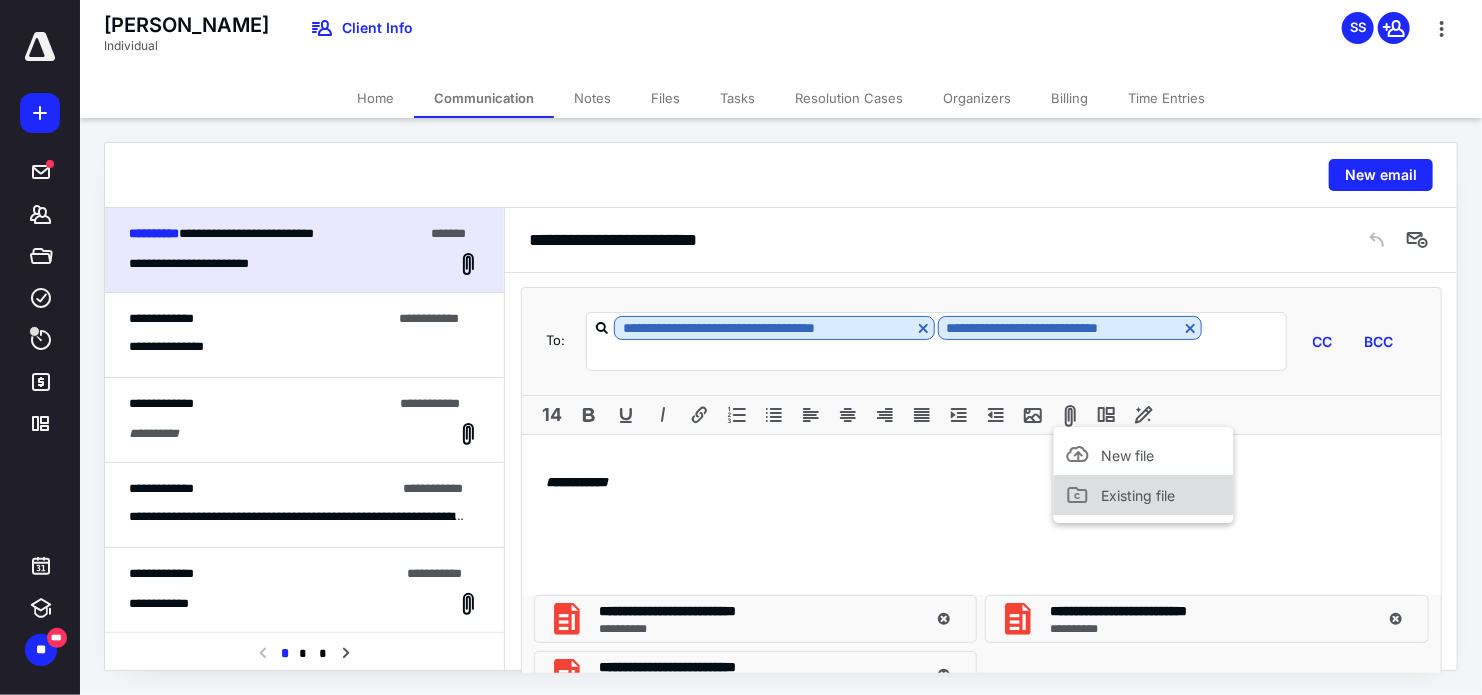 click 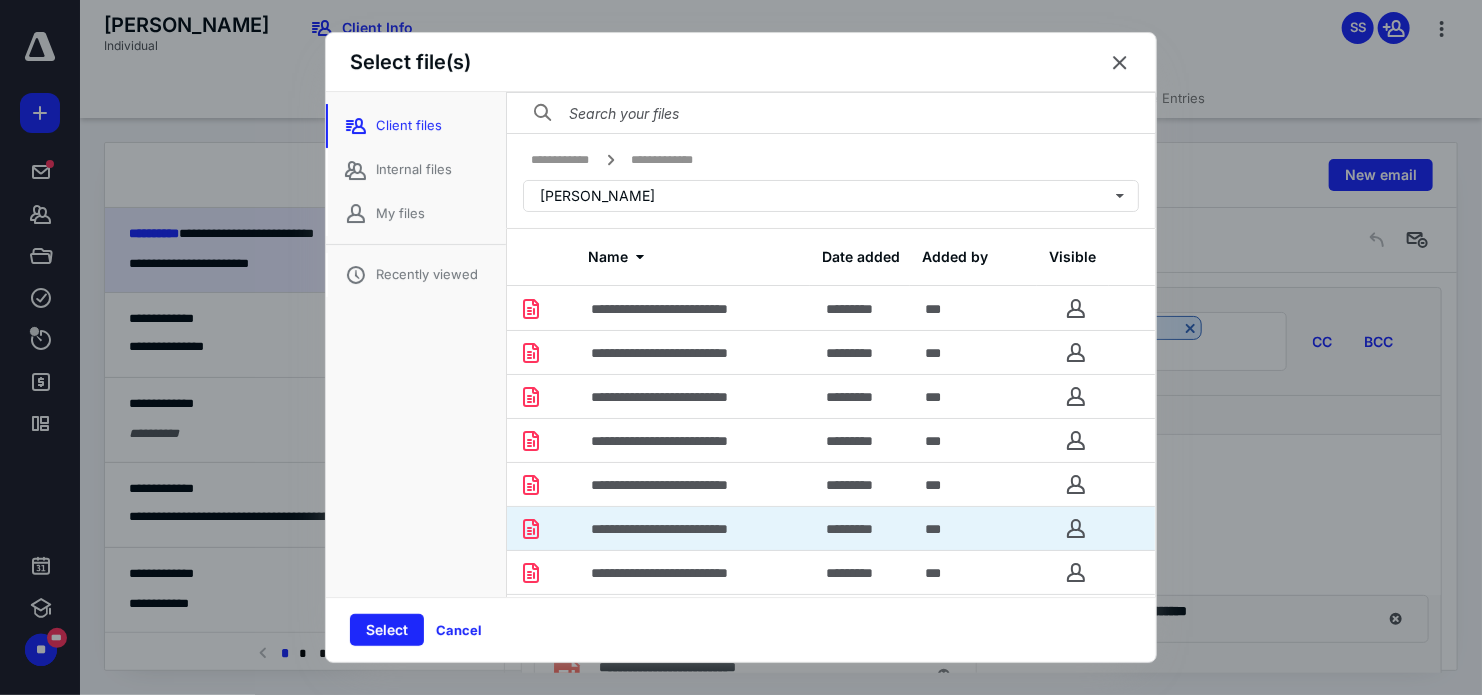 click on "**********" at bounding box center [686, 529] 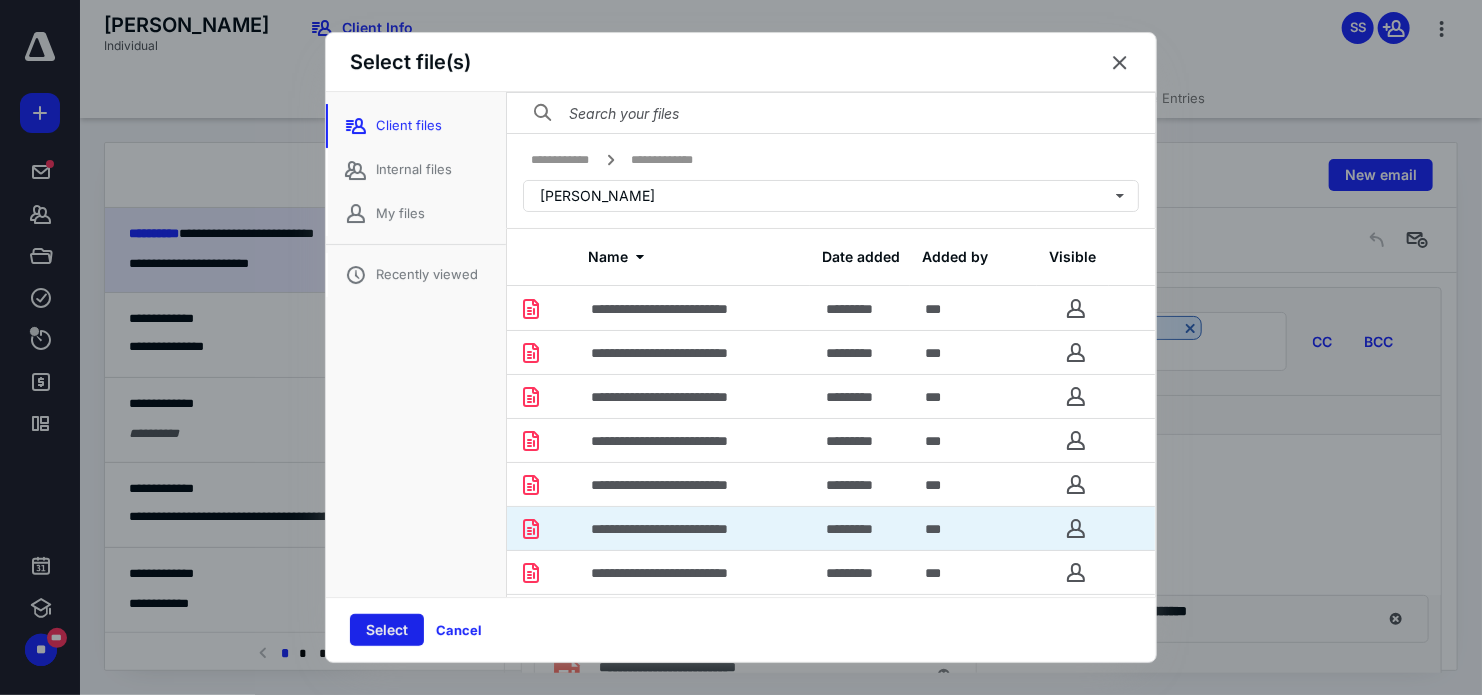 click on "Select" at bounding box center [387, 630] 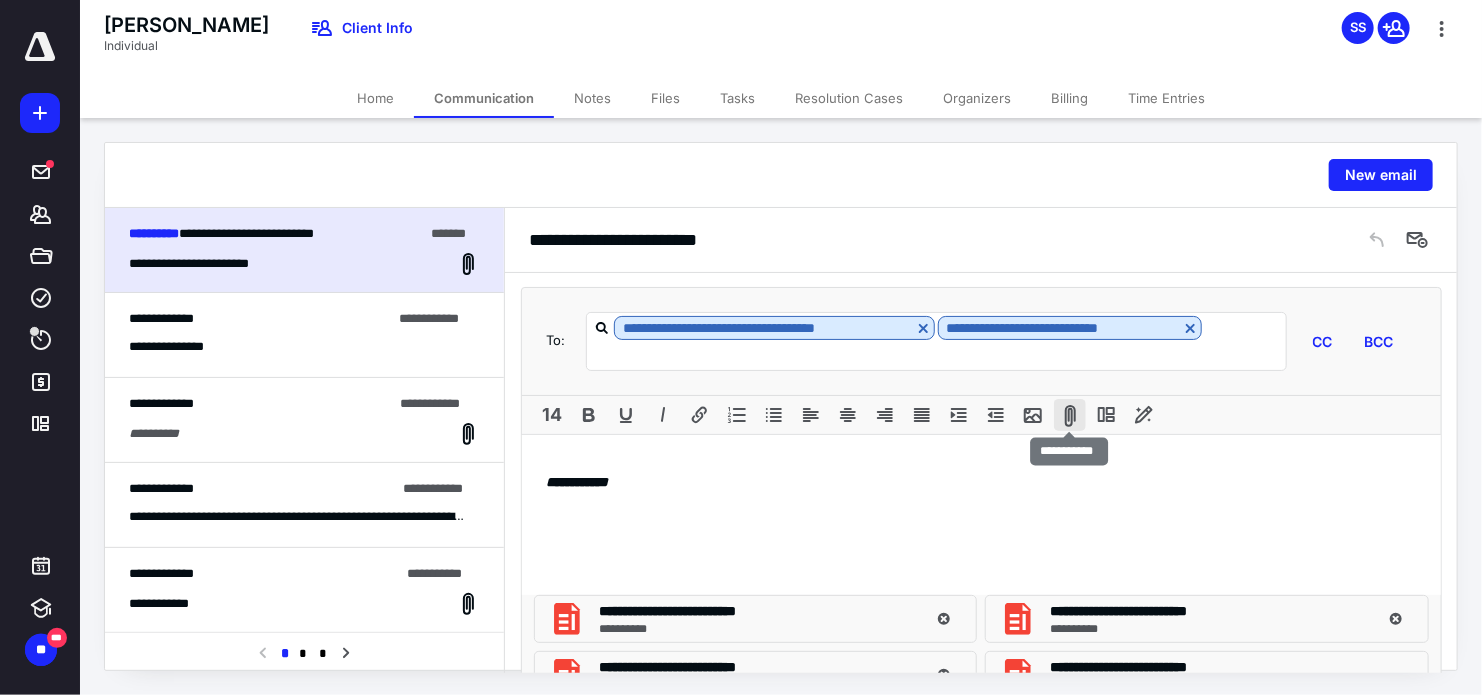click at bounding box center [1070, 415] 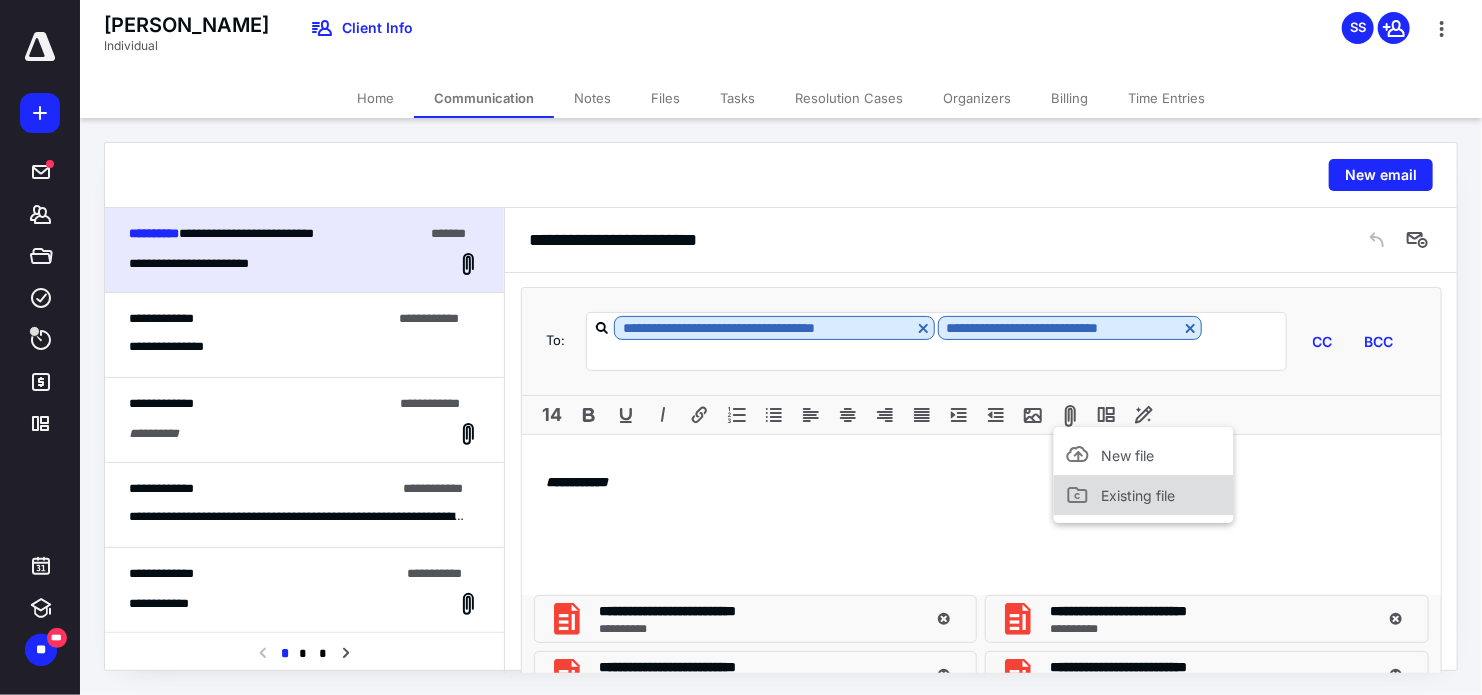 click on "Existing file" at bounding box center (1139, 495) 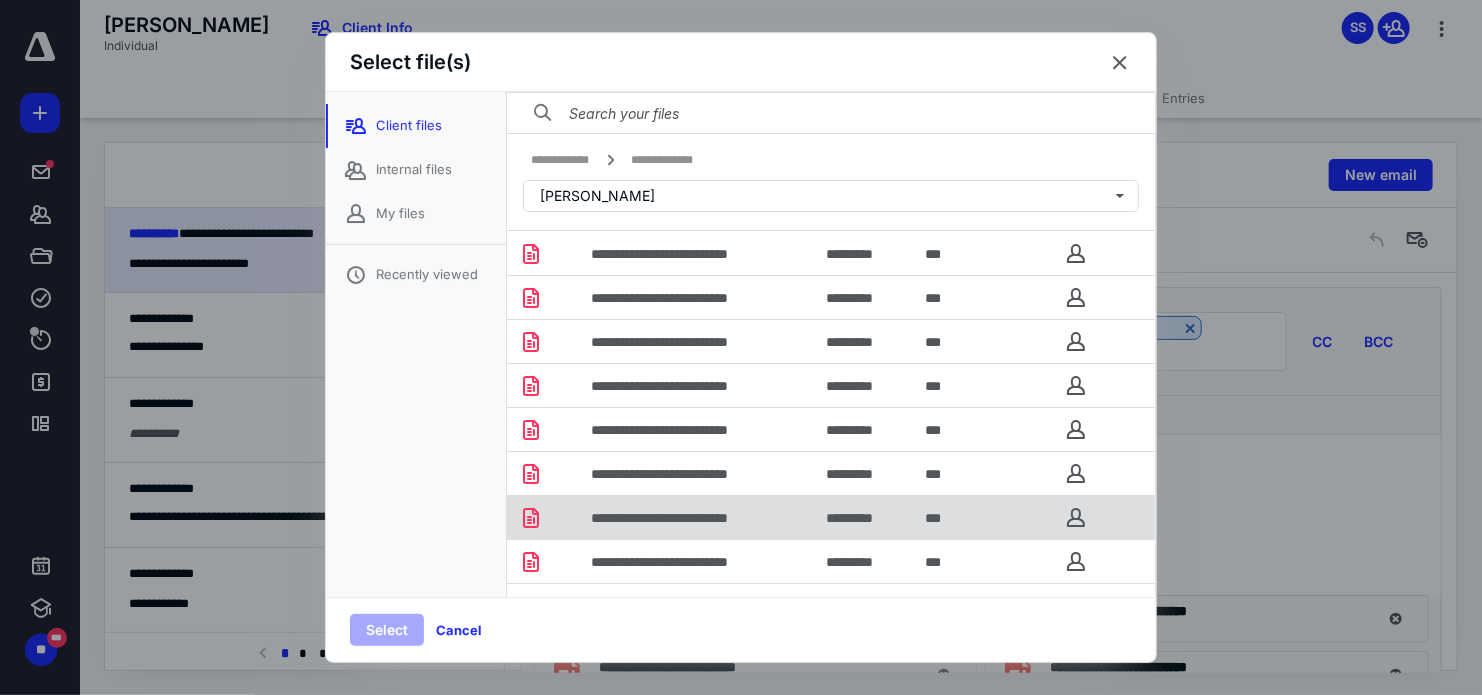 scroll, scrollTop: 56, scrollLeft: 0, axis: vertical 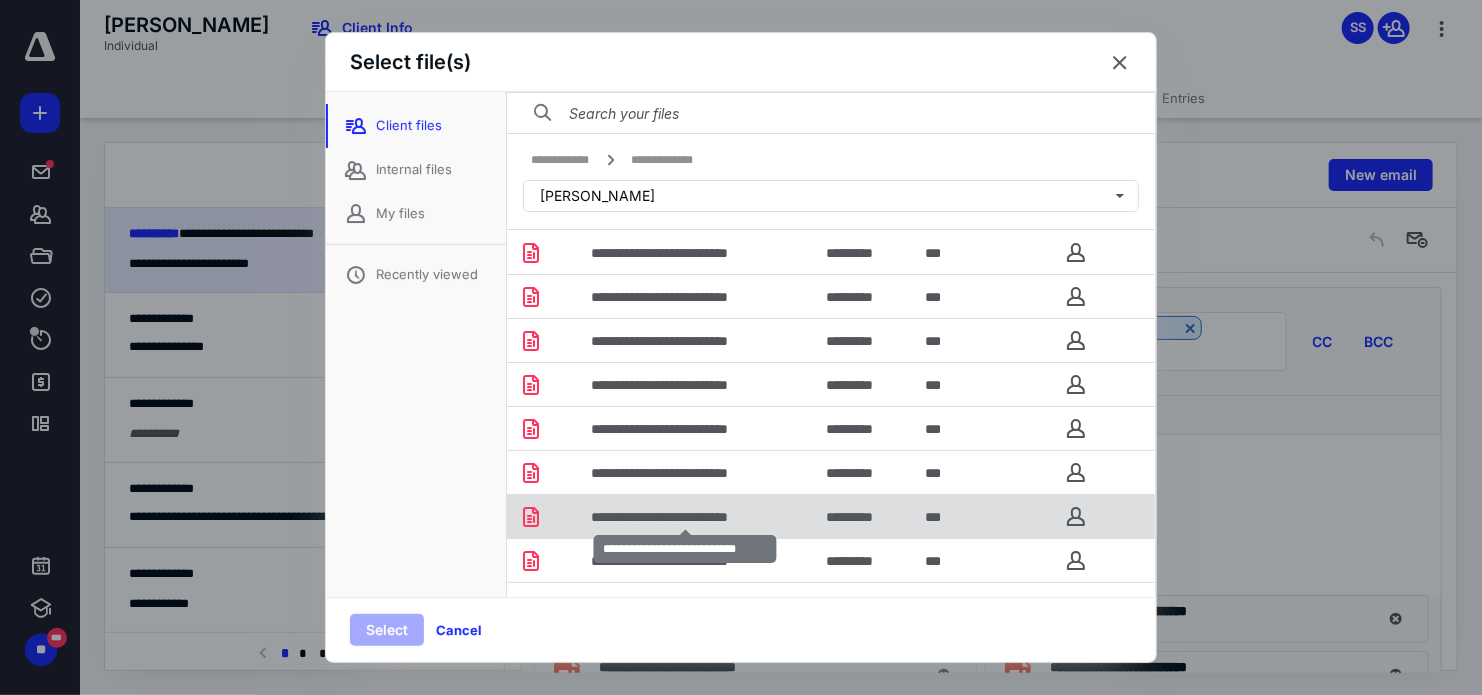 click on "**********" at bounding box center (685, 517) 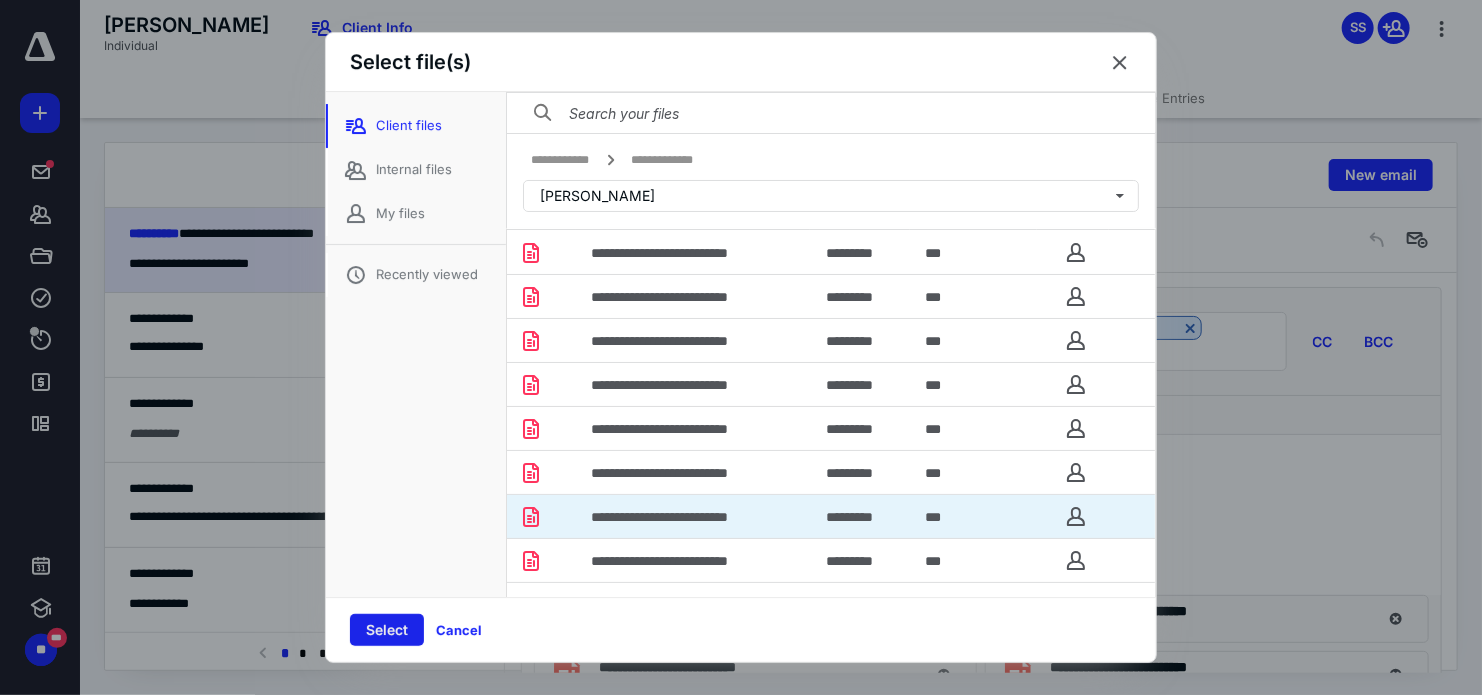 click on "Select" at bounding box center (387, 630) 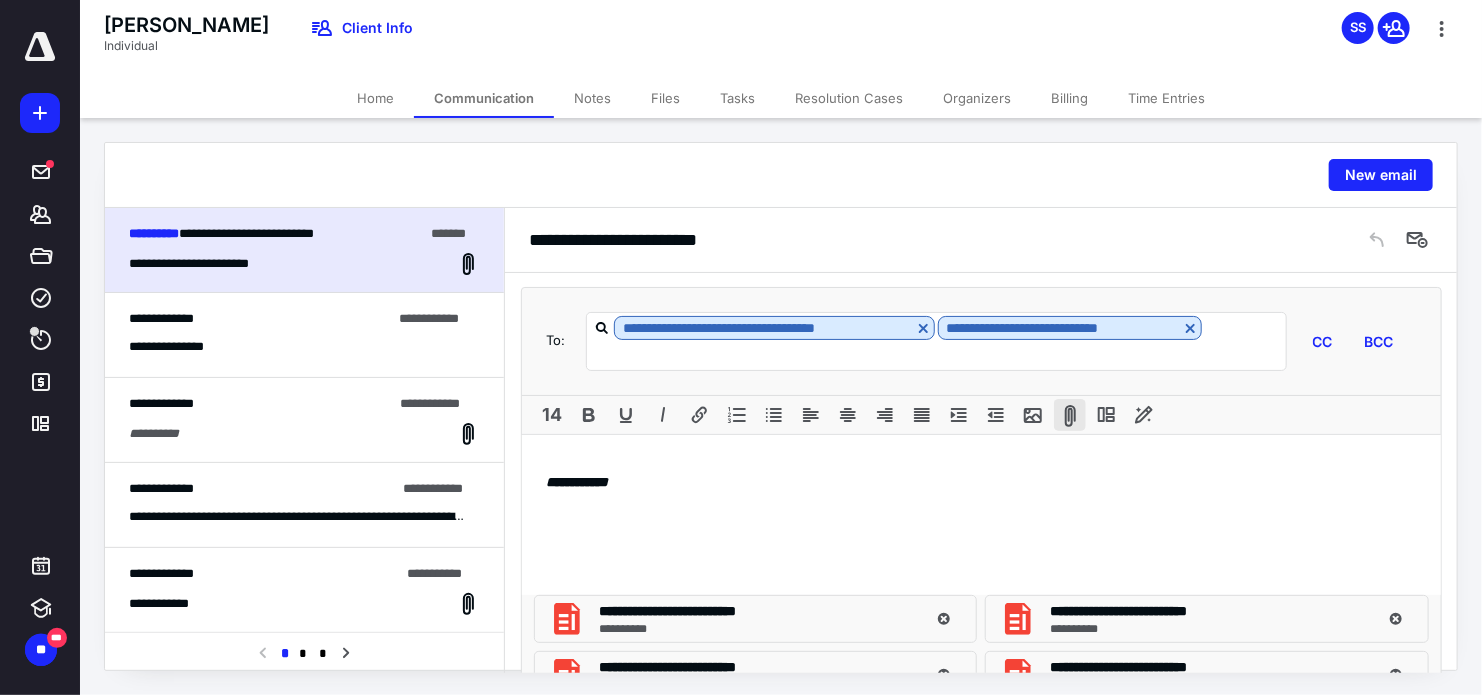 click at bounding box center [1070, 415] 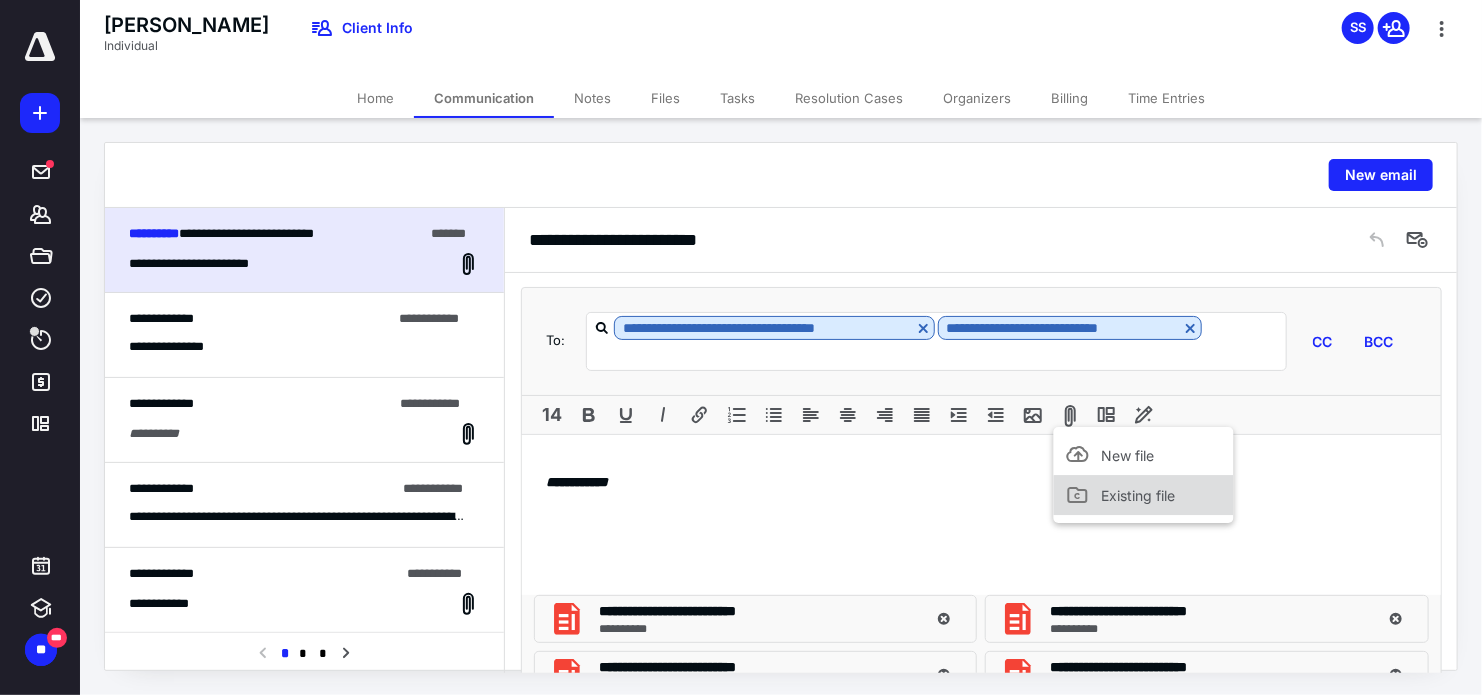 click on "Existing file" at bounding box center [1144, 495] 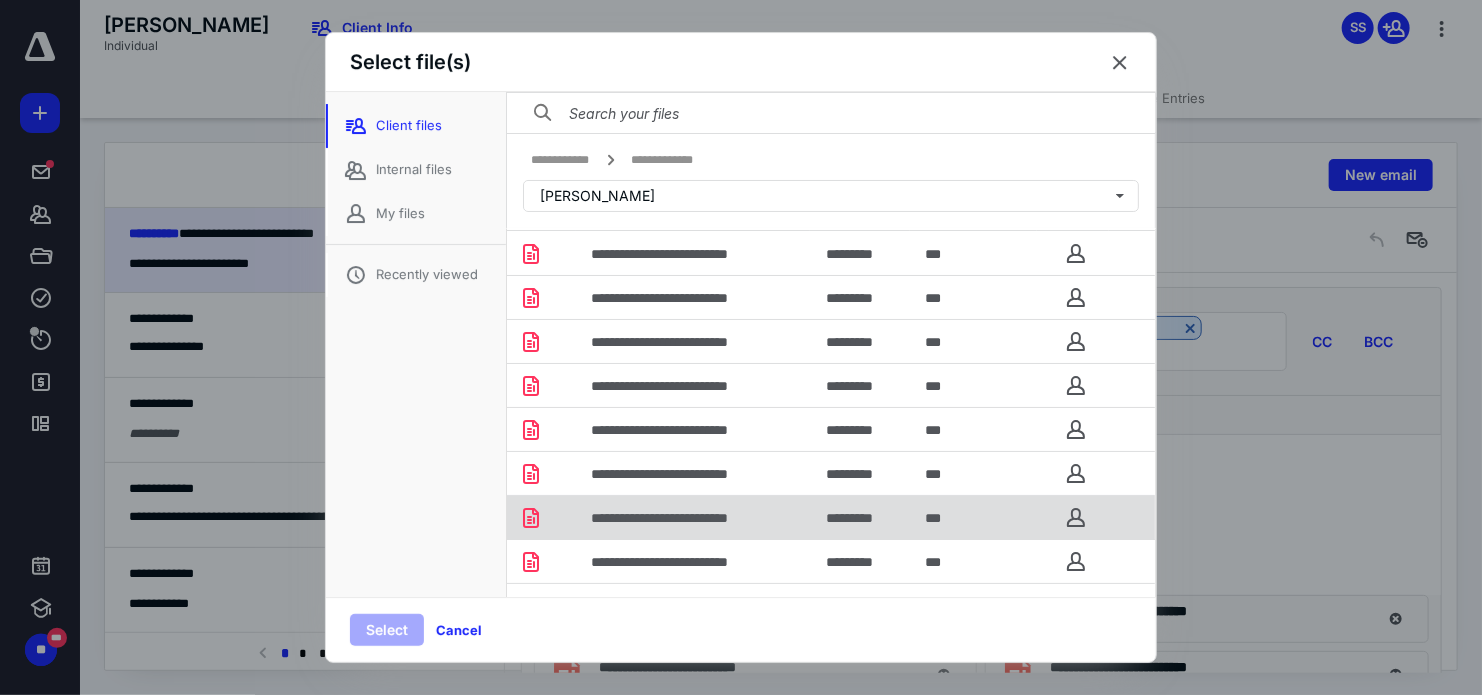scroll, scrollTop: 56, scrollLeft: 0, axis: vertical 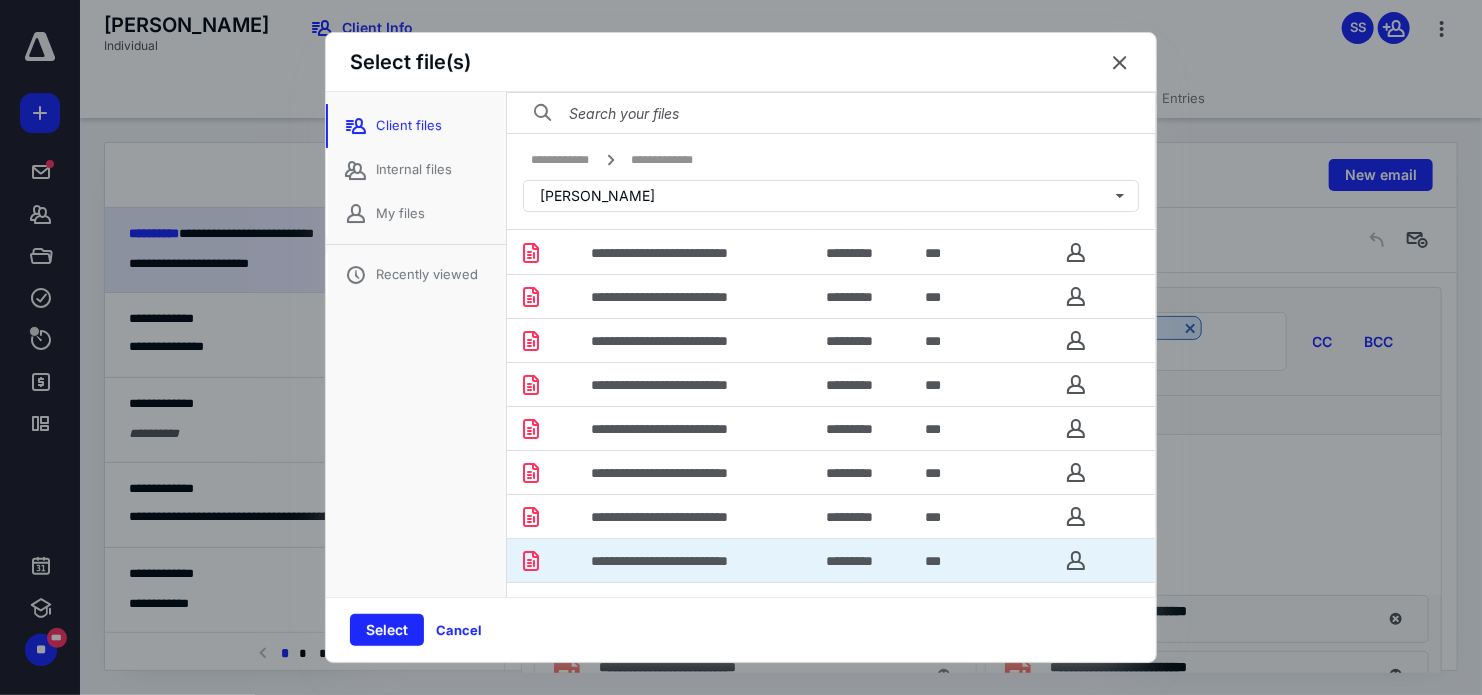 click on "**********" at bounding box center [686, 561] 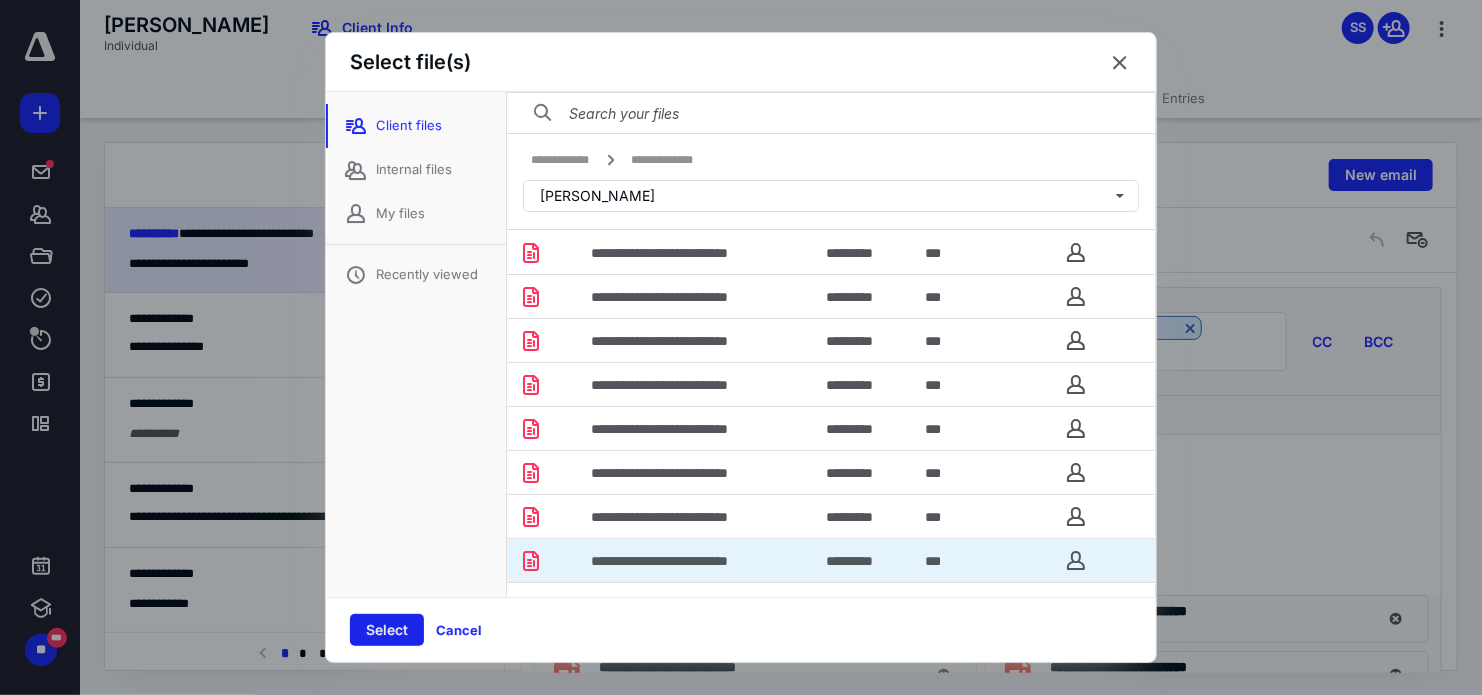 click on "Select" at bounding box center [387, 630] 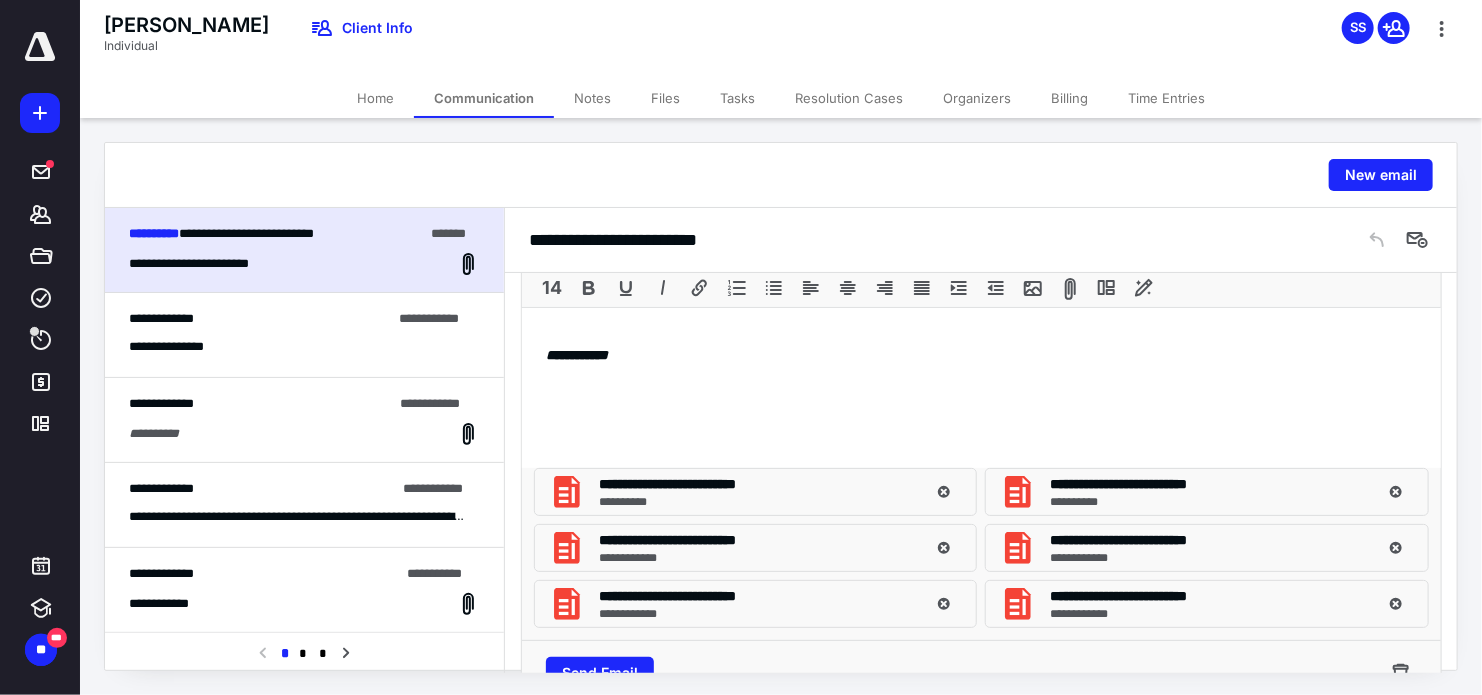 scroll, scrollTop: 680, scrollLeft: 0, axis: vertical 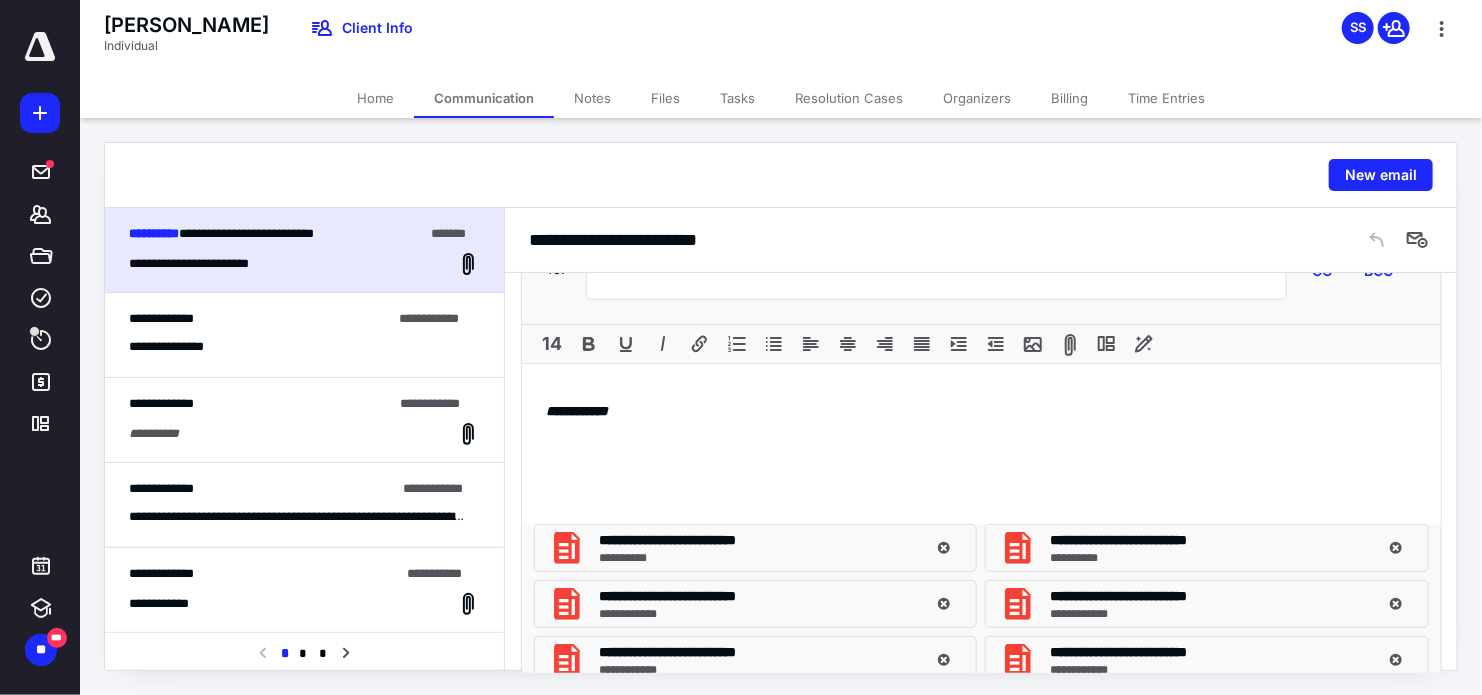 click on "**********" at bounding box center [981, 444] 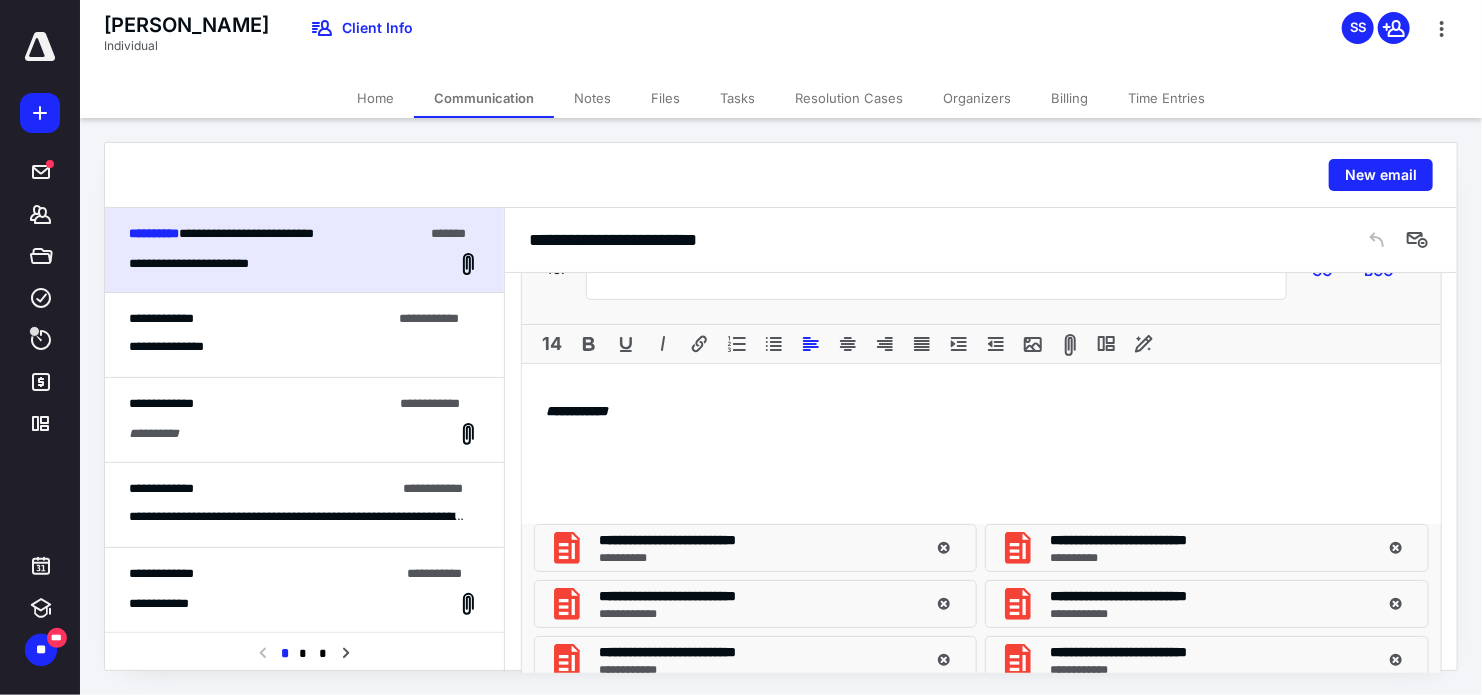type 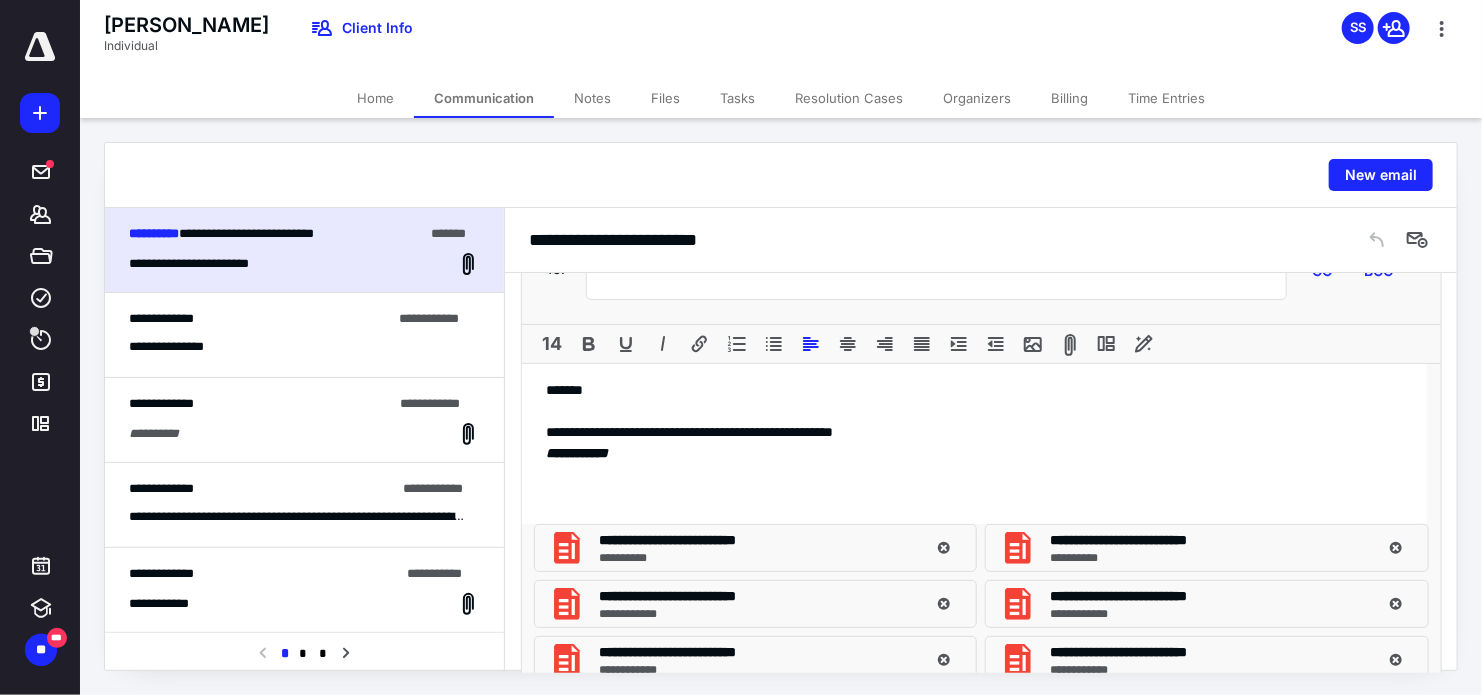 click on "**********" at bounding box center (974, 443) 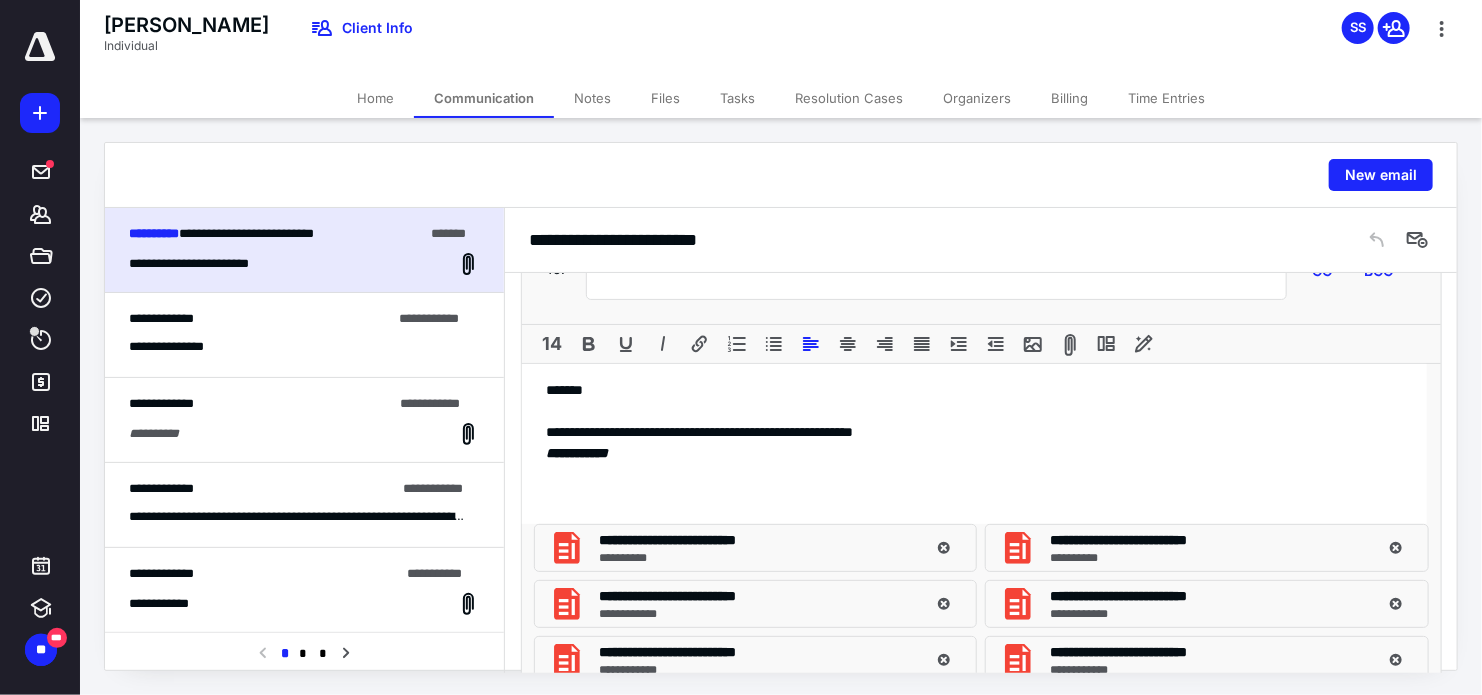click on "**********" at bounding box center [974, 443] 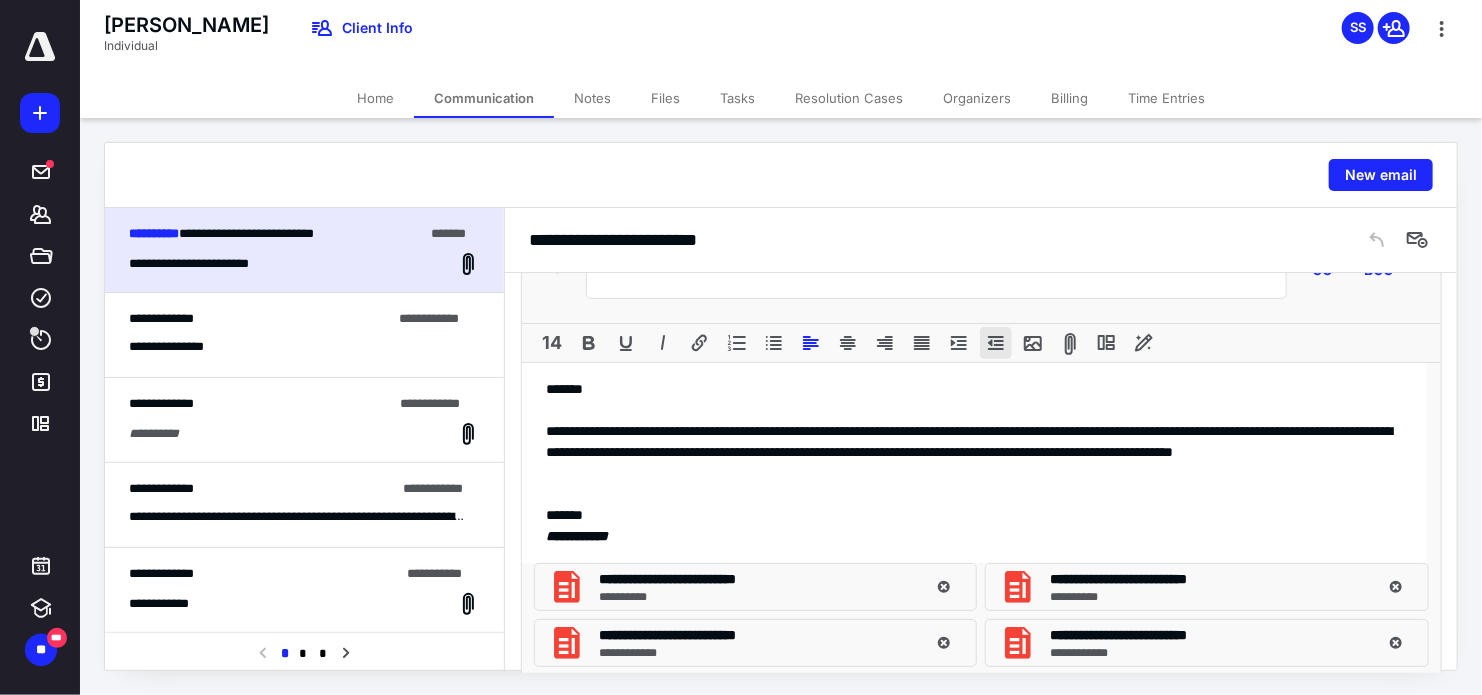 scroll, scrollTop: 680, scrollLeft: 0, axis: vertical 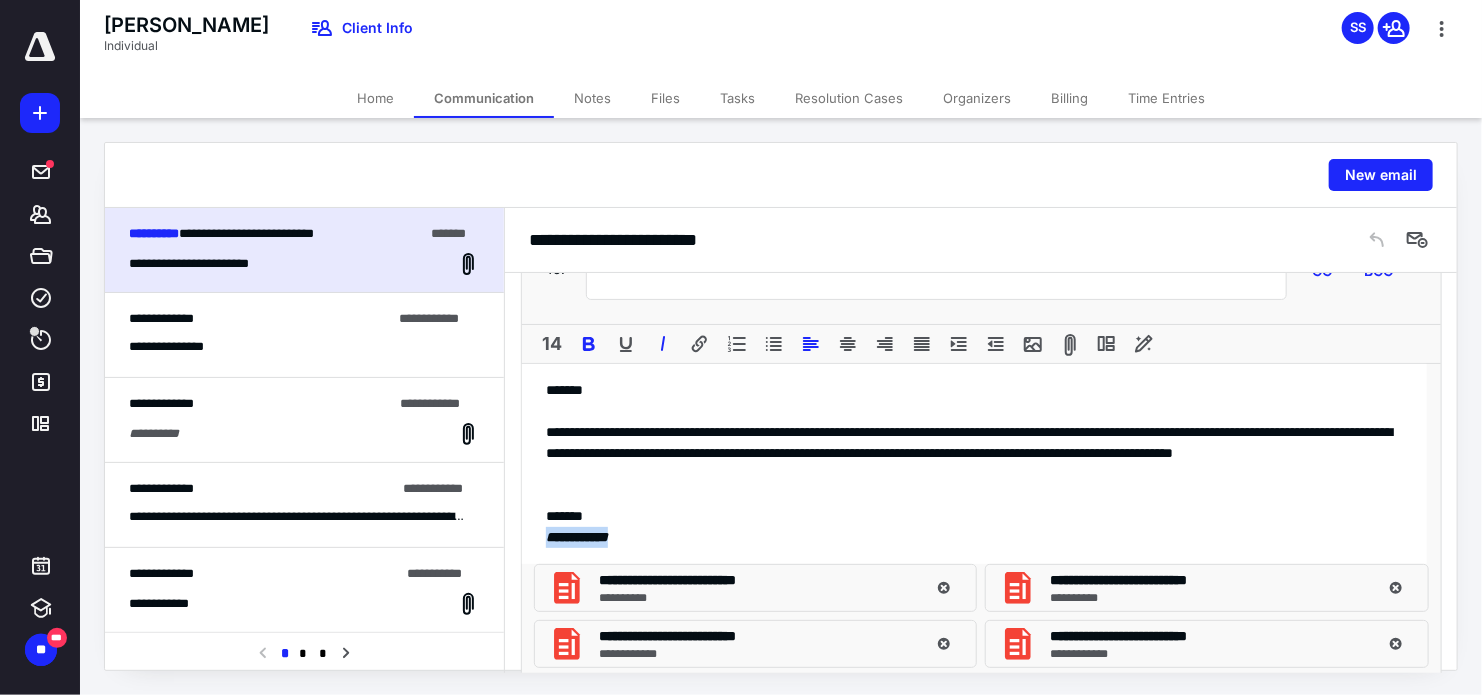 drag, startPoint x: 641, startPoint y: 532, endPoint x: 539, endPoint y: 534, distance: 102.01961 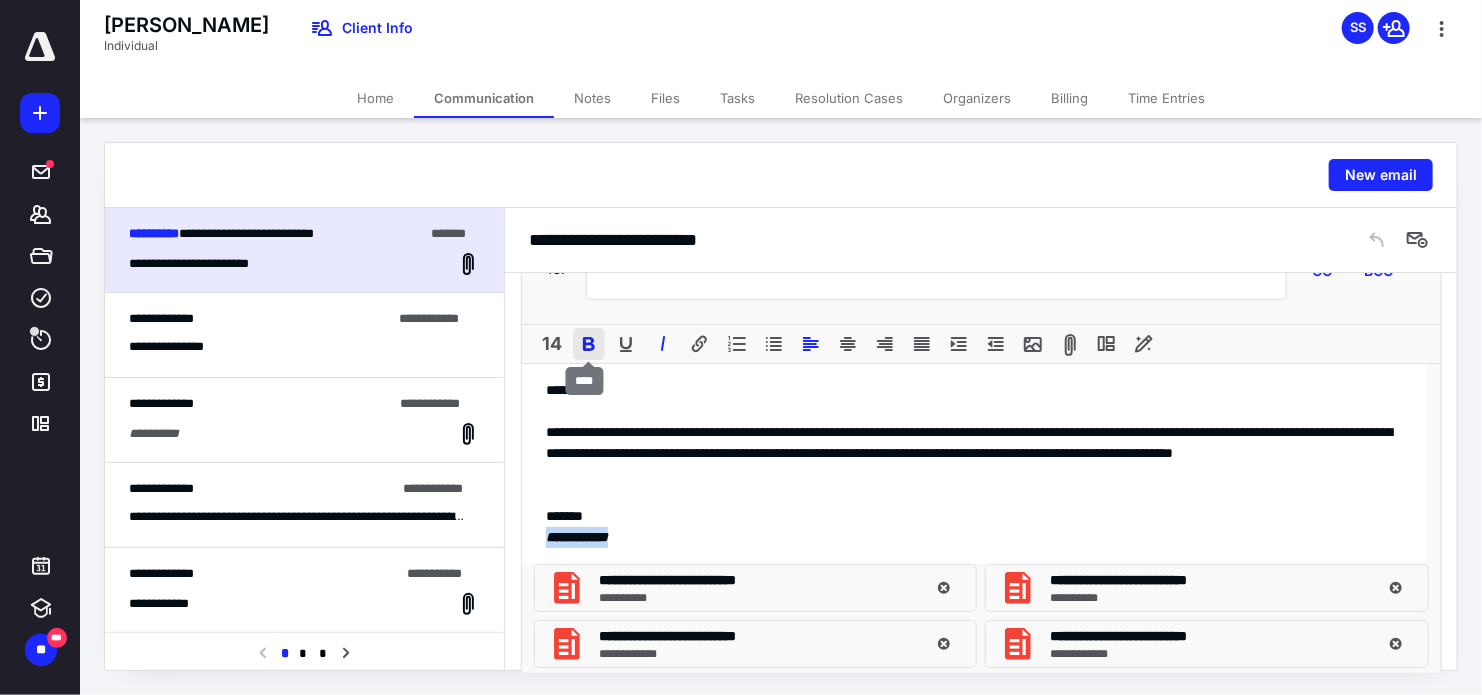 click at bounding box center [589, 344] 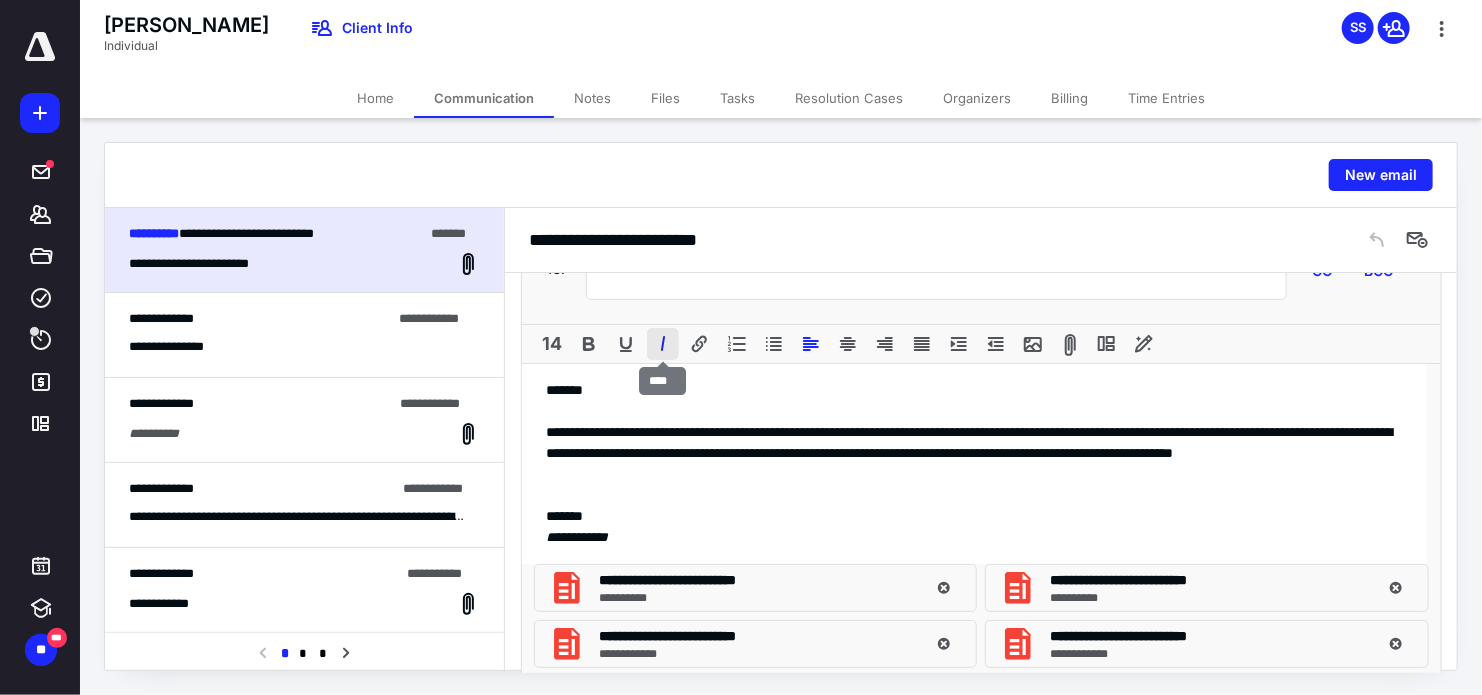 click at bounding box center [663, 344] 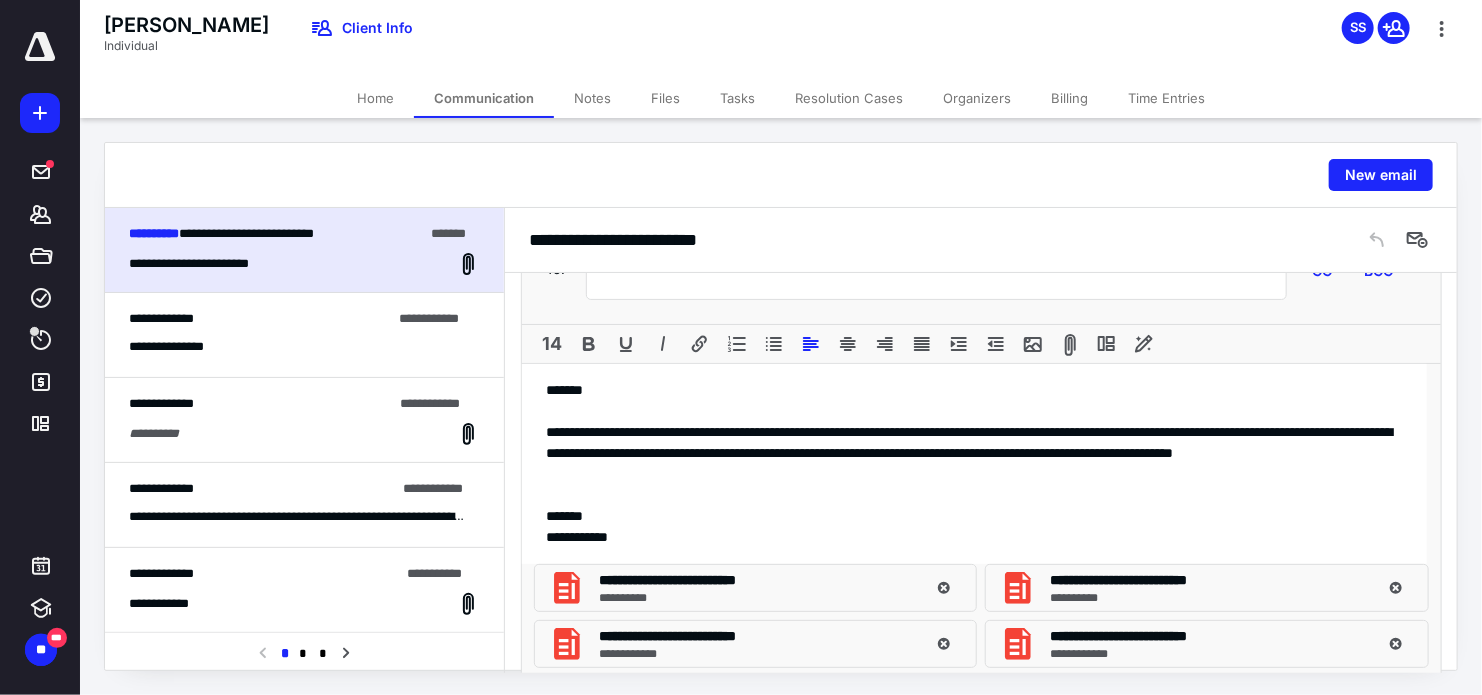 click on "**********" at bounding box center [974, 537] 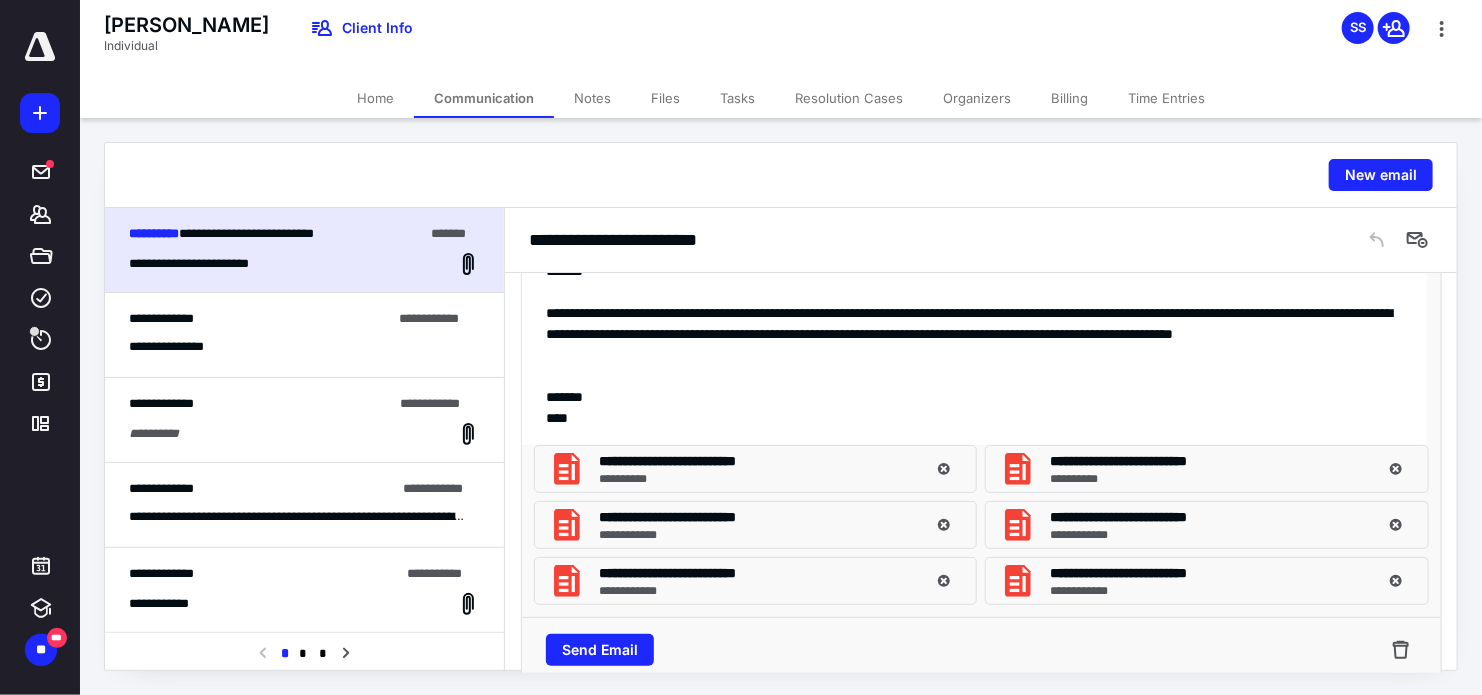 scroll, scrollTop: 820, scrollLeft: 0, axis: vertical 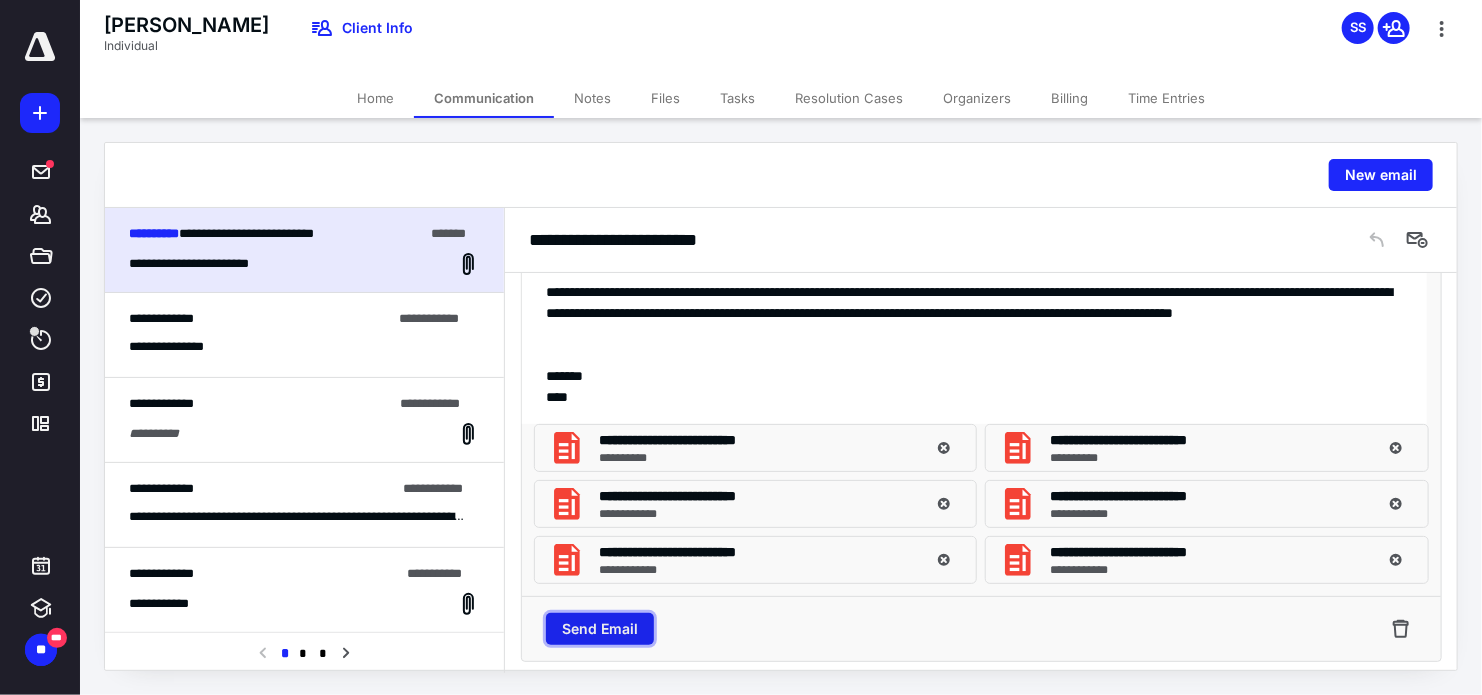 click on "Send Email" at bounding box center (600, 629) 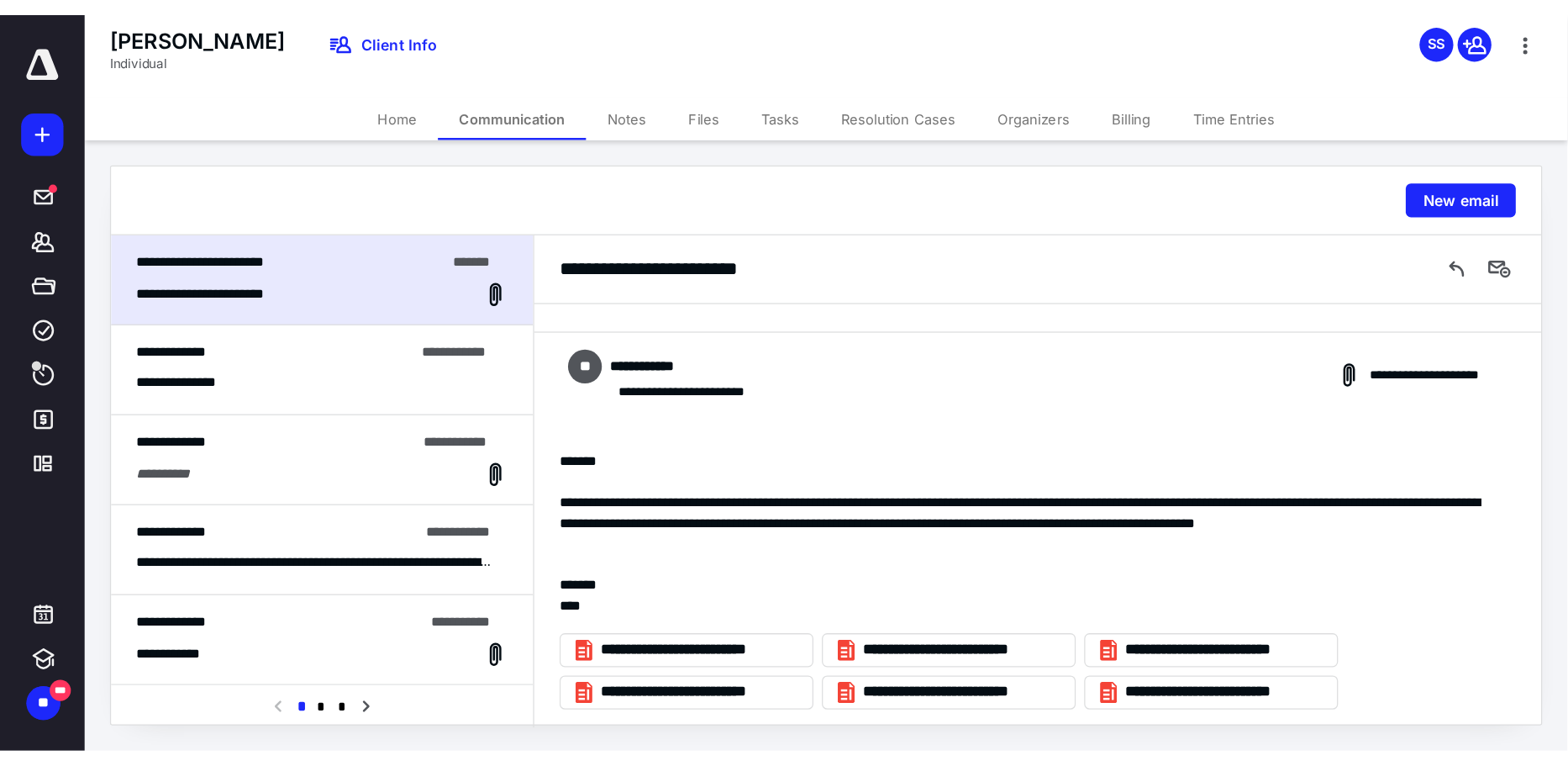 scroll, scrollTop: 492, scrollLeft: 0, axis: vertical 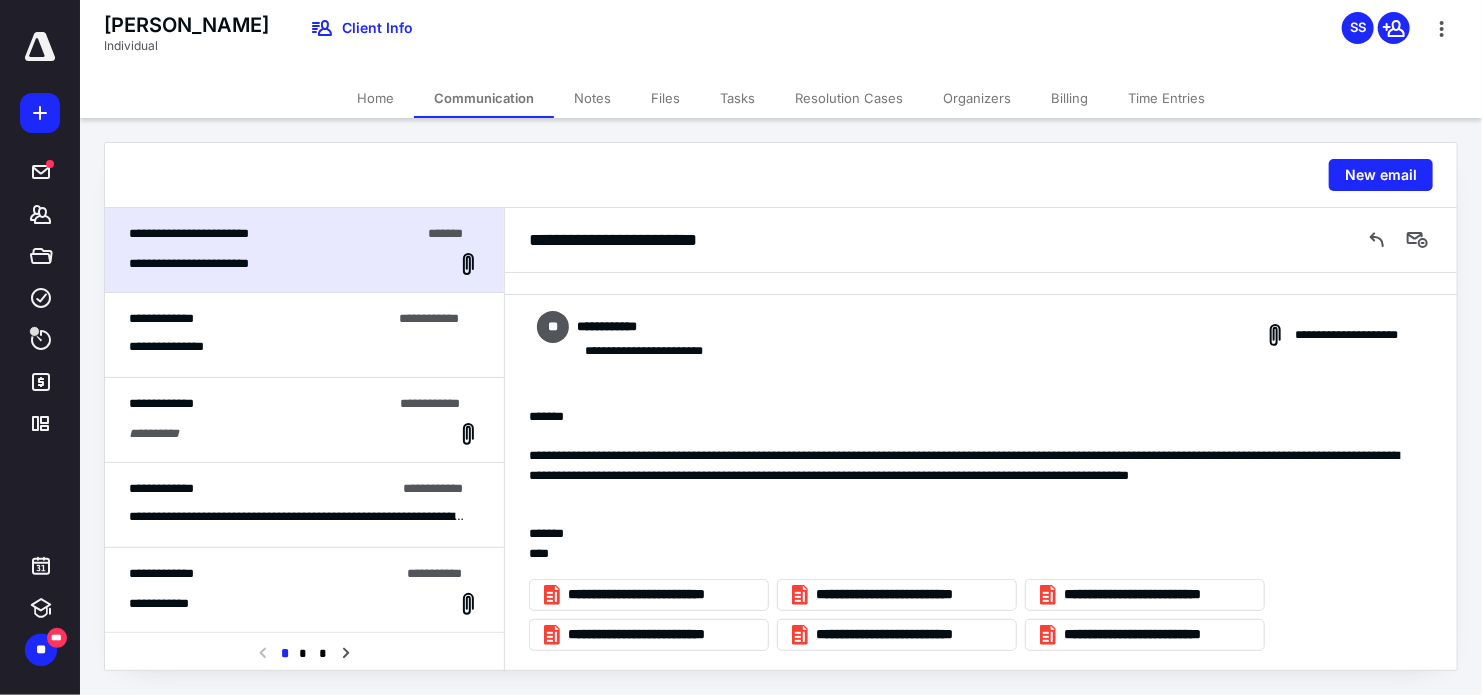 click on "Home" at bounding box center (375, 98) 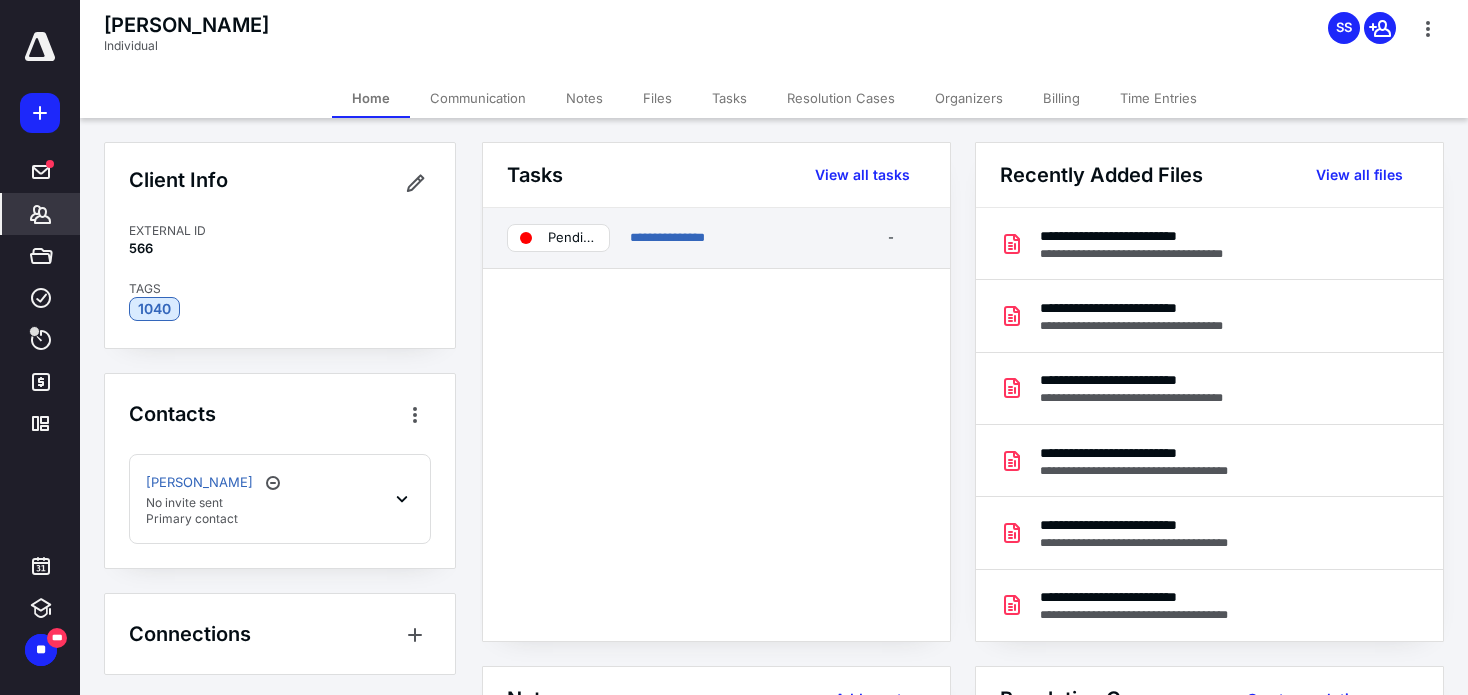 click on "Pending" at bounding box center (572, 238) 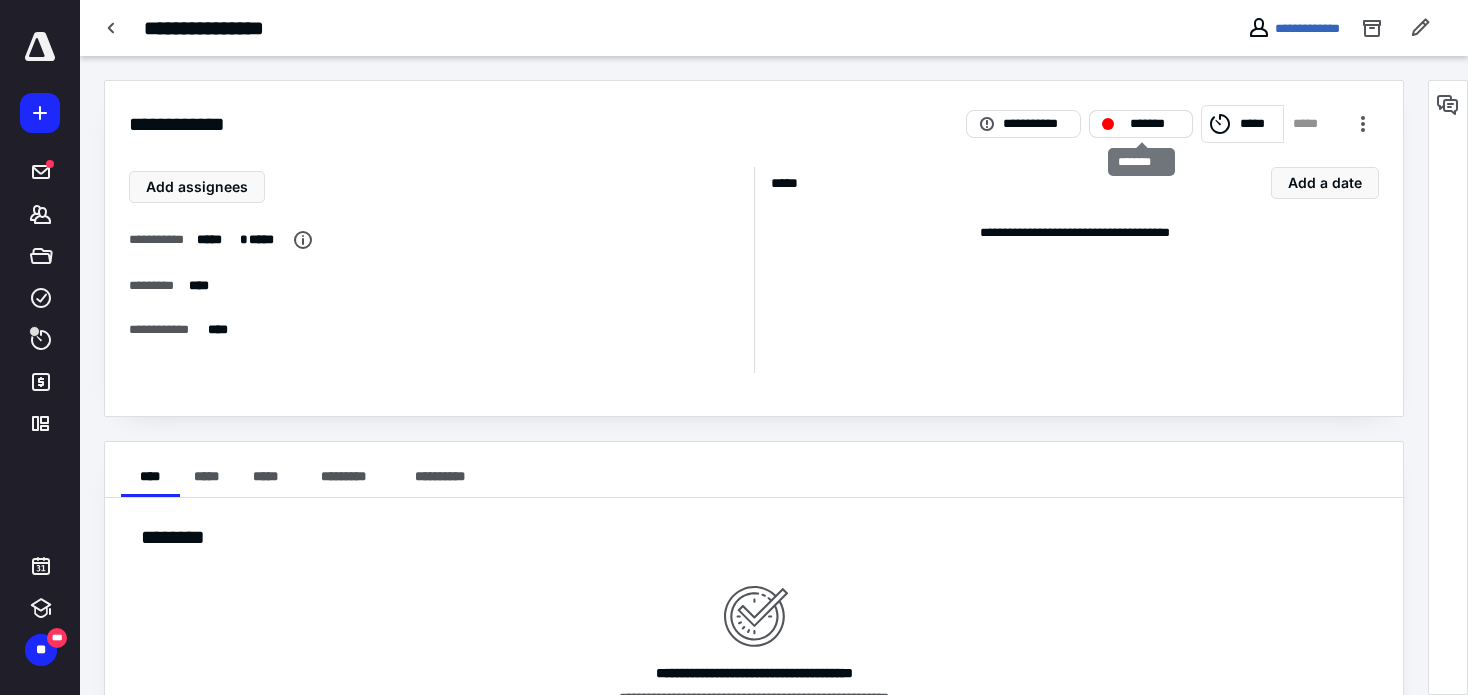 click on "*******" at bounding box center (1141, 124) 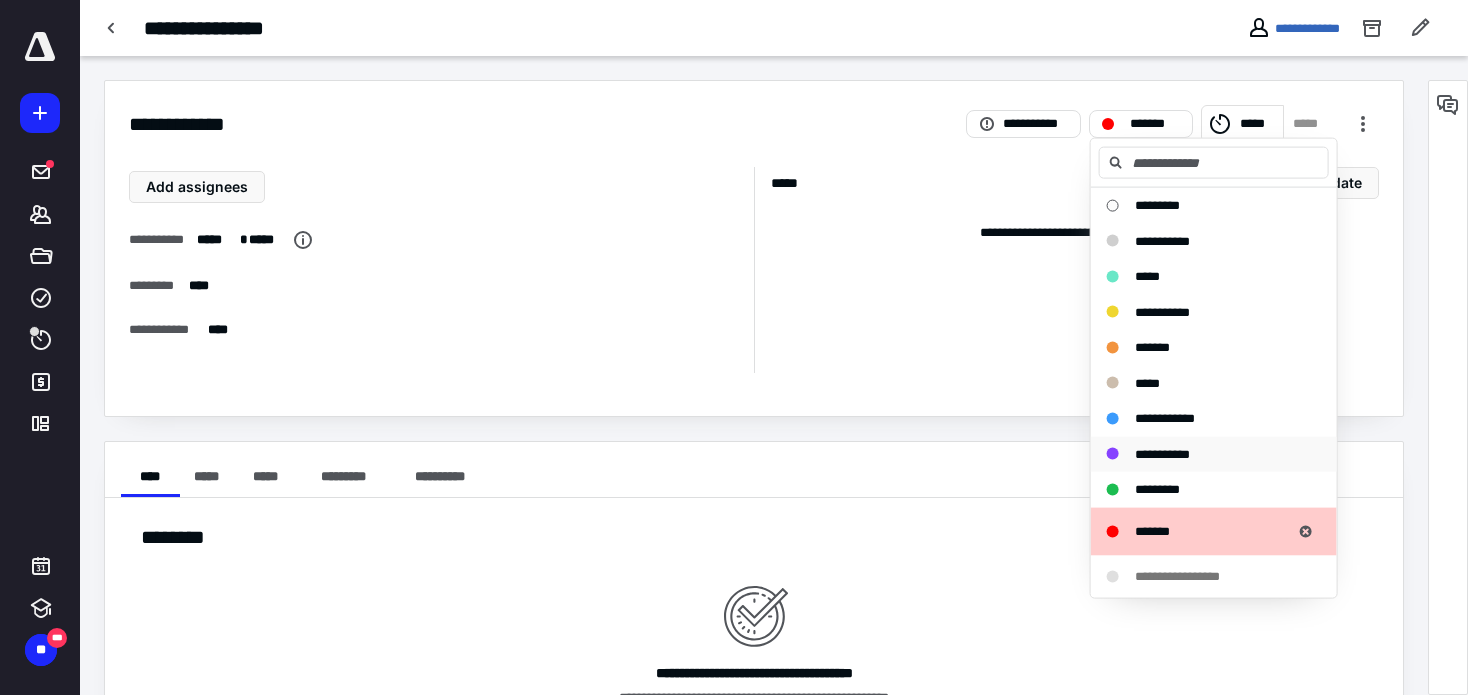 click on "**********" at bounding box center [1162, 453] 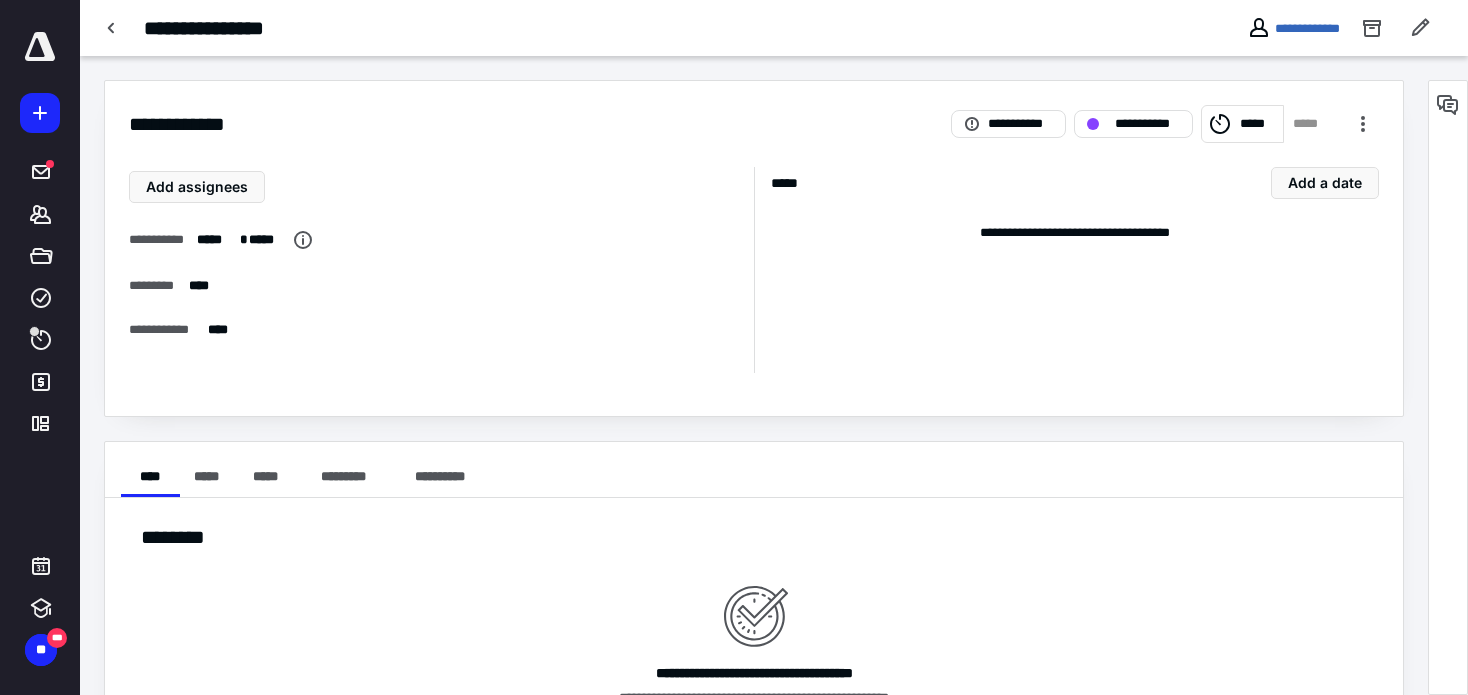 click on "**********" at bounding box center (1075, 233) 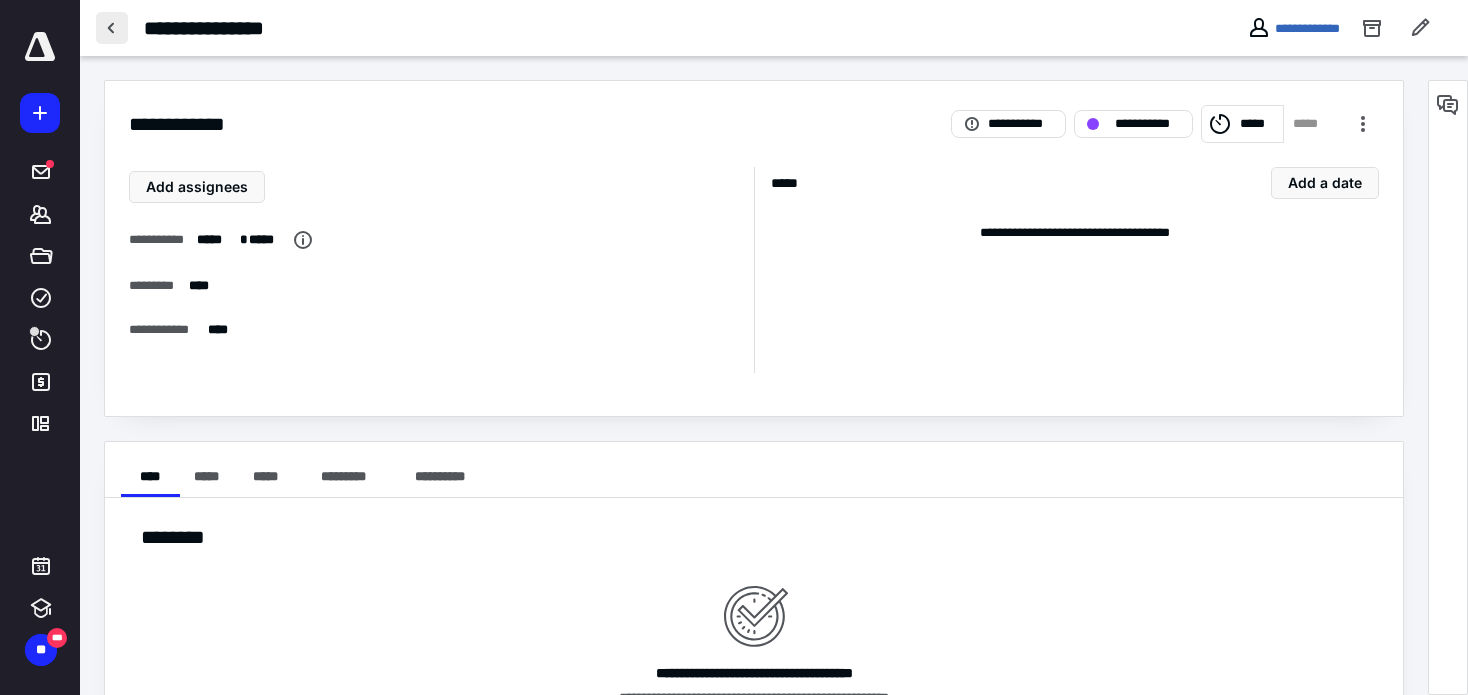 click at bounding box center [112, 28] 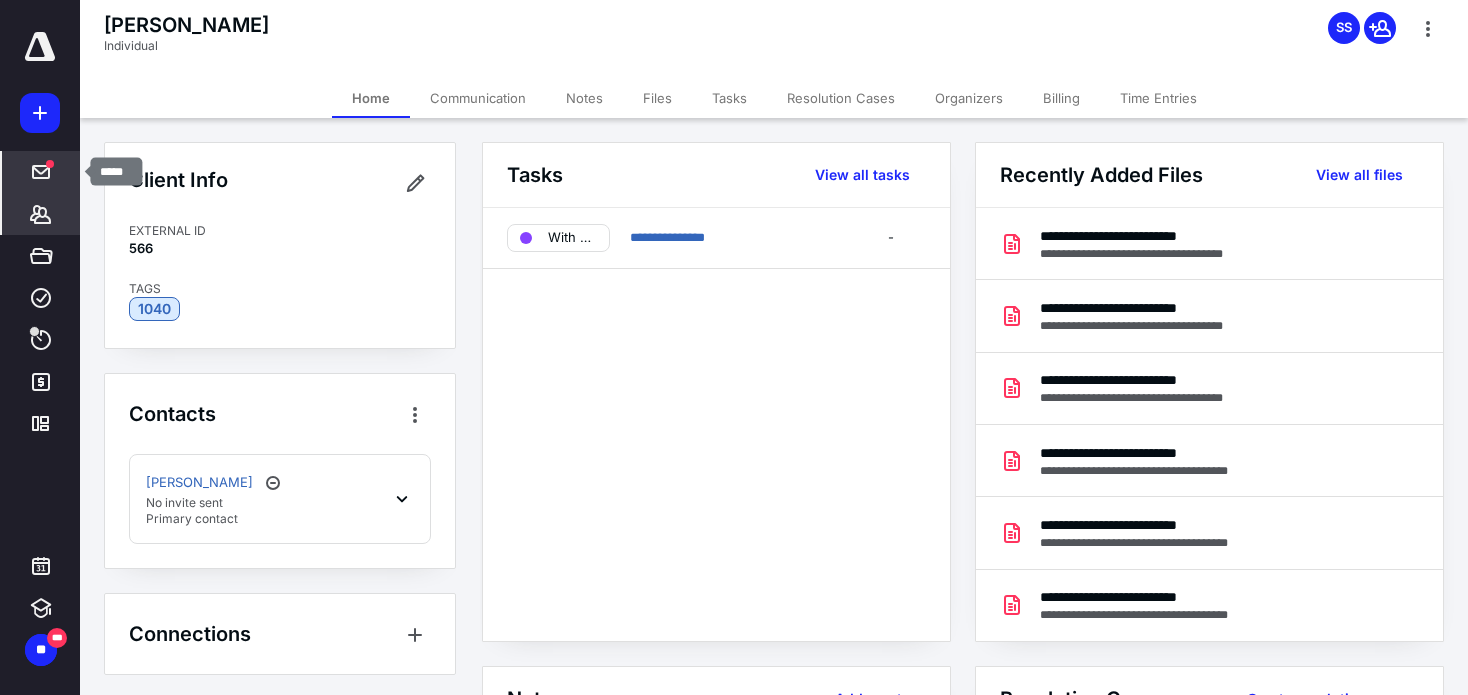 click at bounding box center (41, 172) 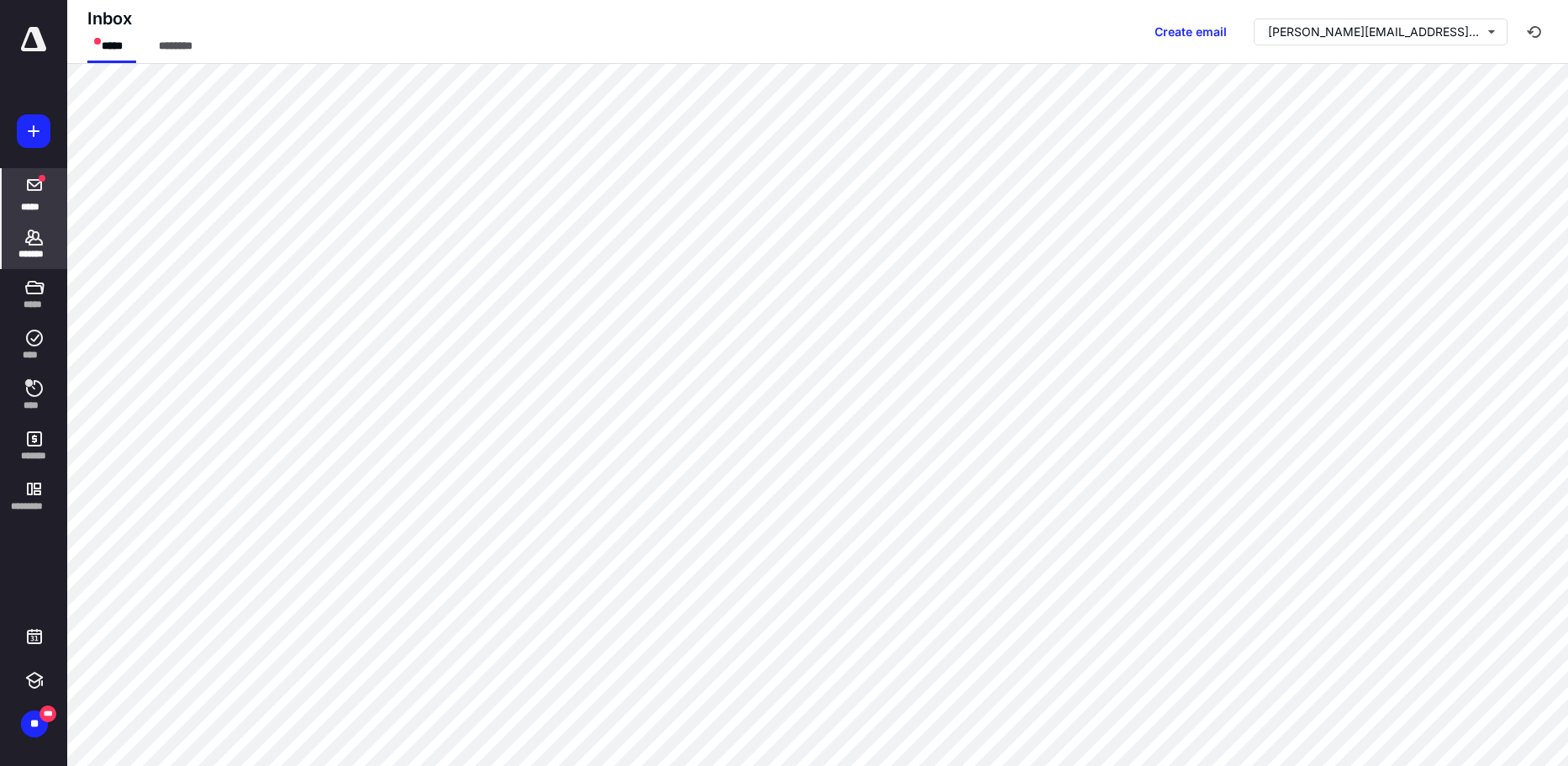 click on "*******" at bounding box center [34, 244] 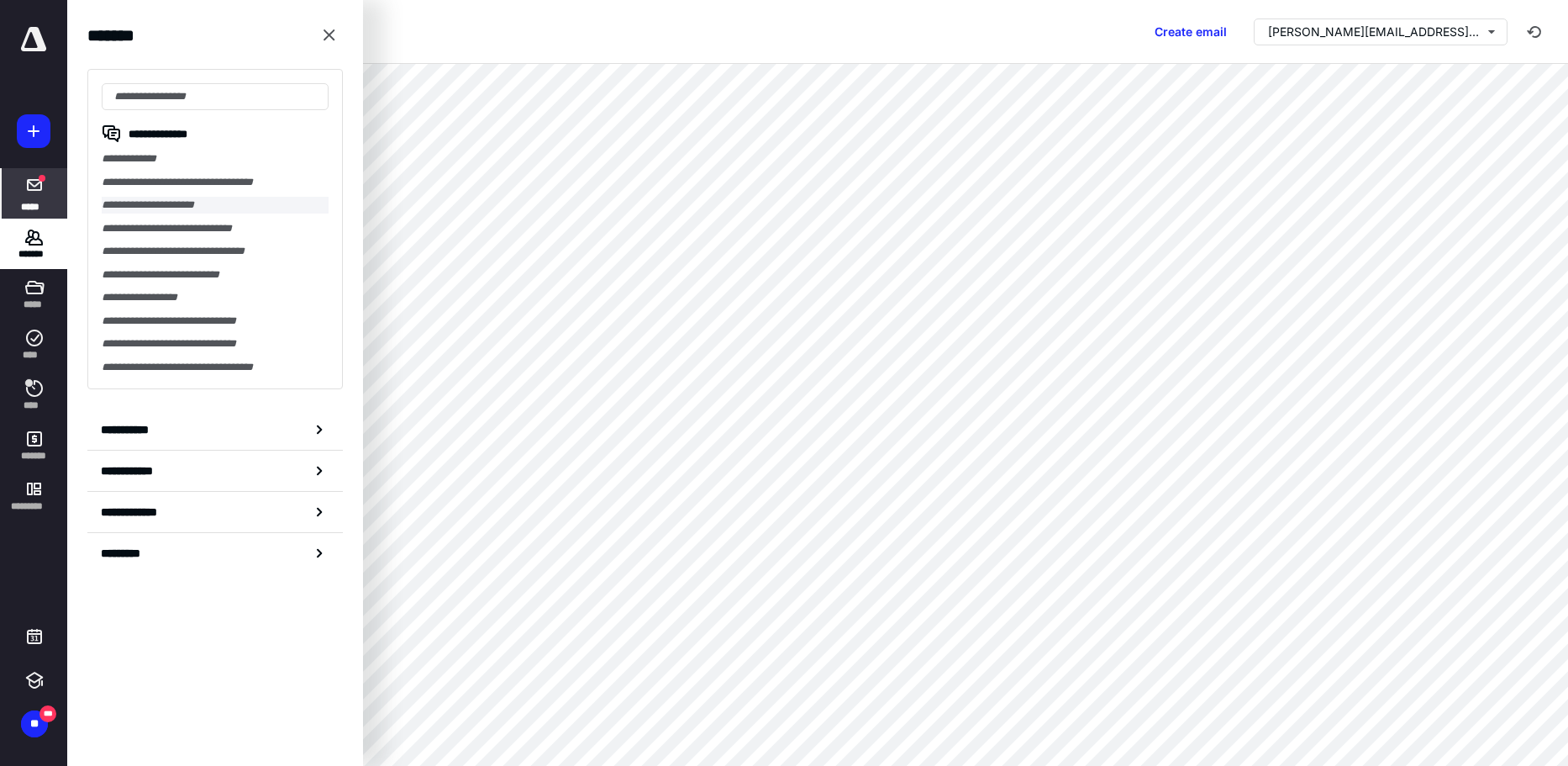 click on "**********" at bounding box center [215, 205] 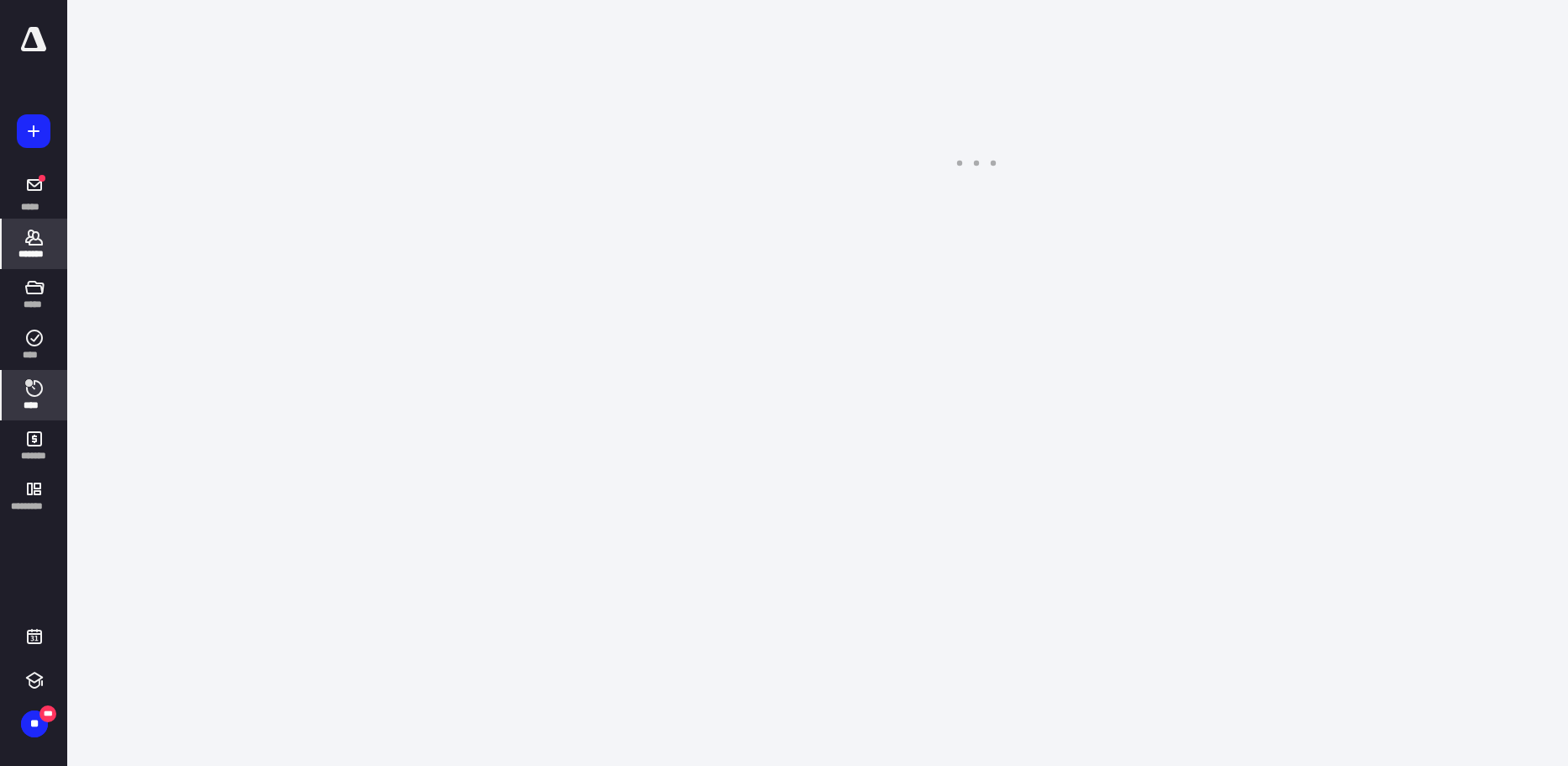 click 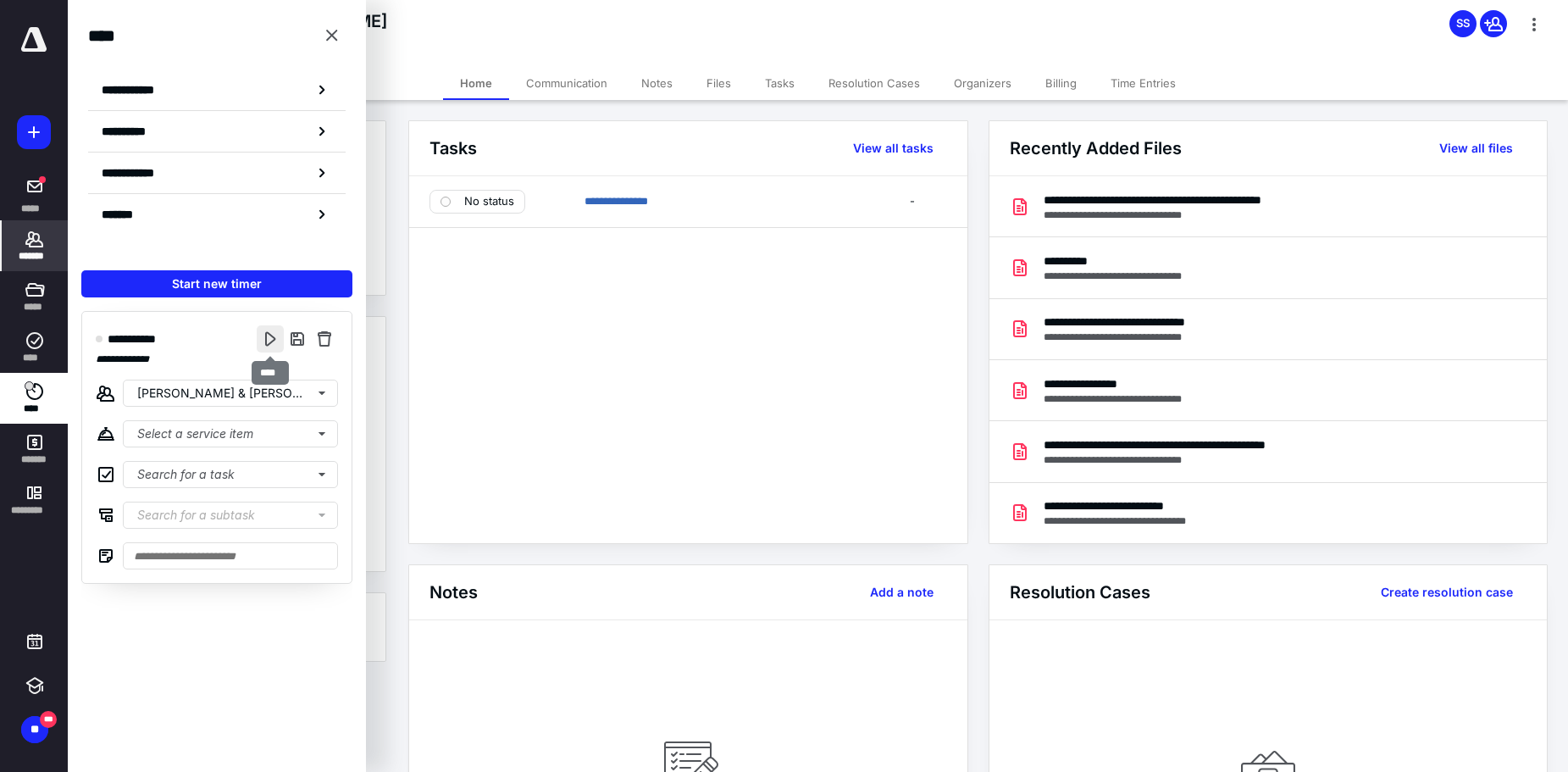 click at bounding box center (270, 339) 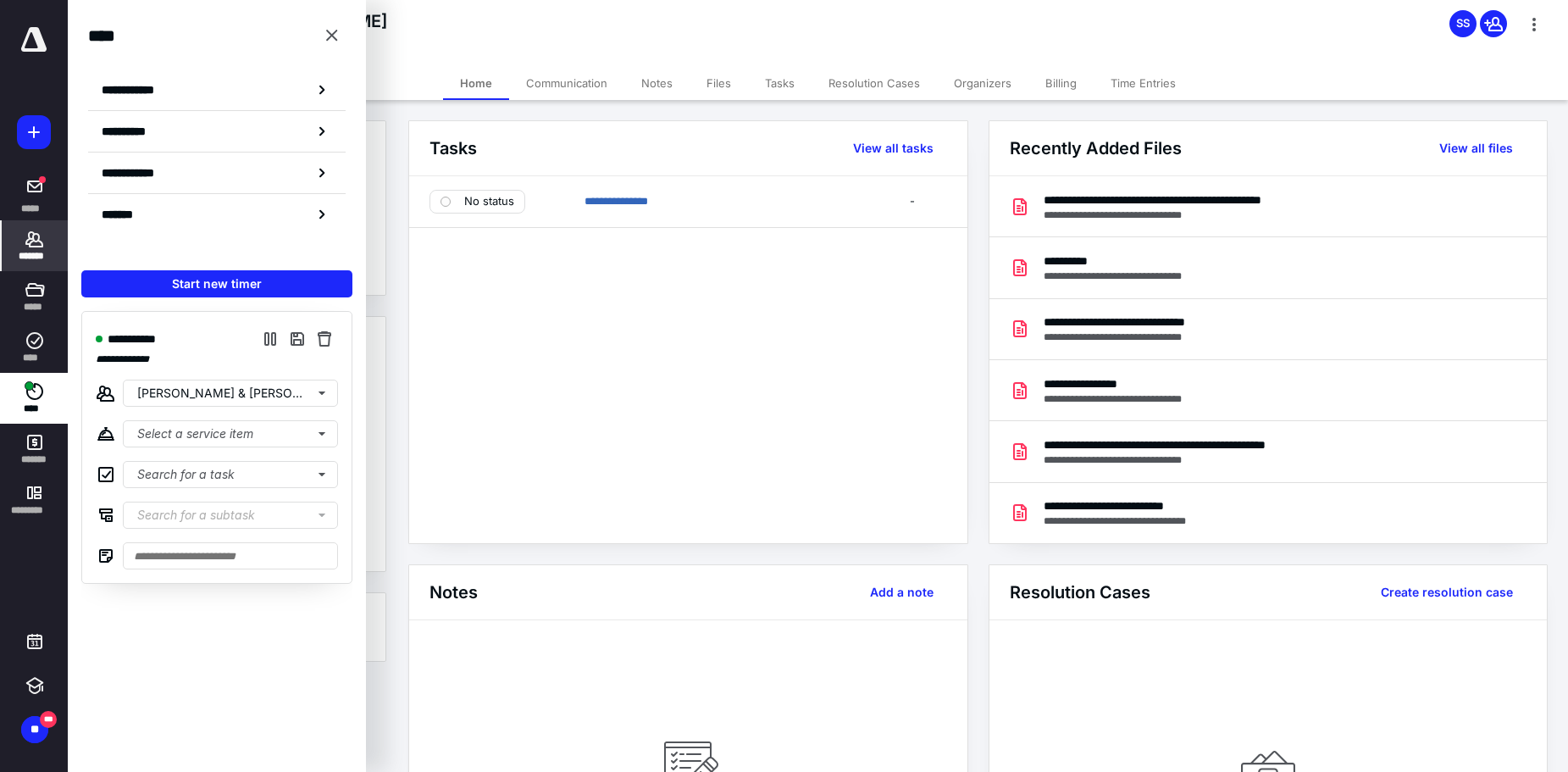 click on "**********" at bounding box center [688, 359] 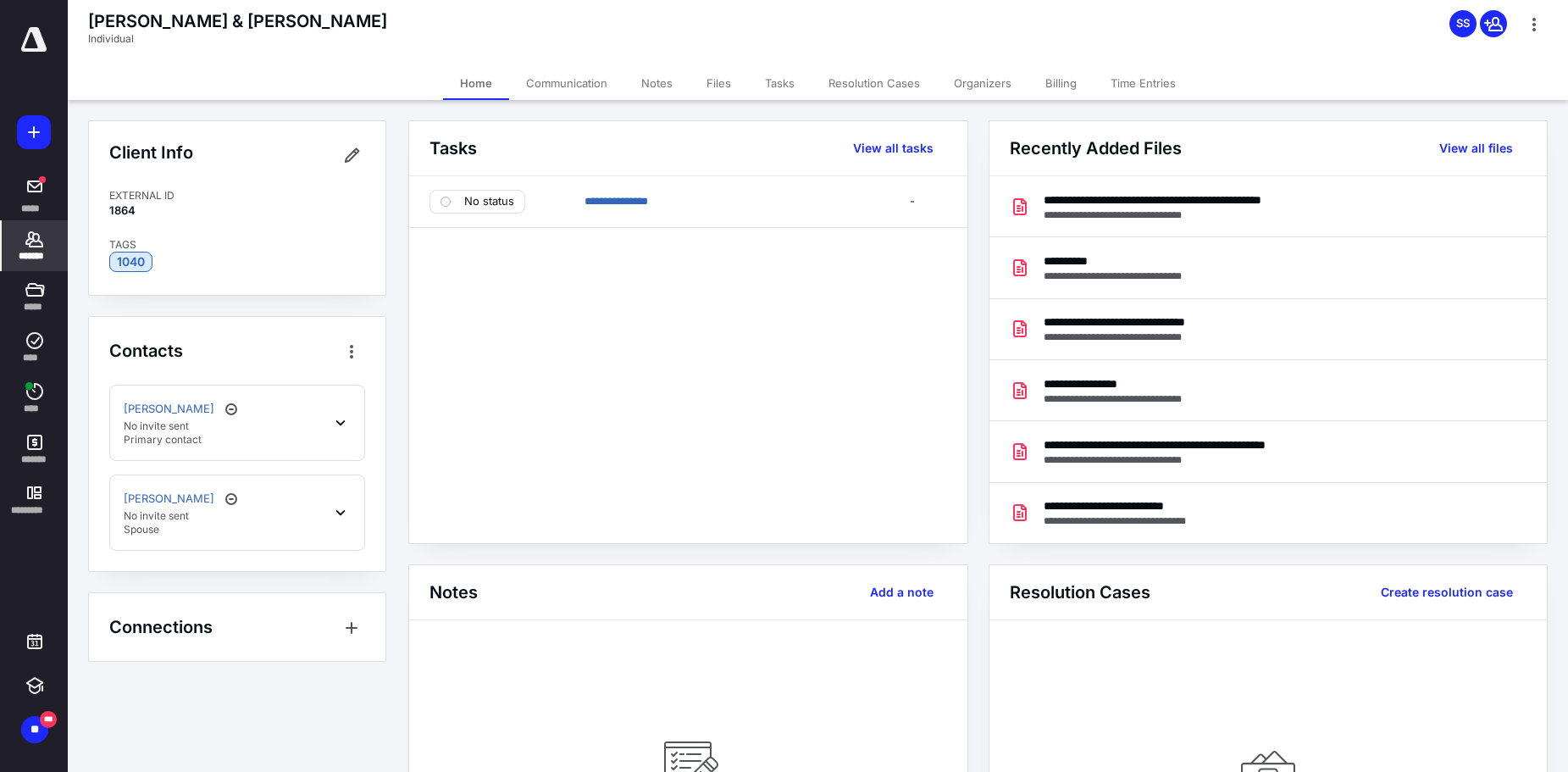 click on "Files" at bounding box center (718, 83) 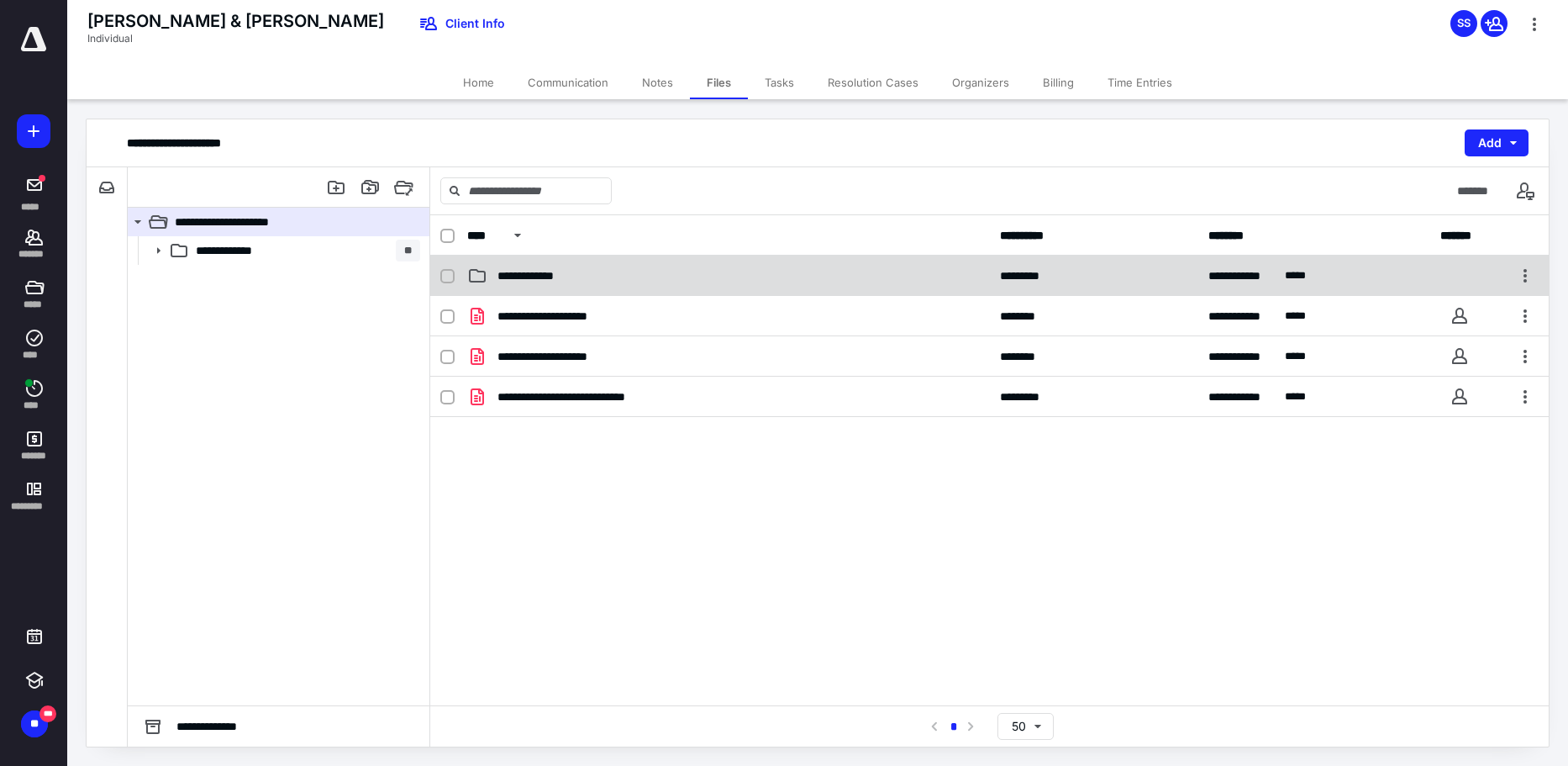 click on "**********" at bounding box center [539, 276] 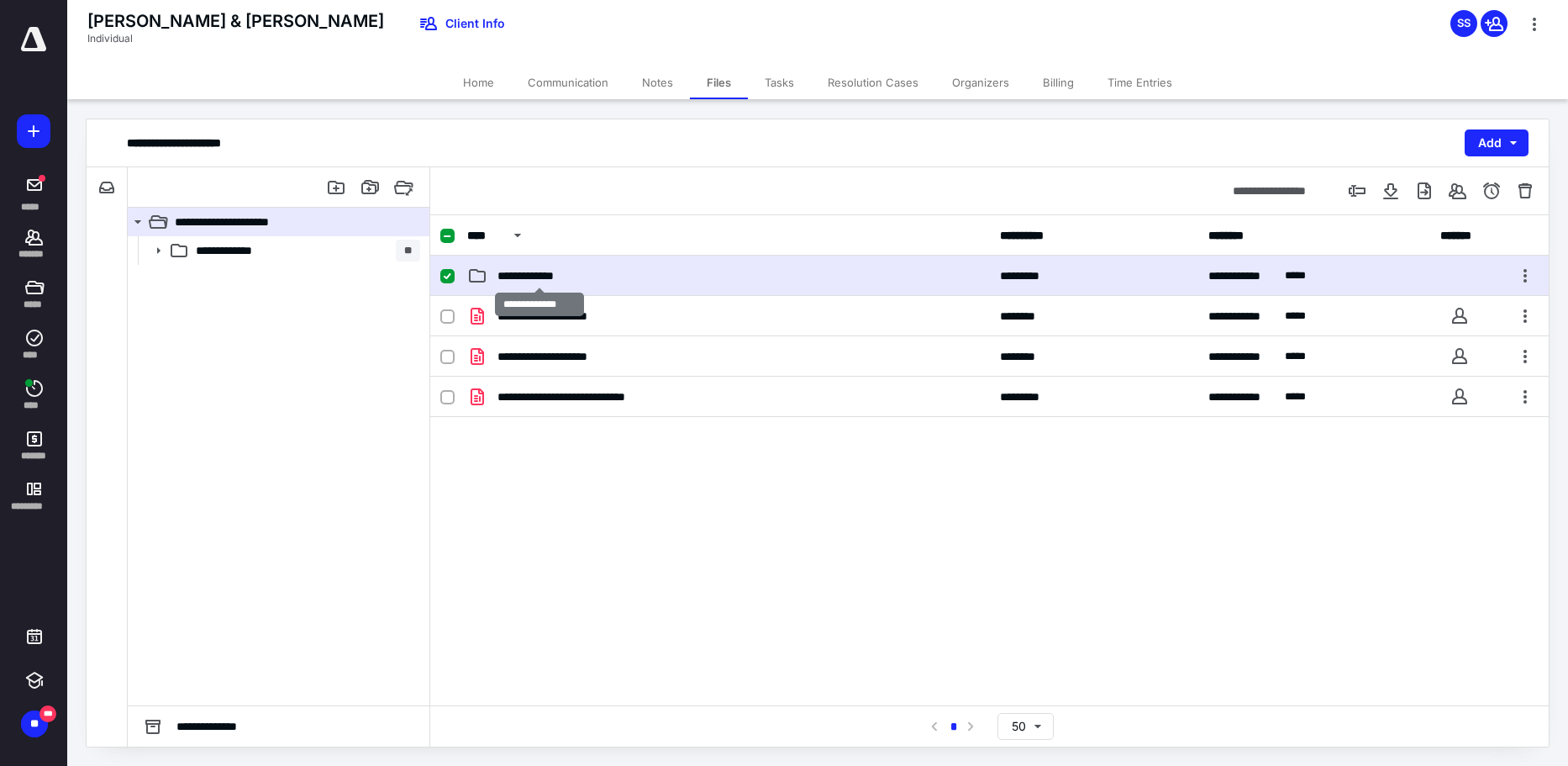 click on "**********" at bounding box center (539, 276) 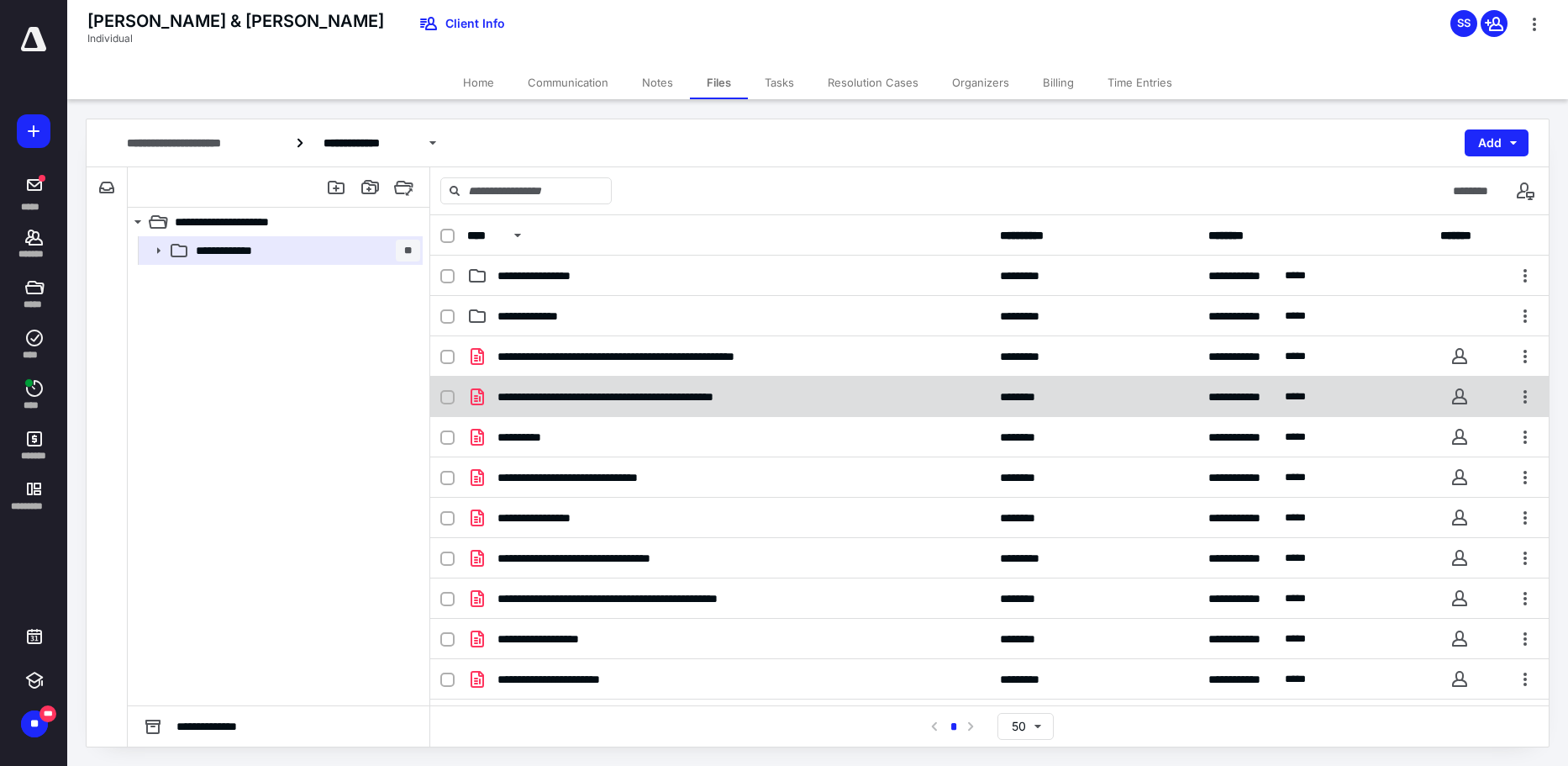 click on "**********" at bounding box center (646, 397) 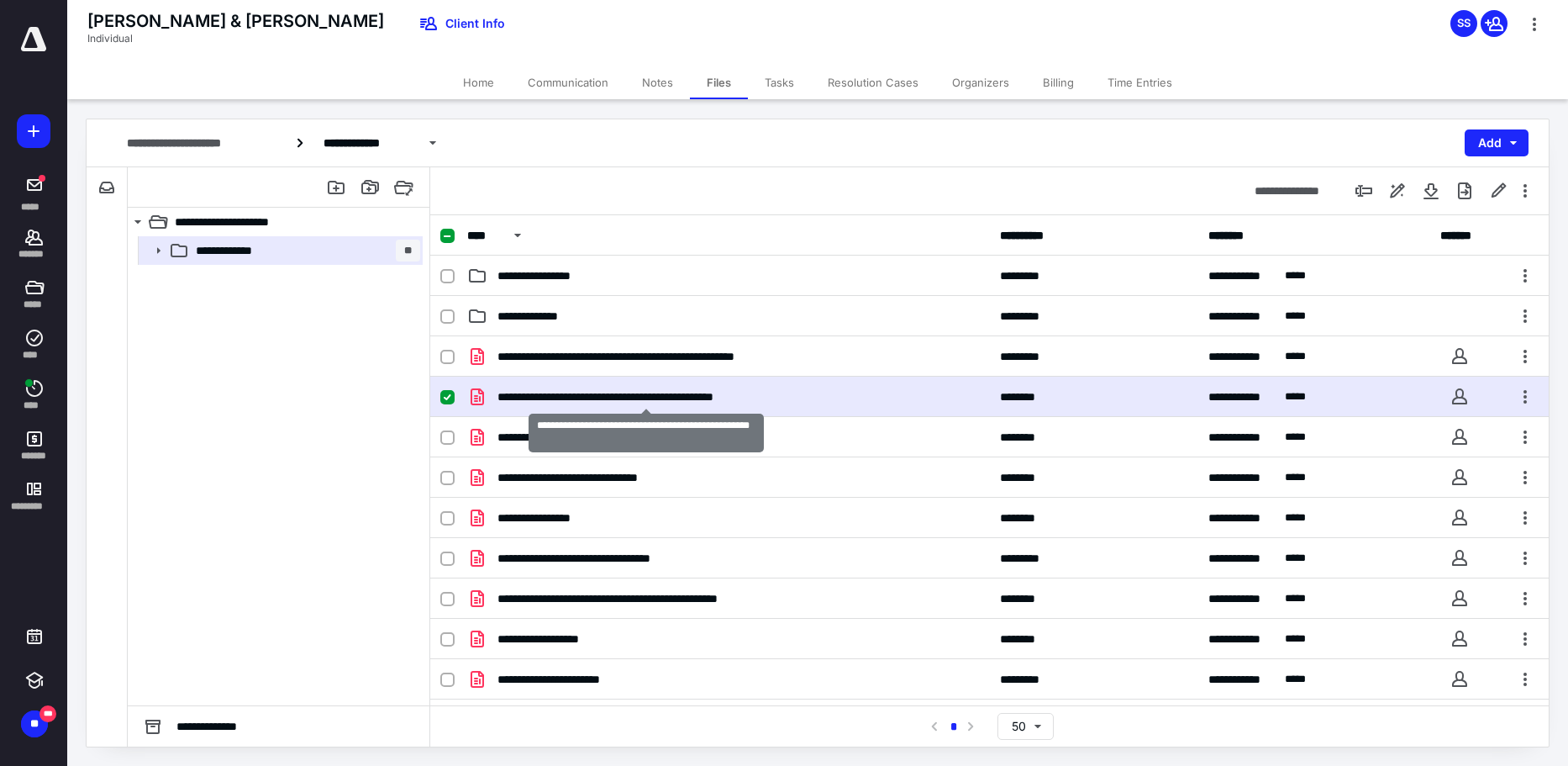 click on "**********" at bounding box center (646, 397) 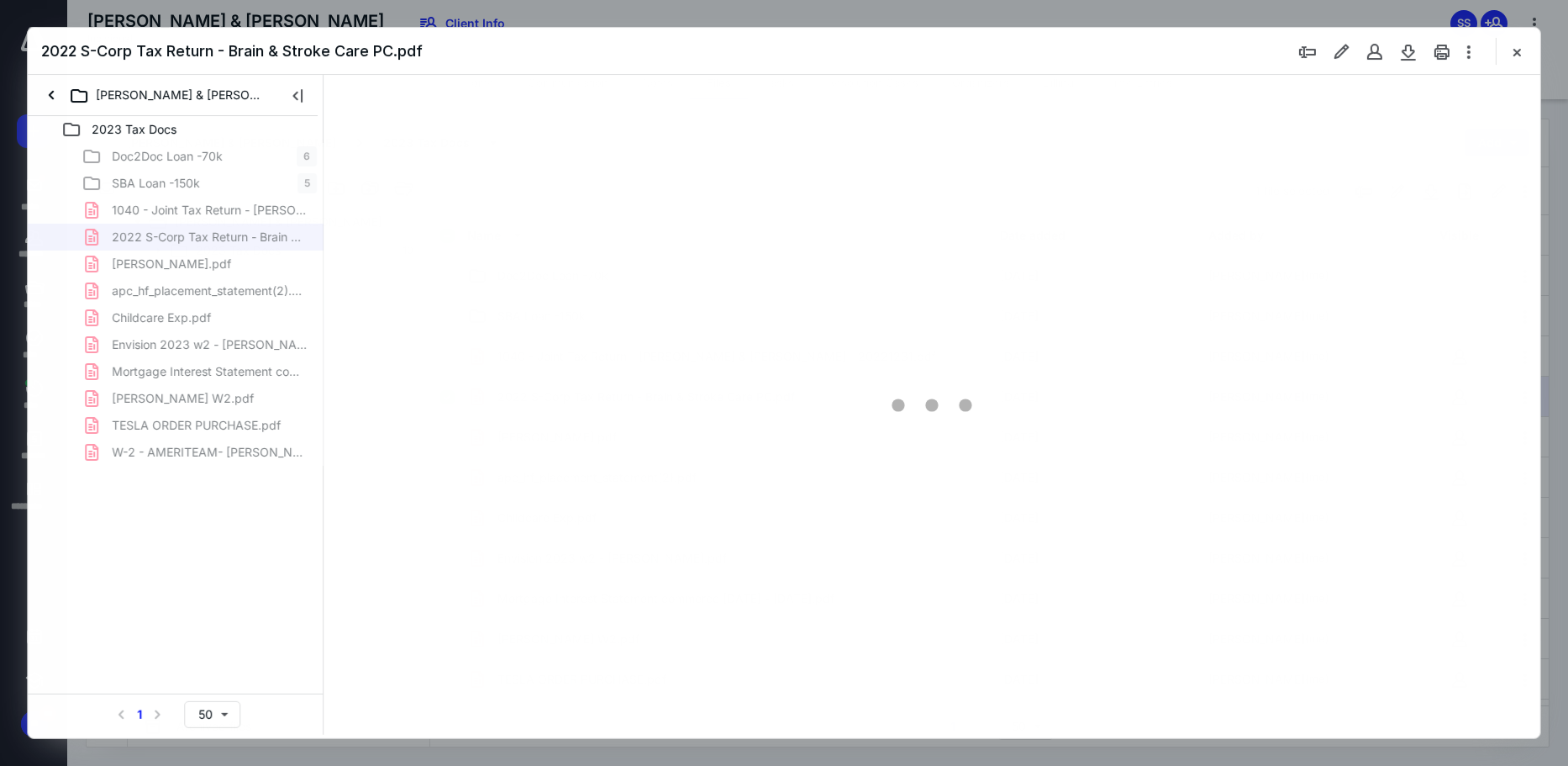 scroll, scrollTop: 0, scrollLeft: 0, axis: both 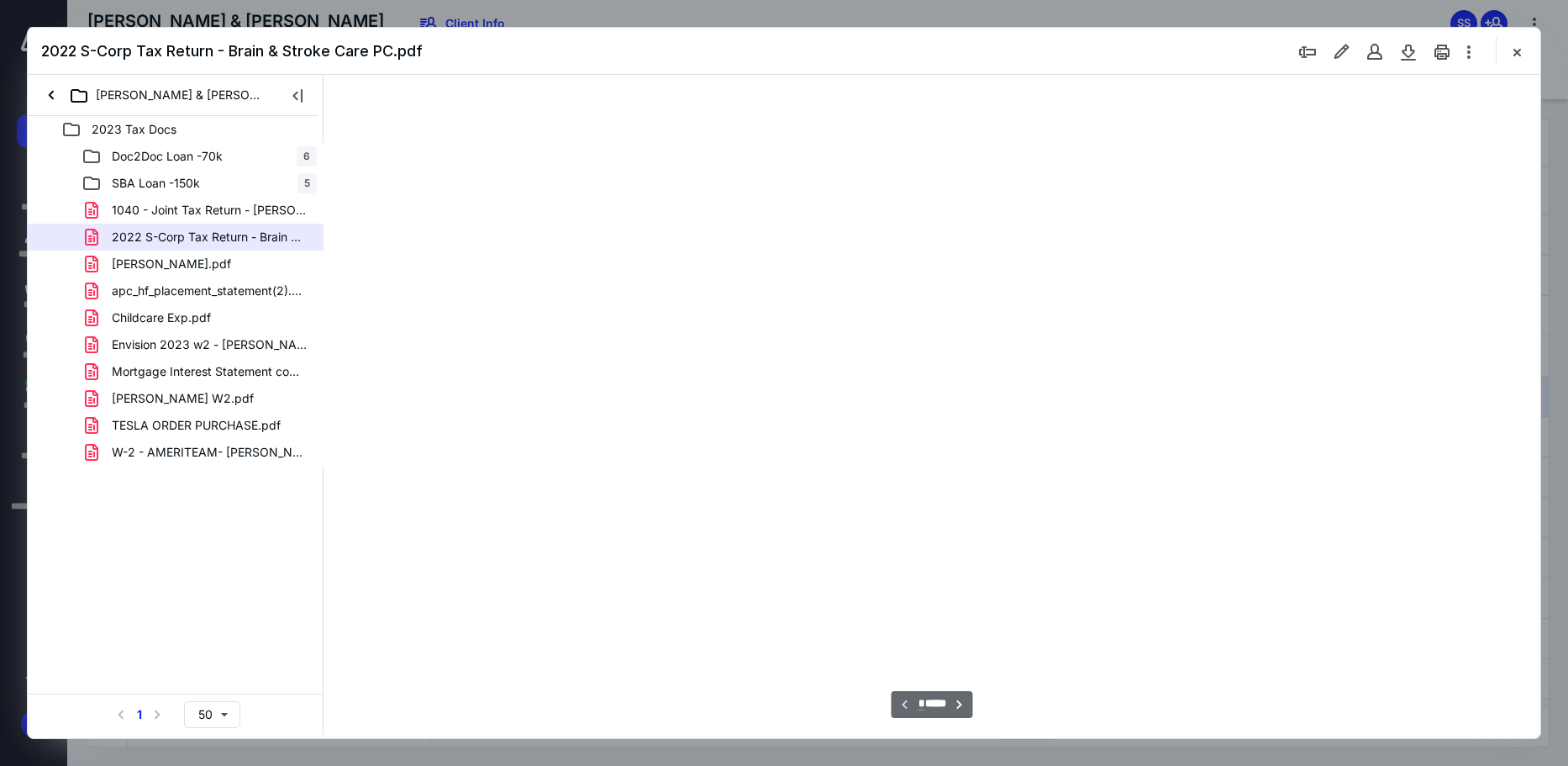 type on "232" 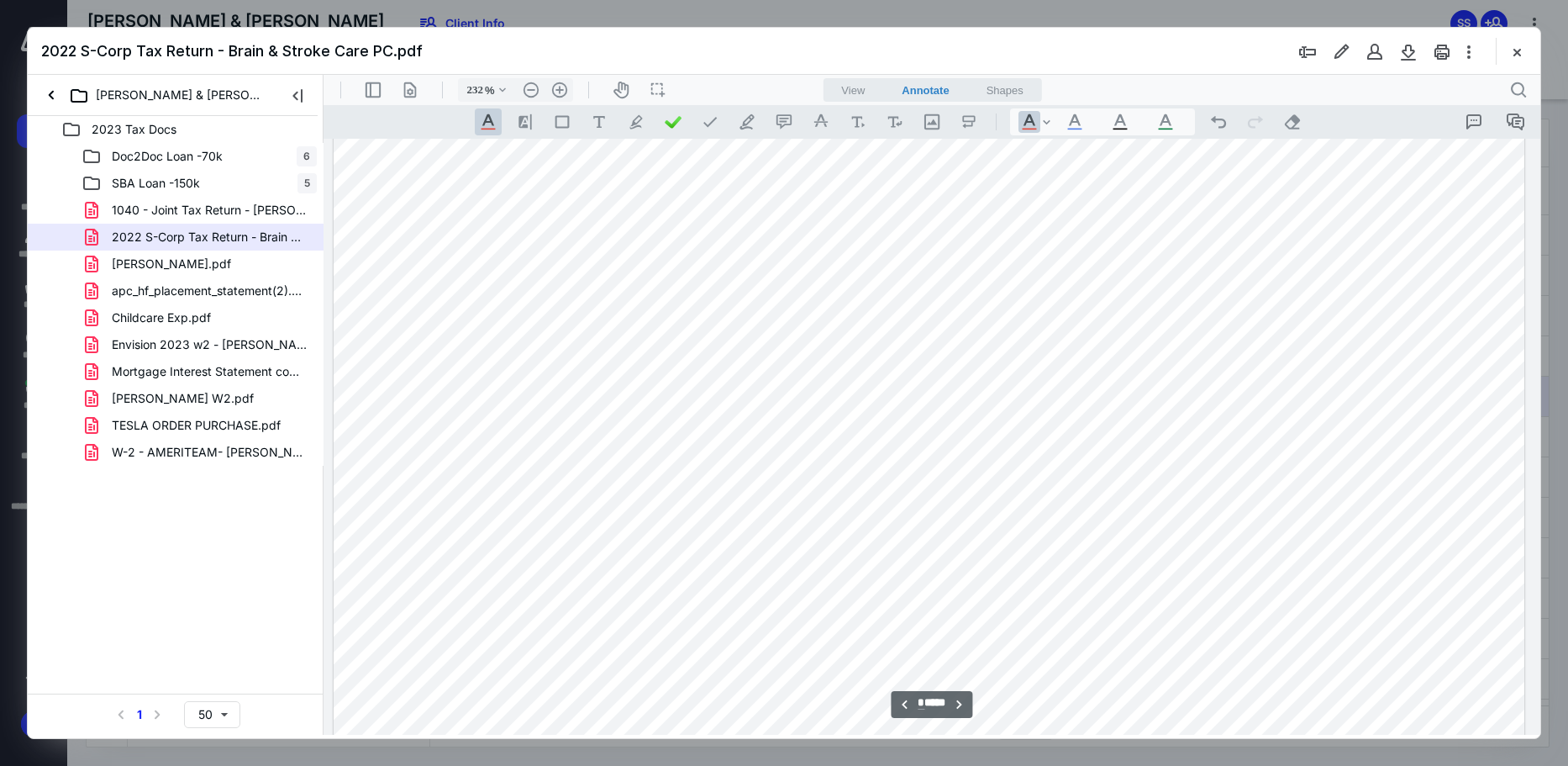 scroll, scrollTop: 2762, scrollLeft: 172, axis: both 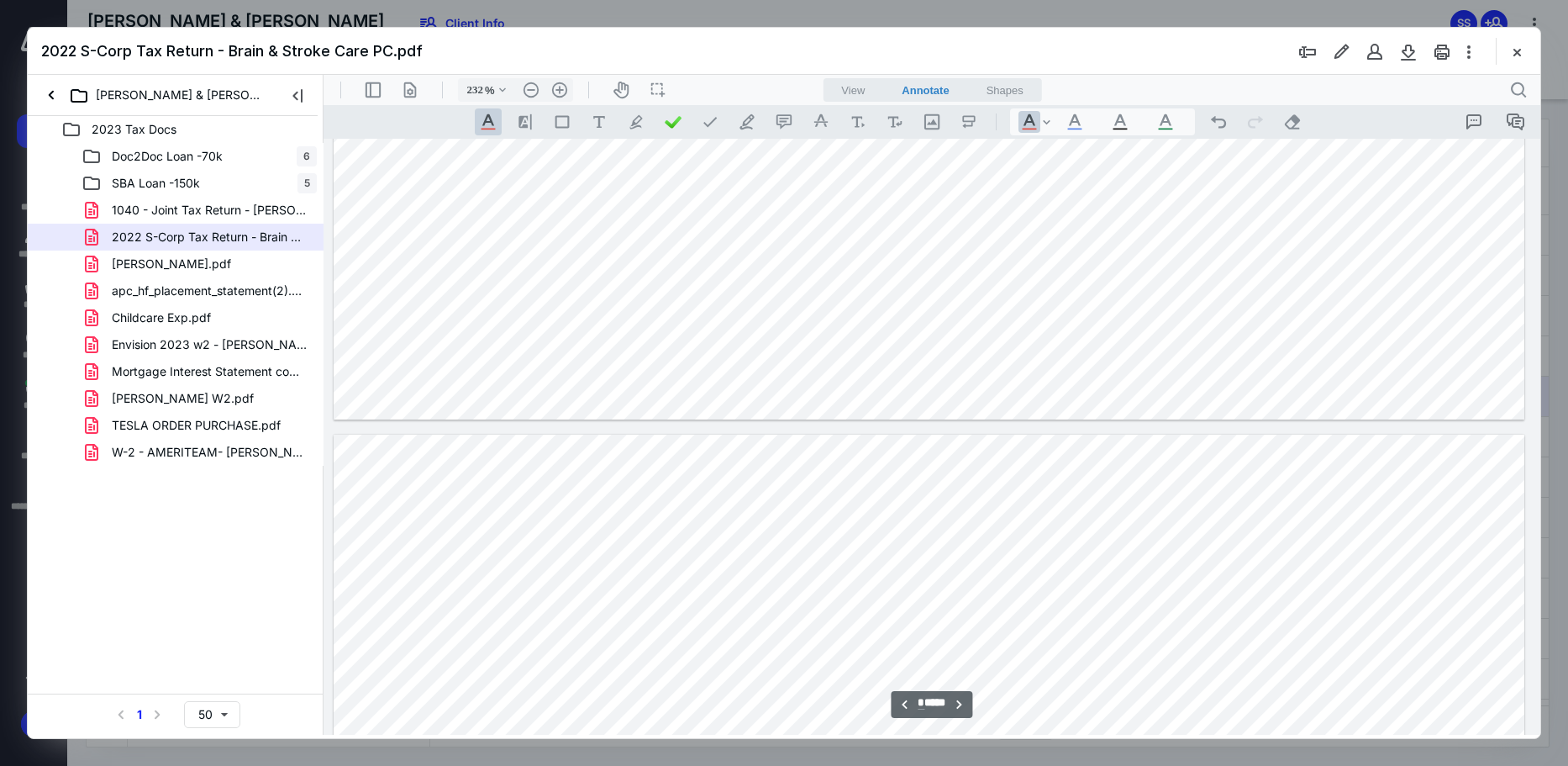 type on "*" 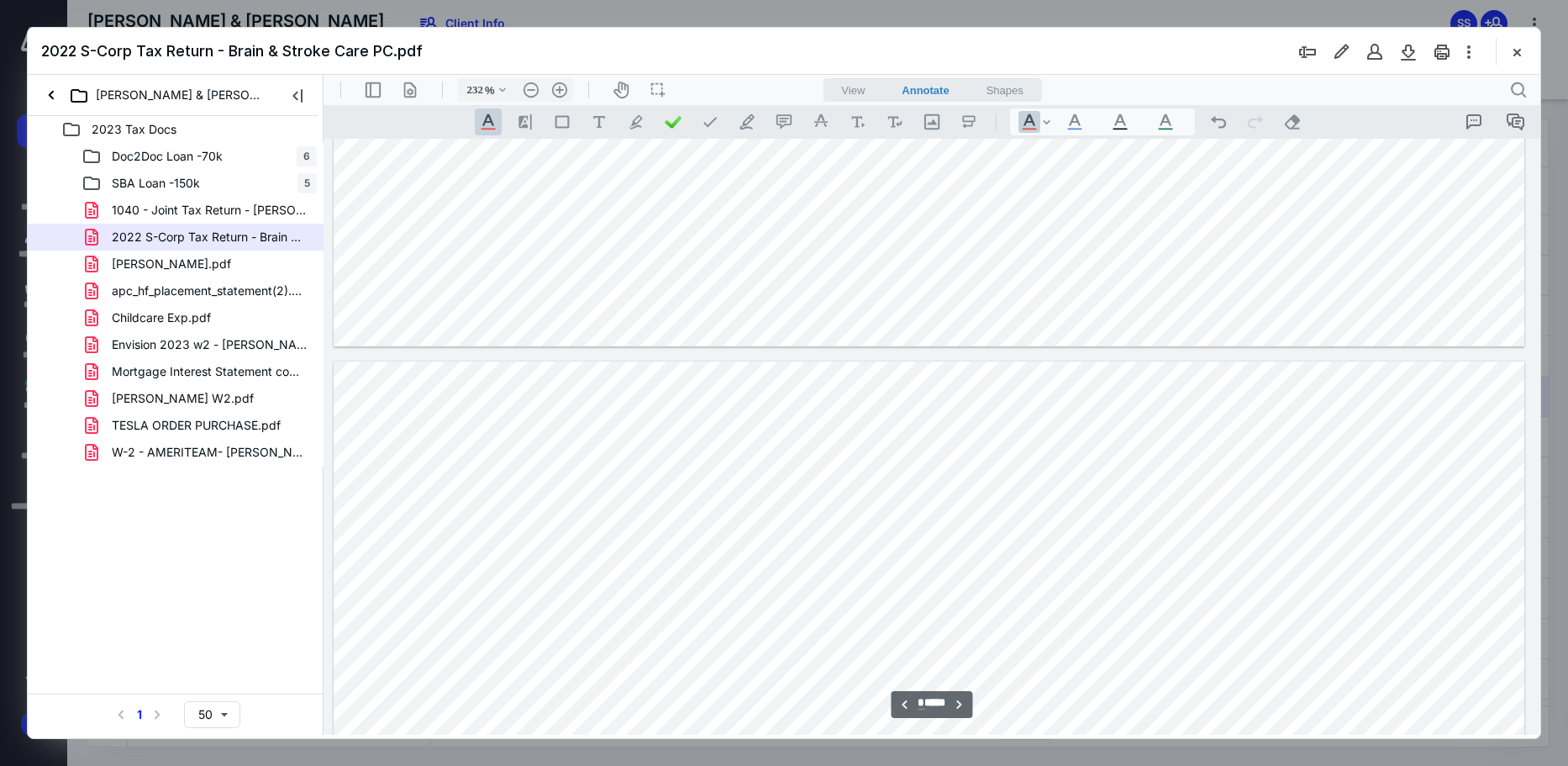 type on "231" 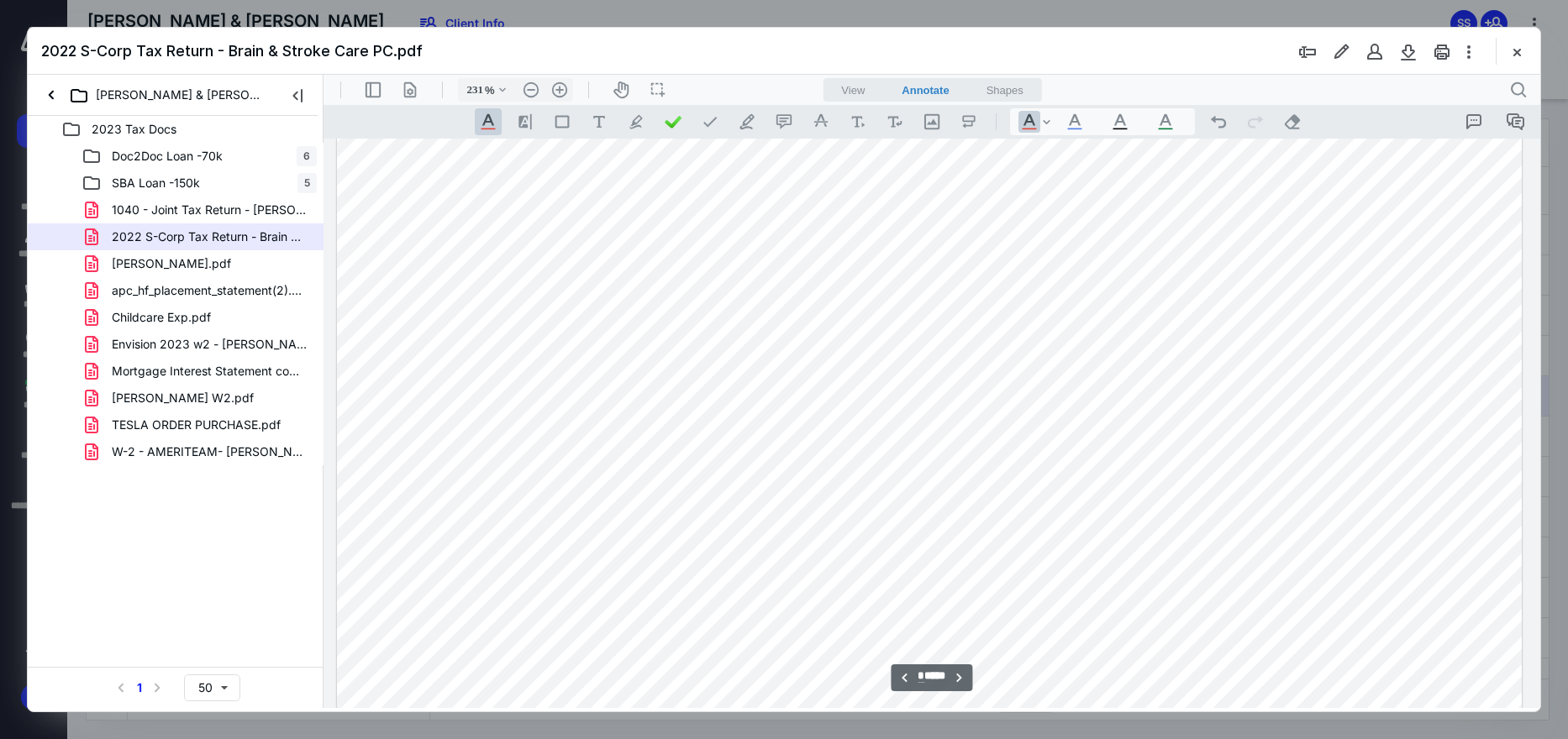 scroll, scrollTop: 3244, scrollLeft: 169, axis: both 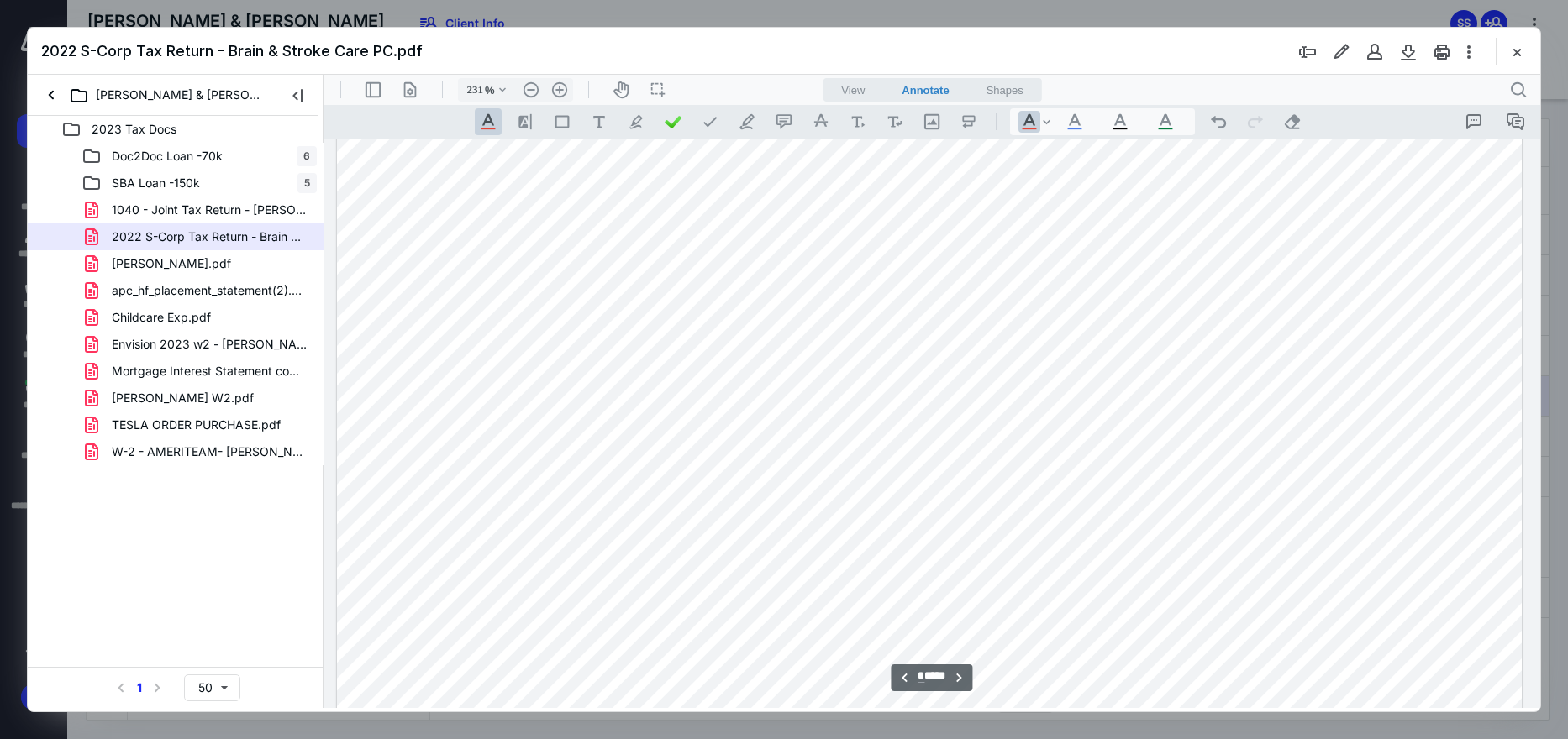 click at bounding box center (929, 763) 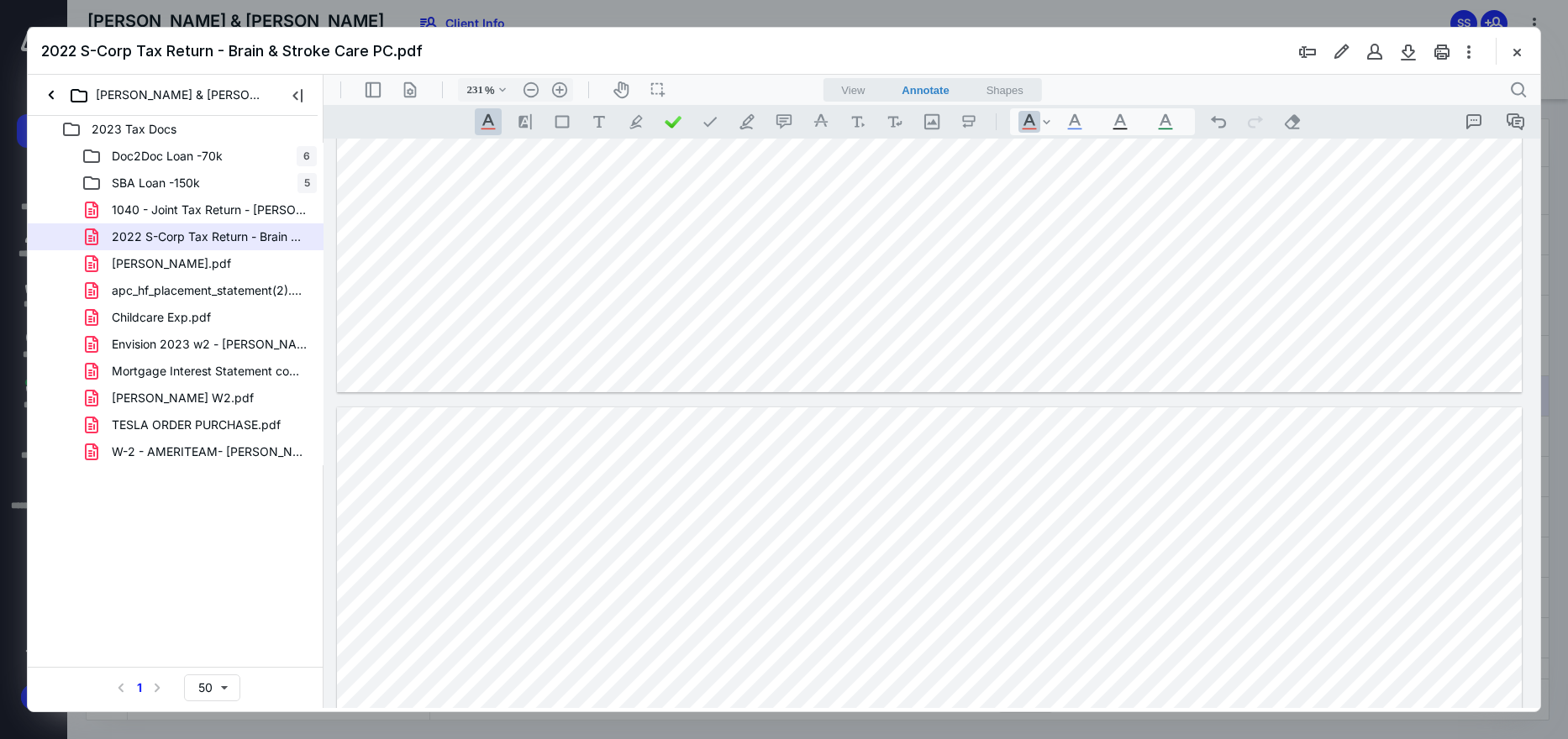 drag, startPoint x: 573, startPoint y: 345, endPoint x: 581, endPoint y: 338, distance: 10.630146 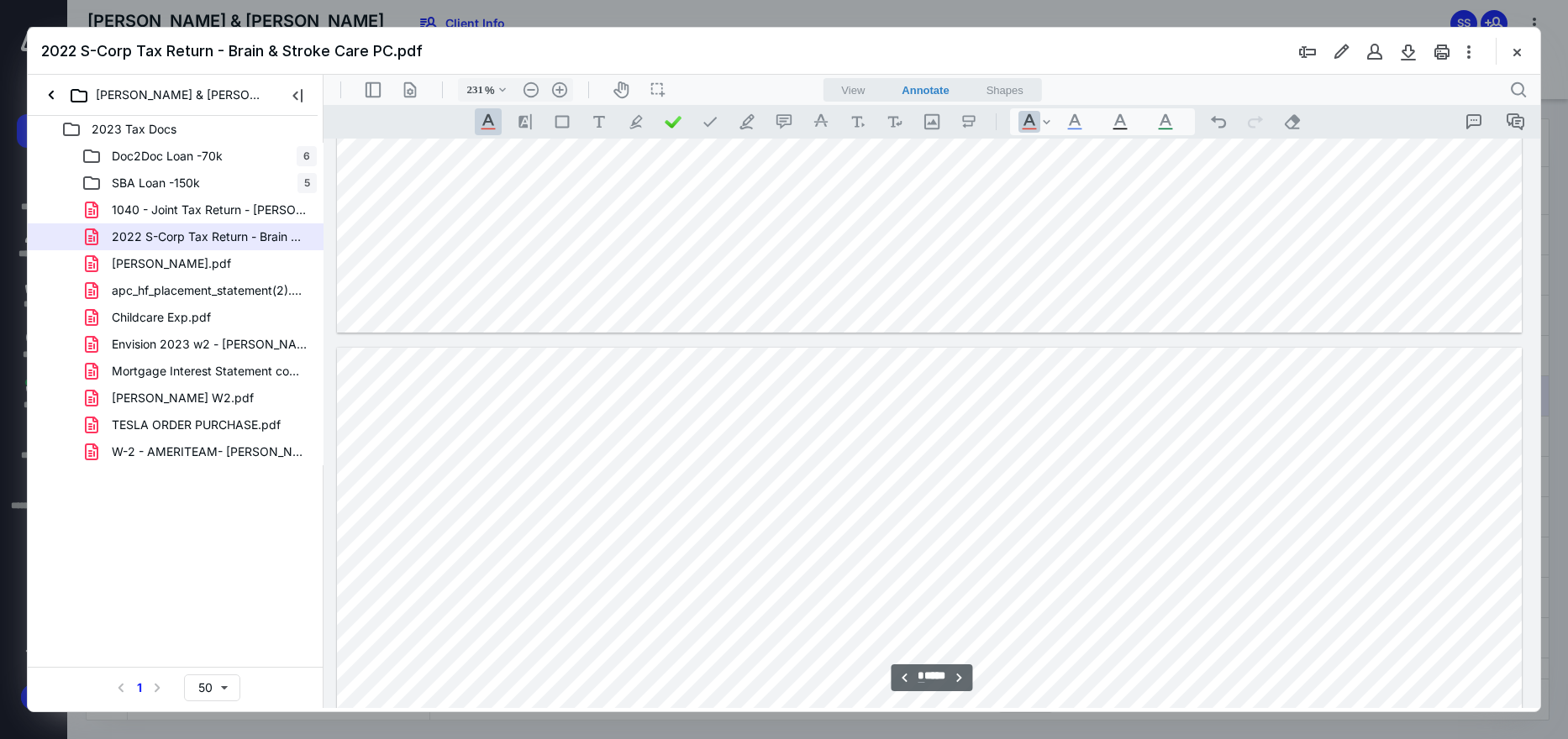 scroll, scrollTop: 3002, scrollLeft: 169, axis: both 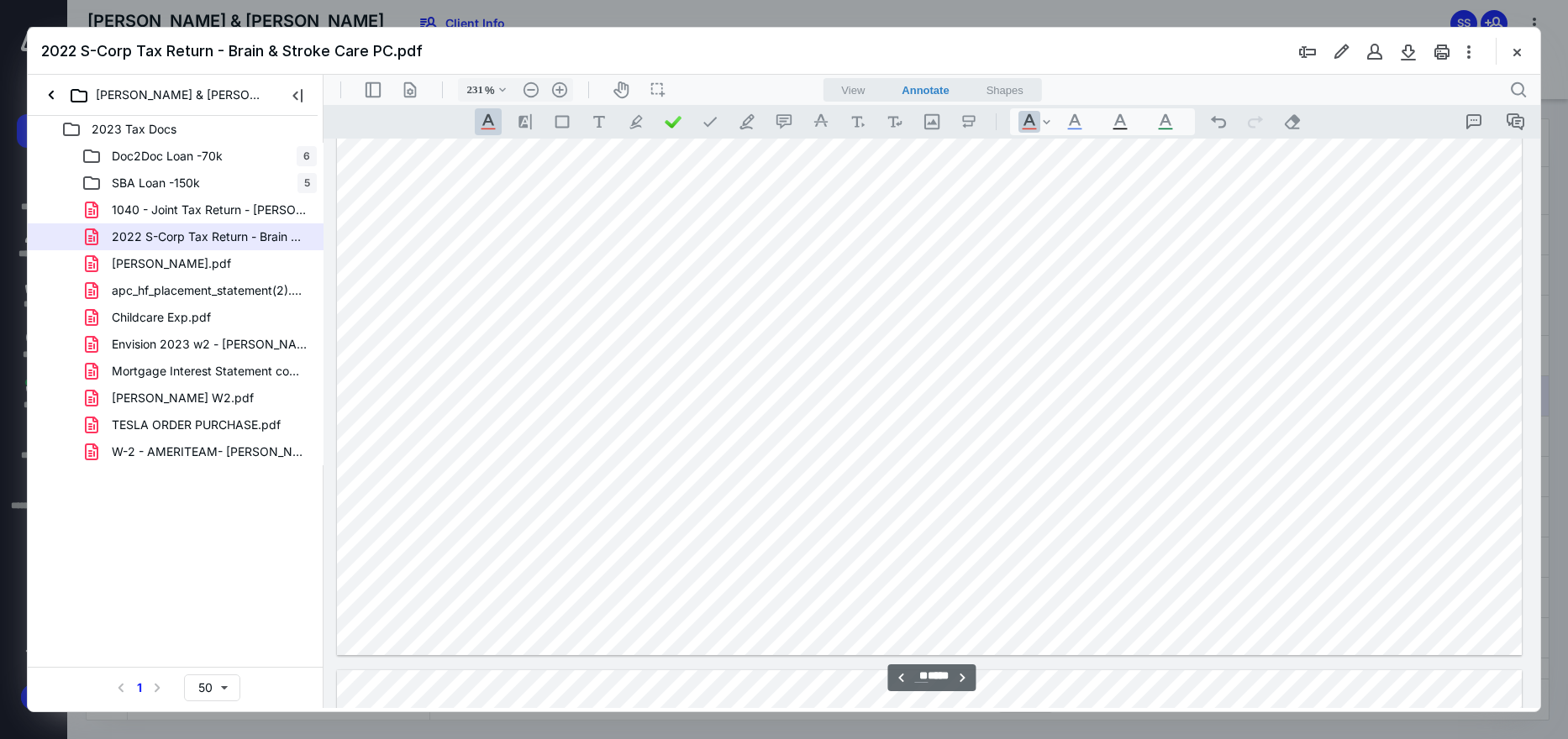 type on "**" 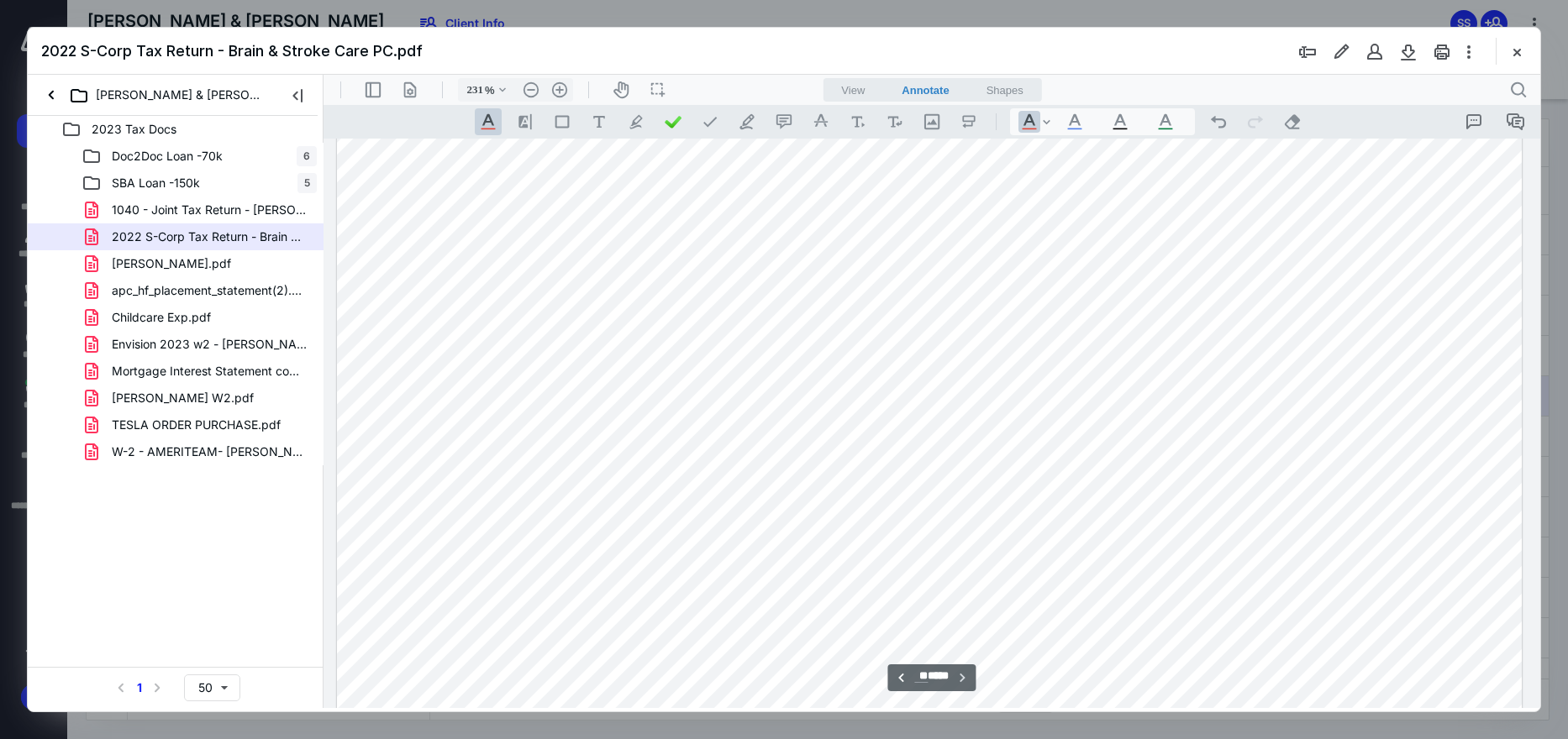 scroll, scrollTop: 64520, scrollLeft: 169, axis: both 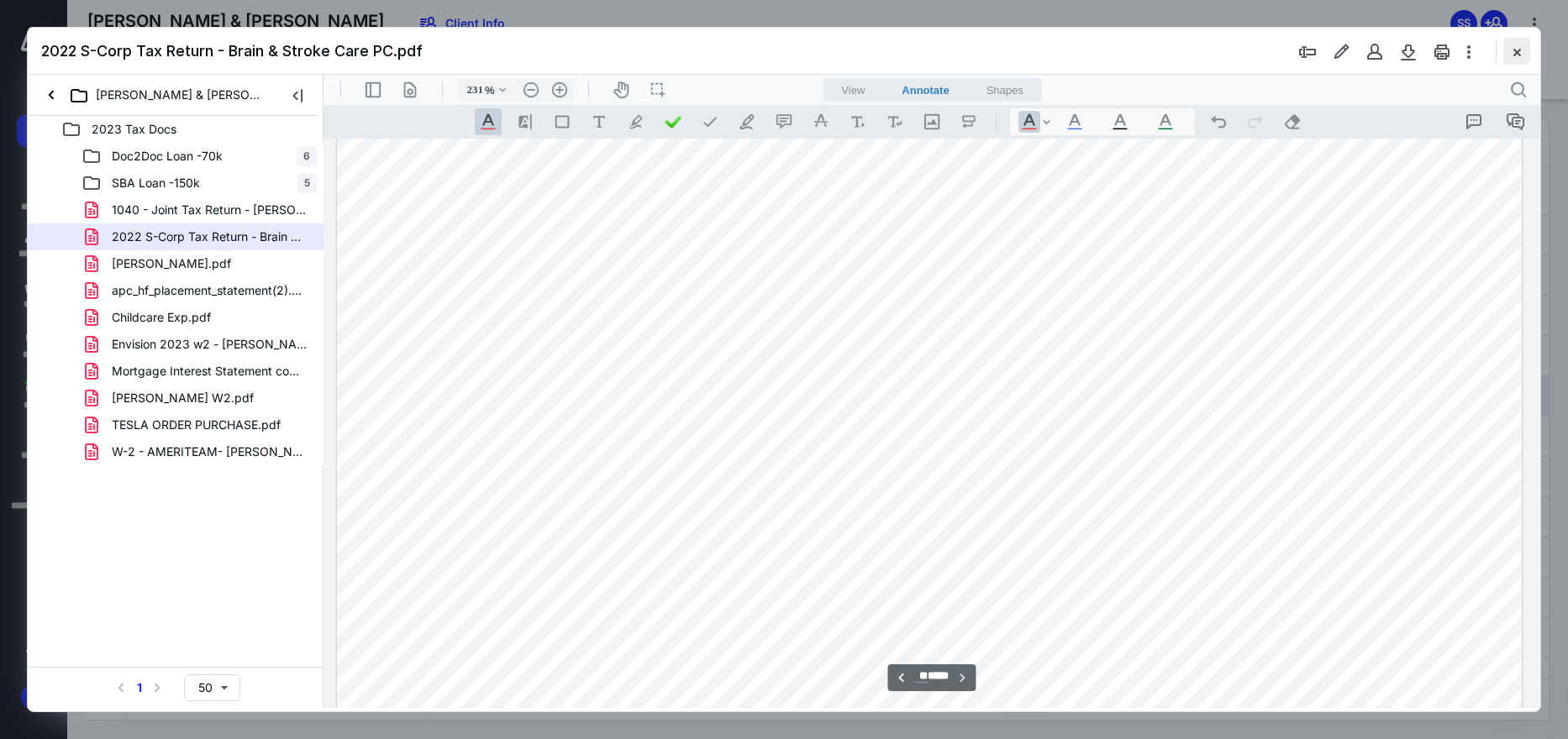 click at bounding box center (1517, 51) 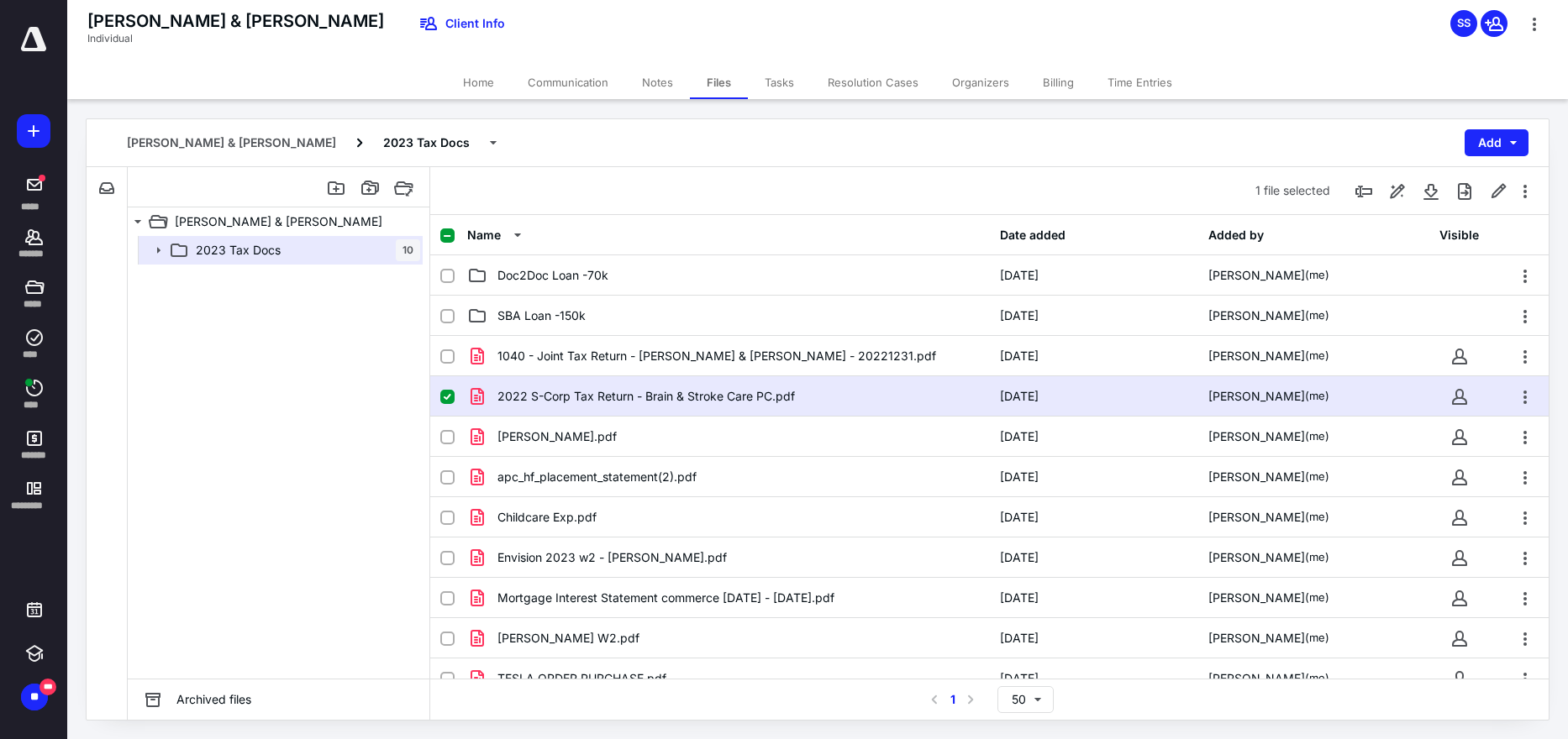 click on "2022 S-Corp Tax Return - Brain & Stroke Care PC.pdf 7/9/2025 Seth Sanchez  (me)" at bounding box center [989, 396] 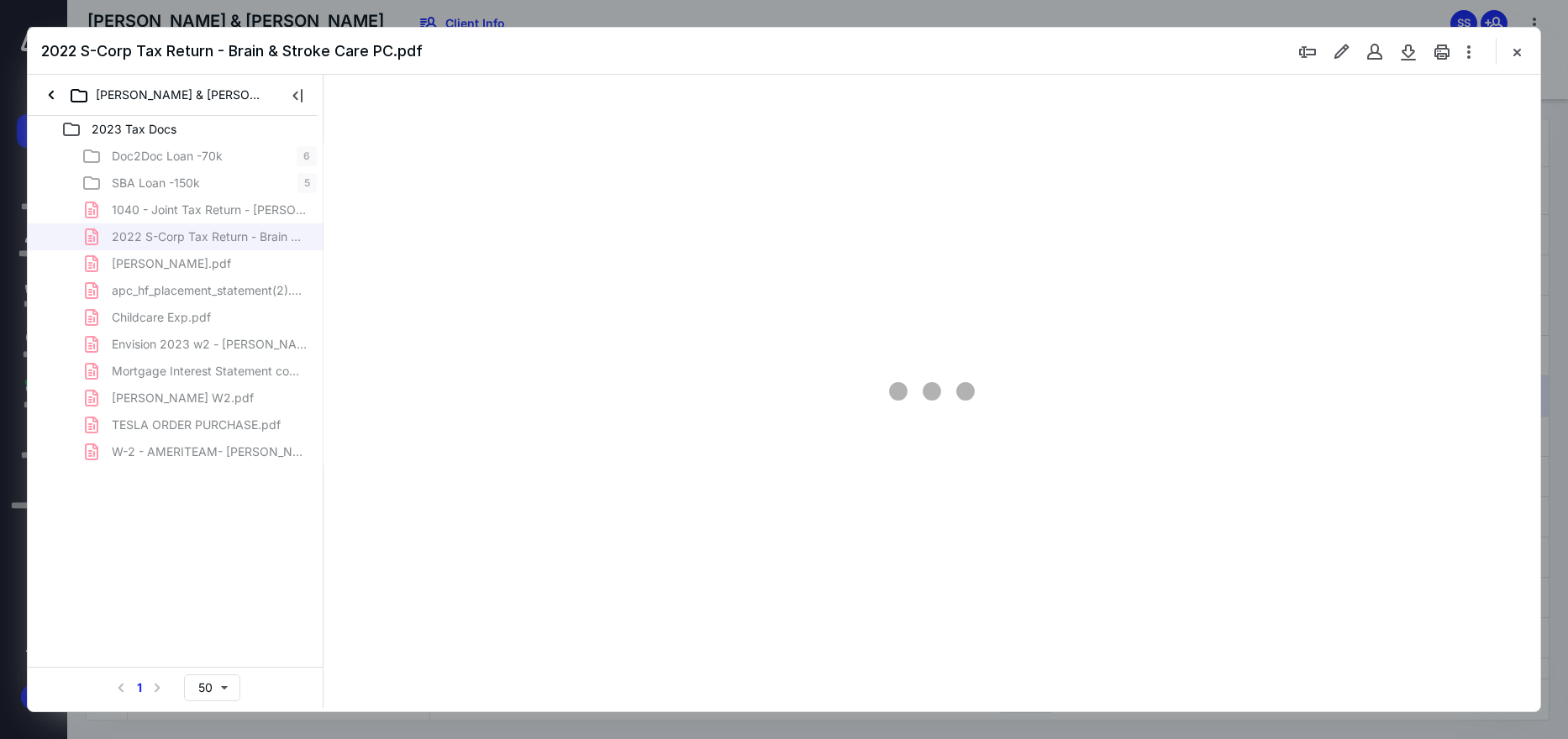 scroll, scrollTop: 0, scrollLeft: 0, axis: both 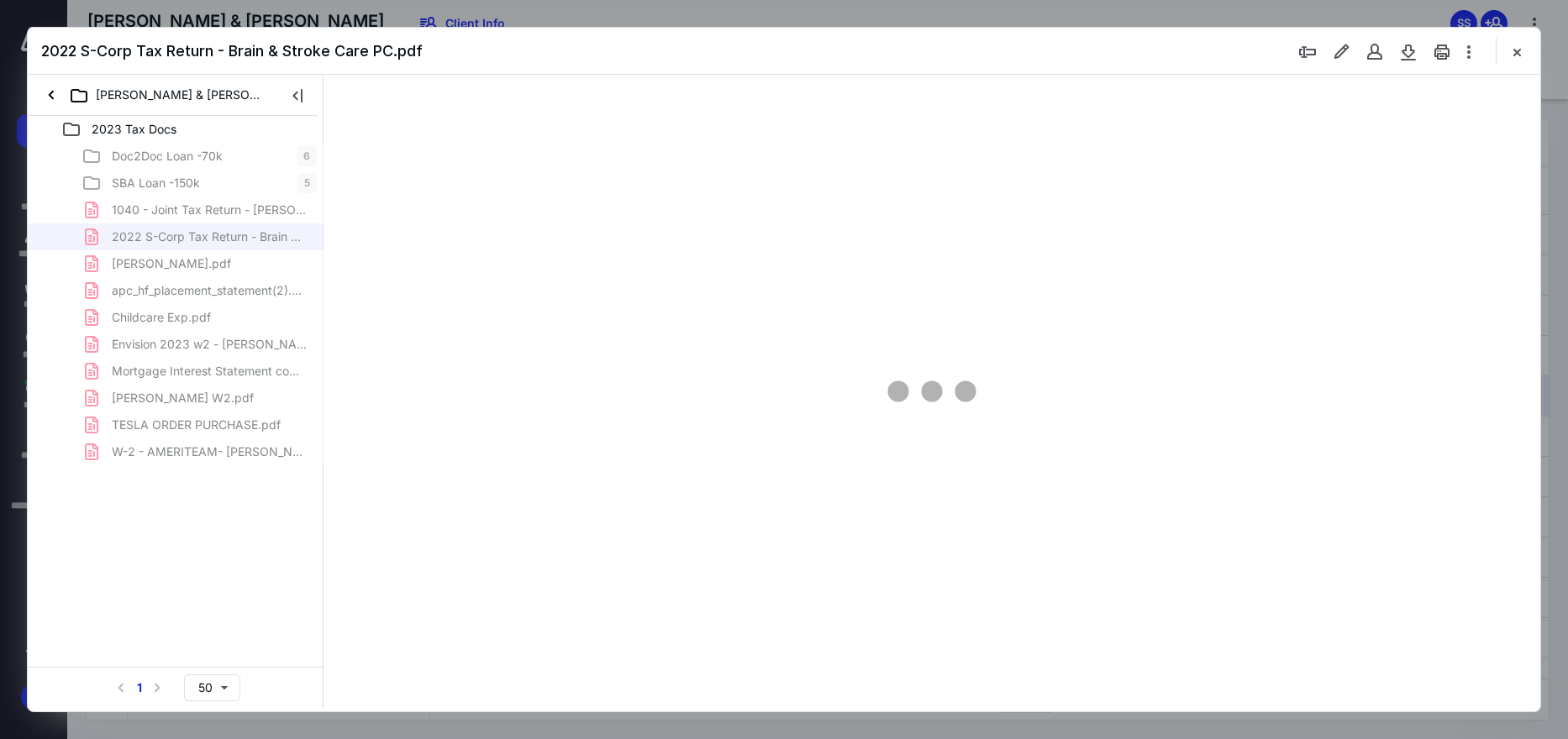 type on "232" 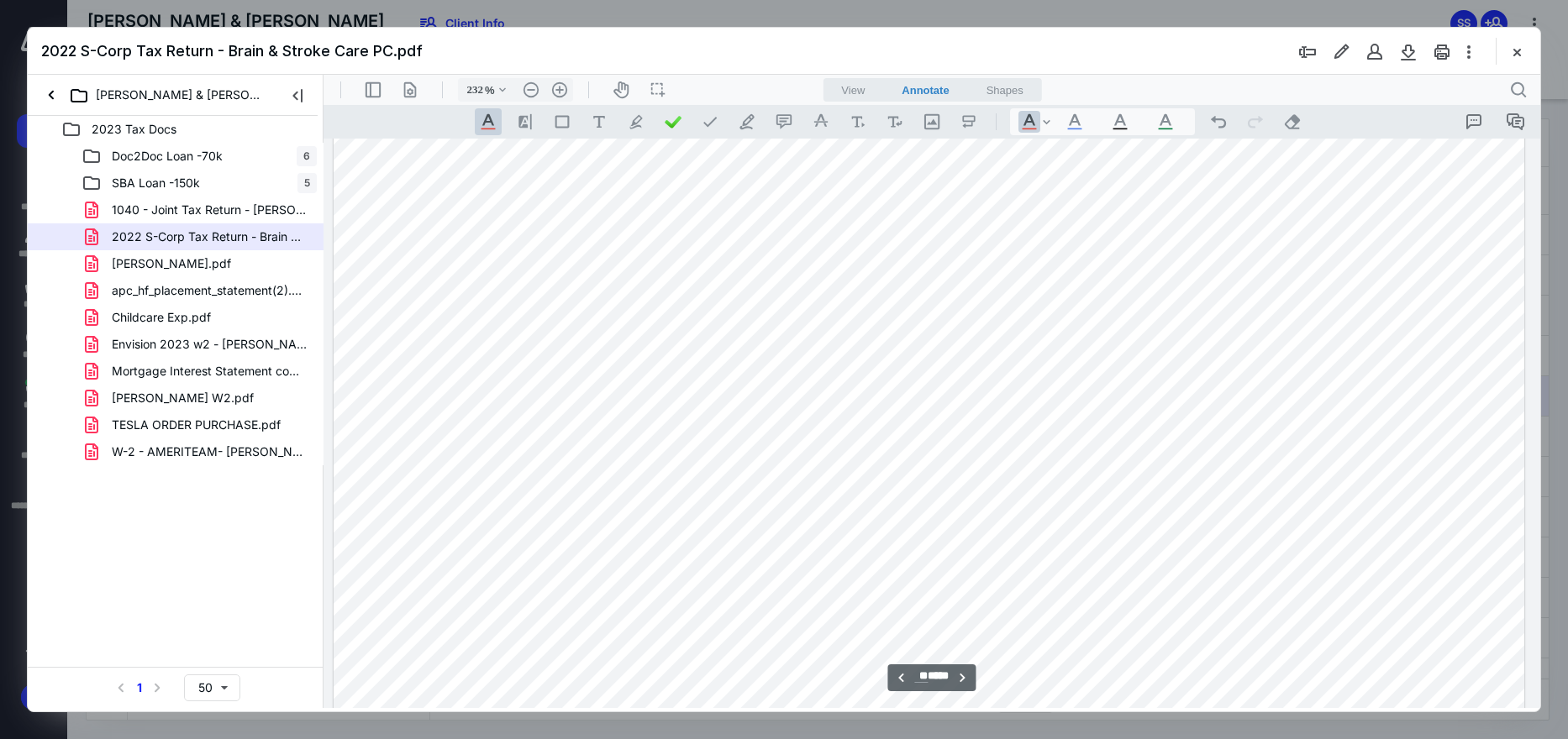 scroll, scrollTop: 42648, scrollLeft: 172, axis: both 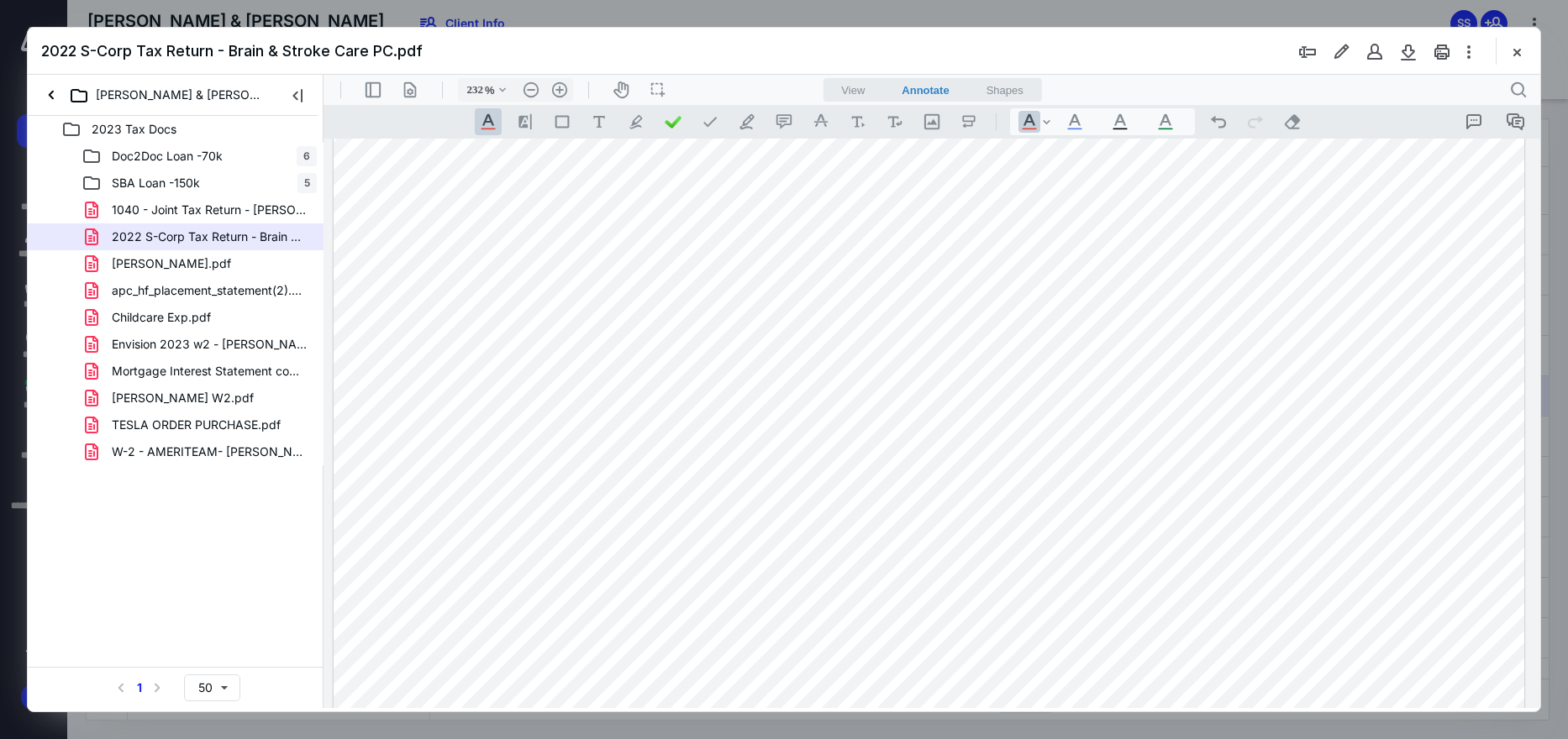 click at bounding box center (929, 552) 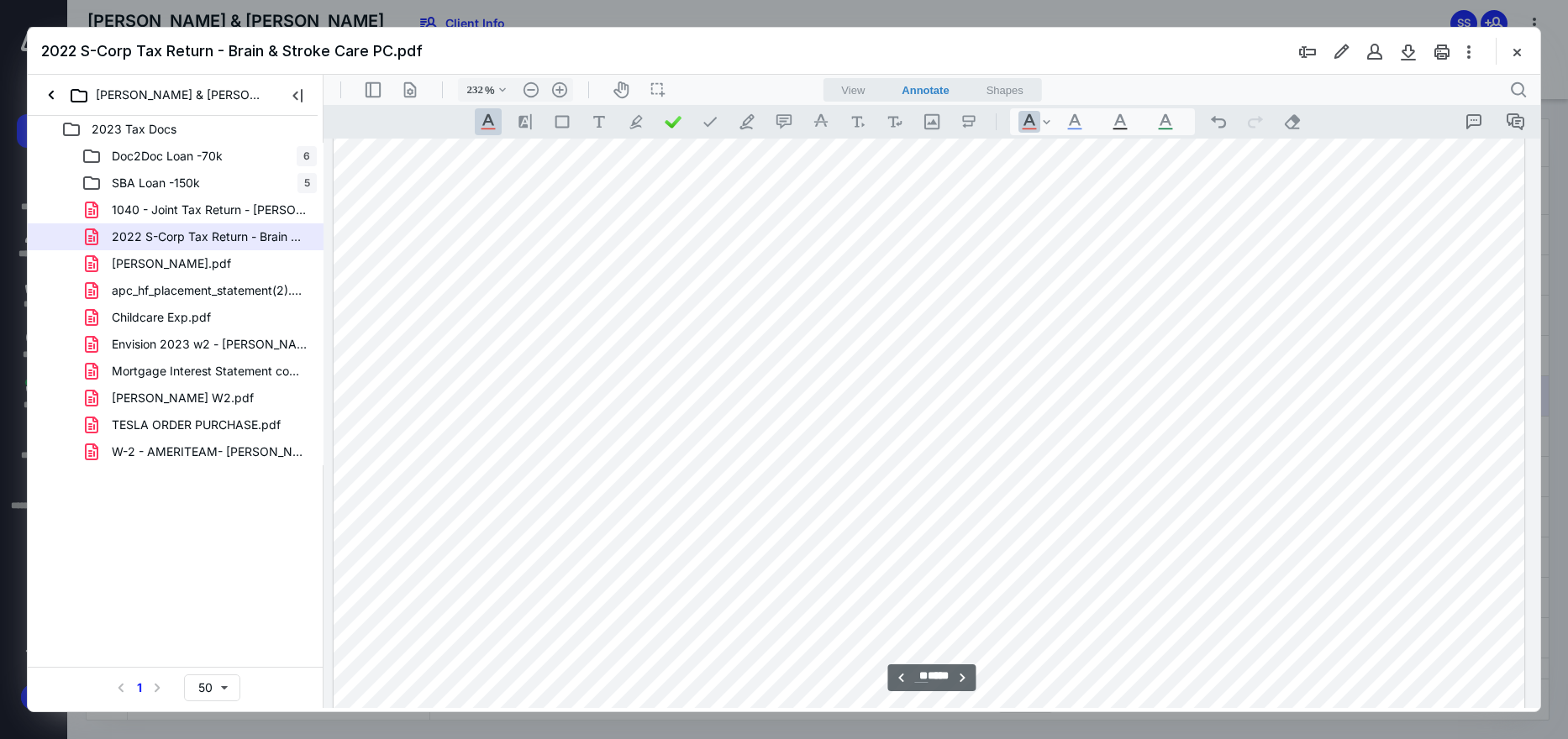 scroll, scrollTop: 38113, scrollLeft: 172, axis: both 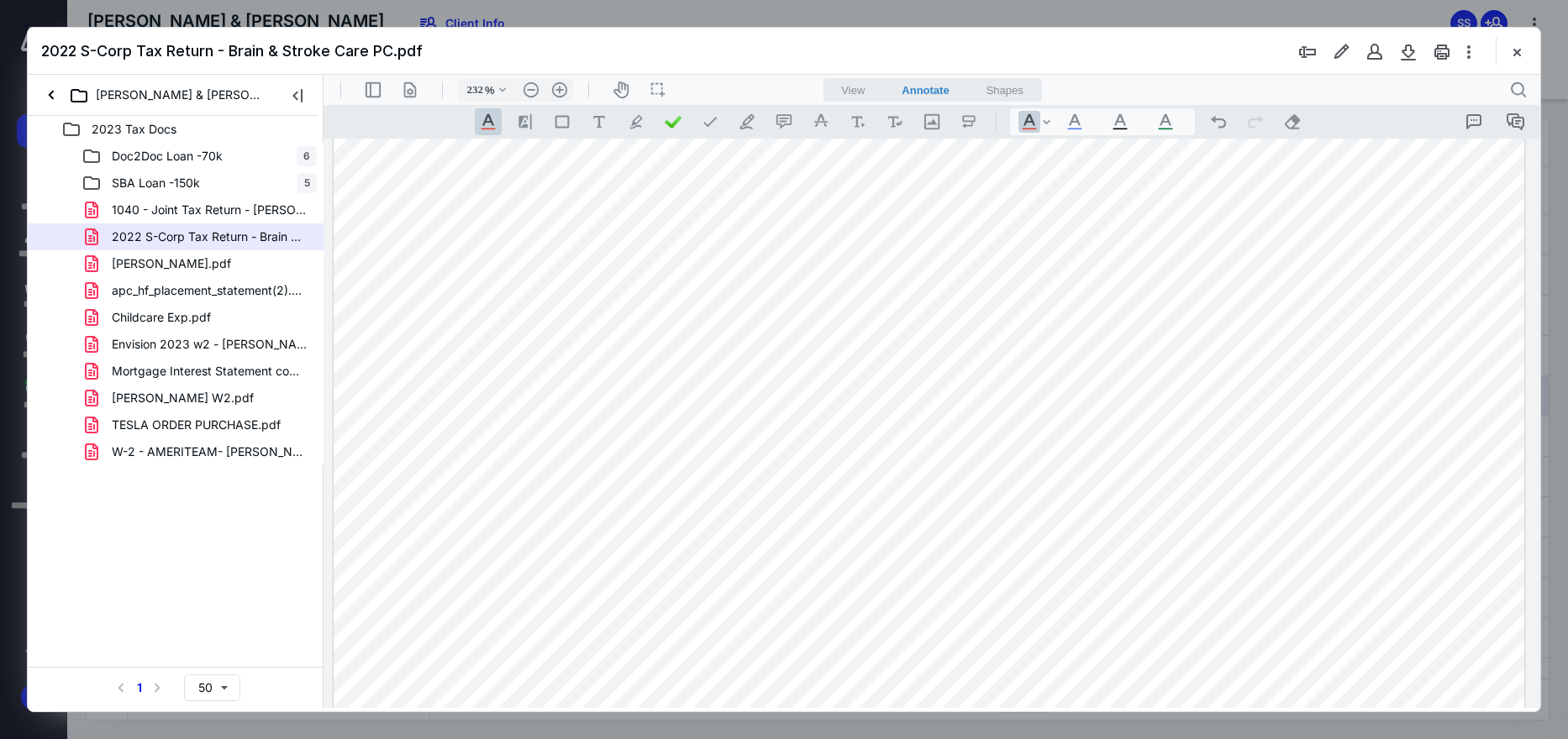 click at bounding box center (929, 423) 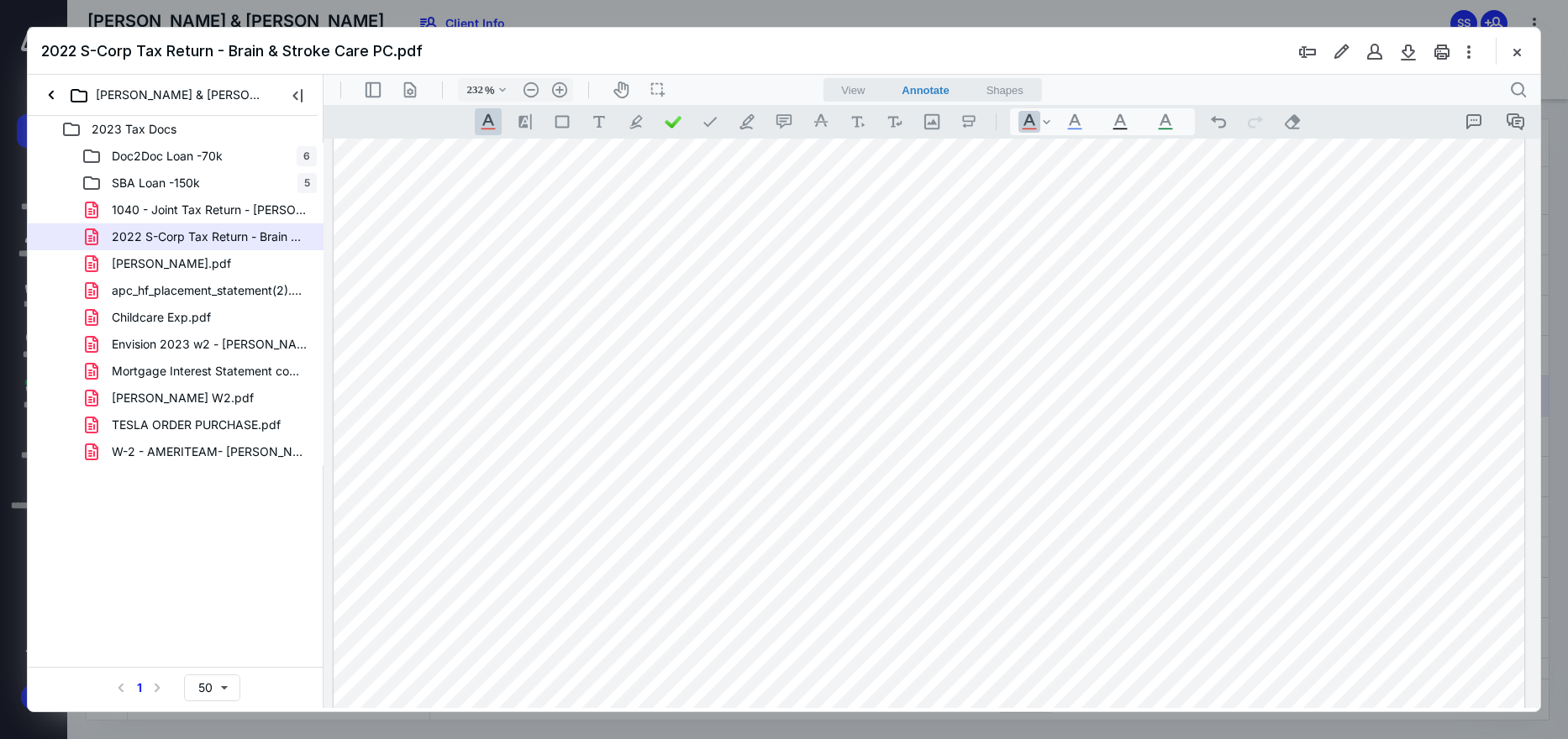 click at bounding box center [929, 423] 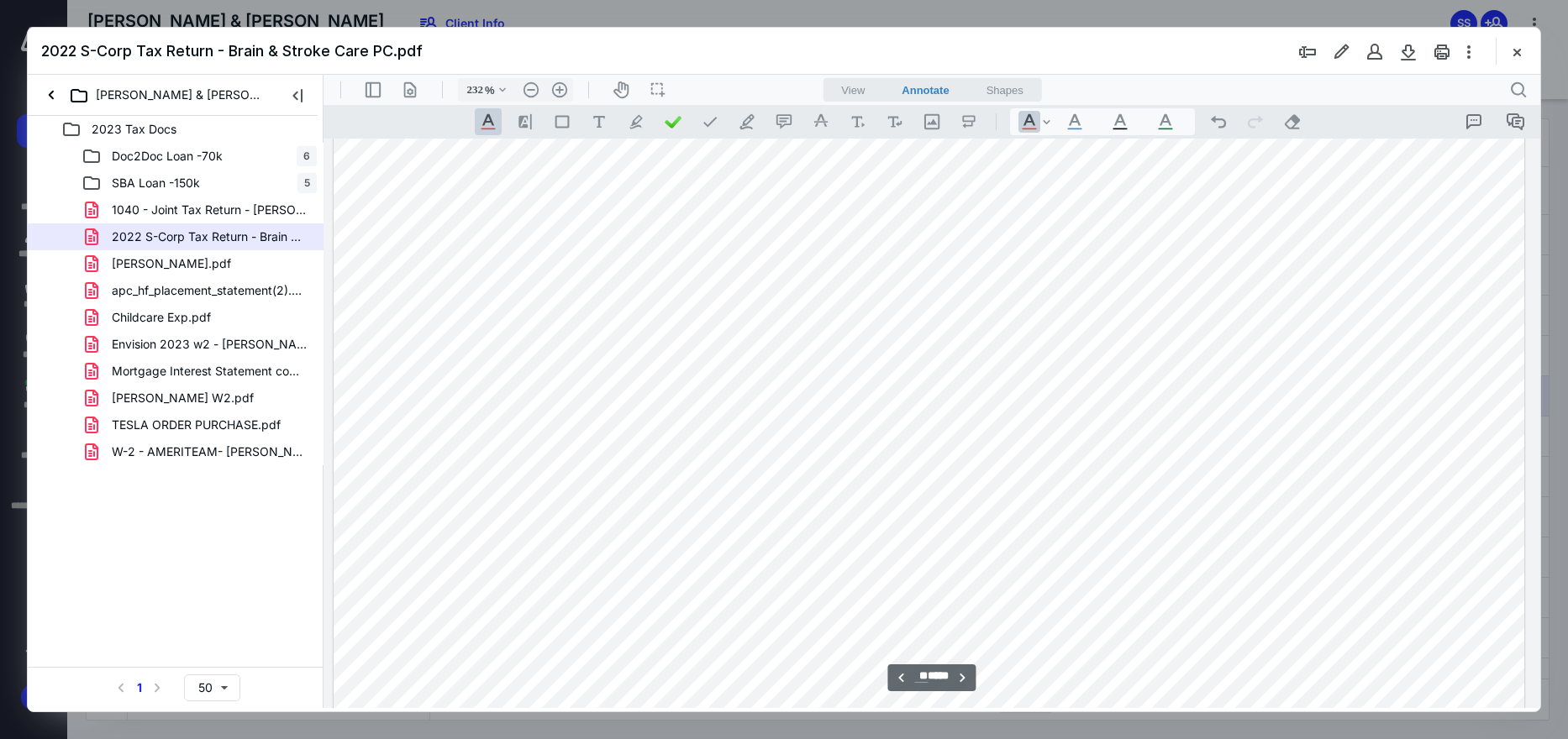 scroll, scrollTop: 42732, scrollLeft: 172, axis: both 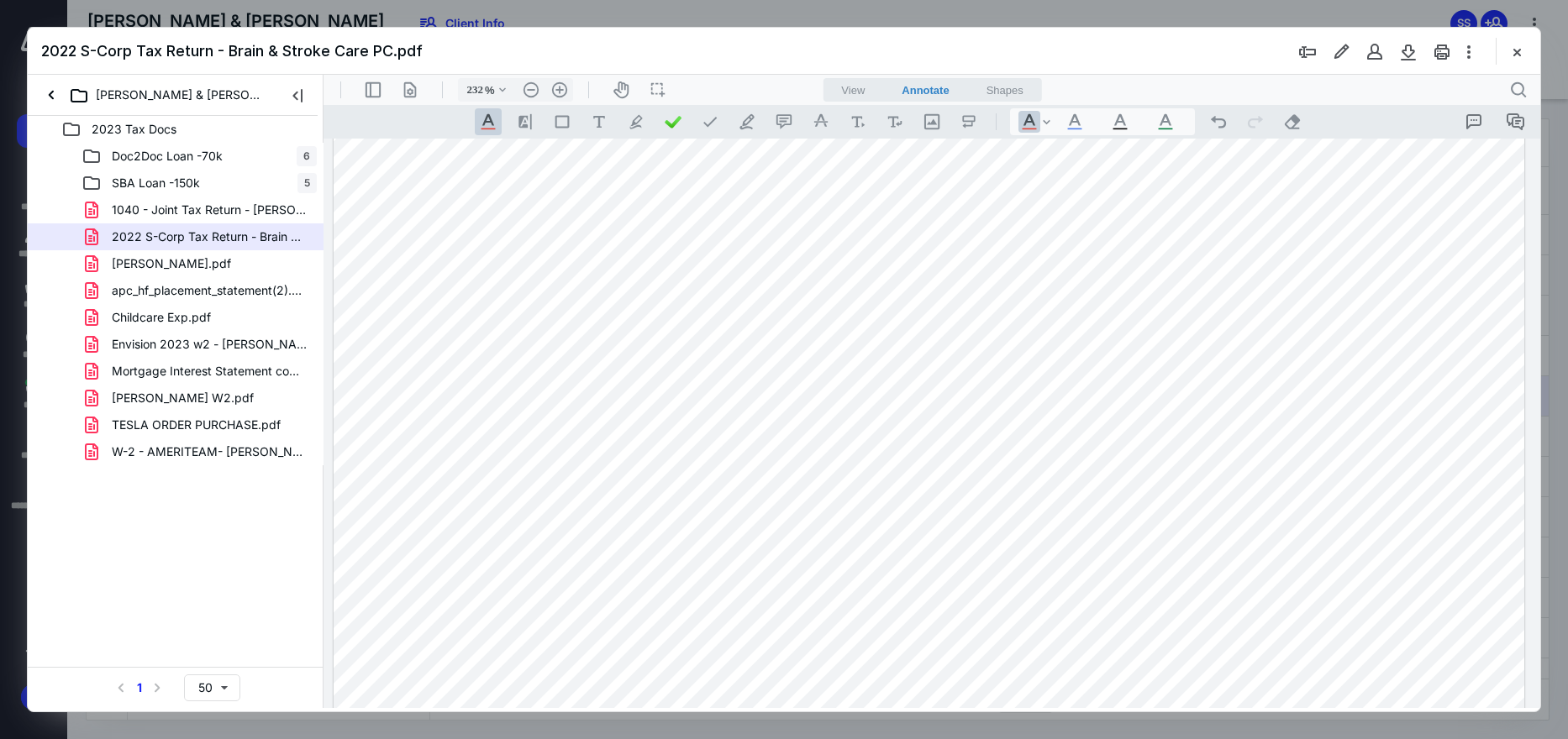 click at bounding box center [929, 468] 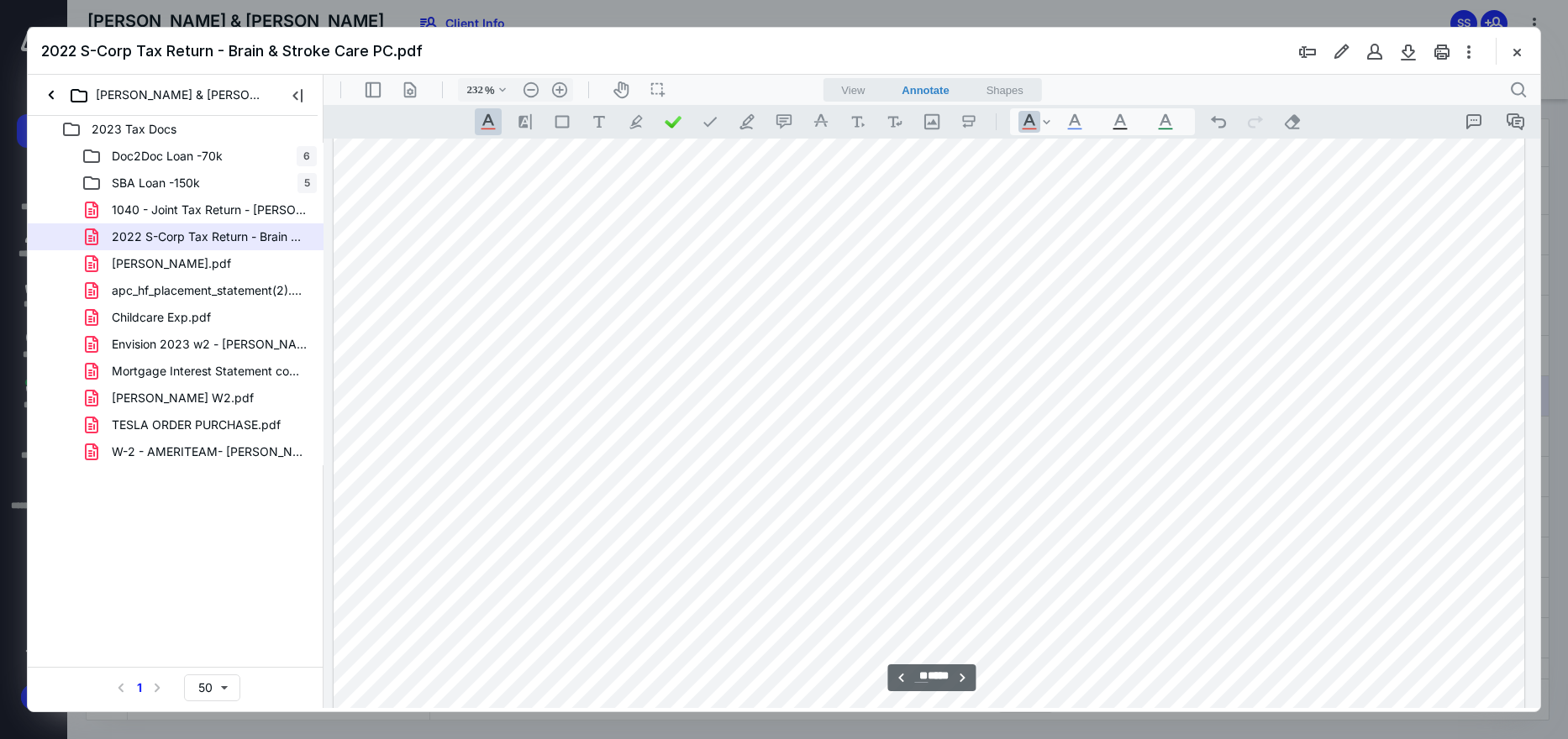scroll, scrollTop: 42900, scrollLeft: 172, axis: both 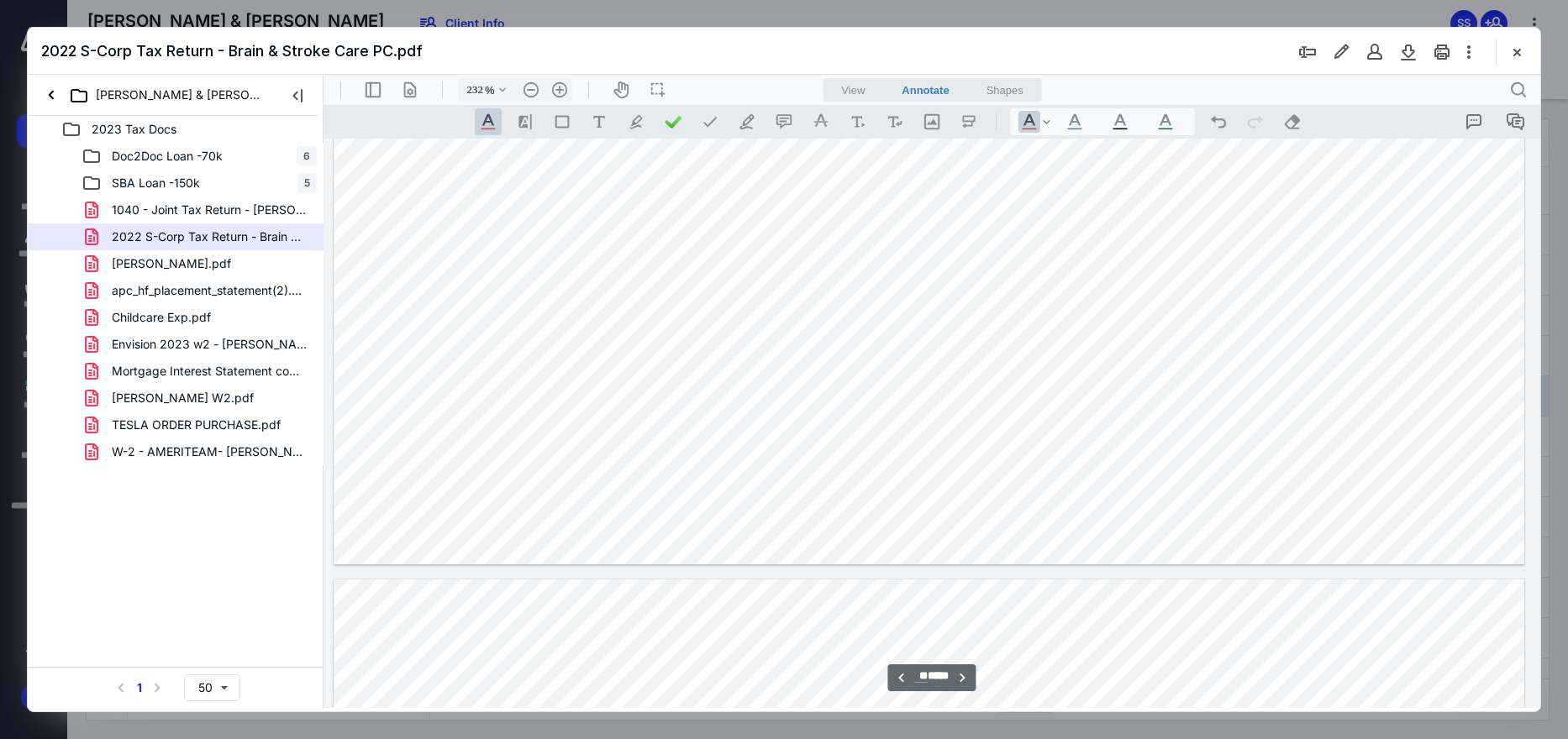 type on "**" 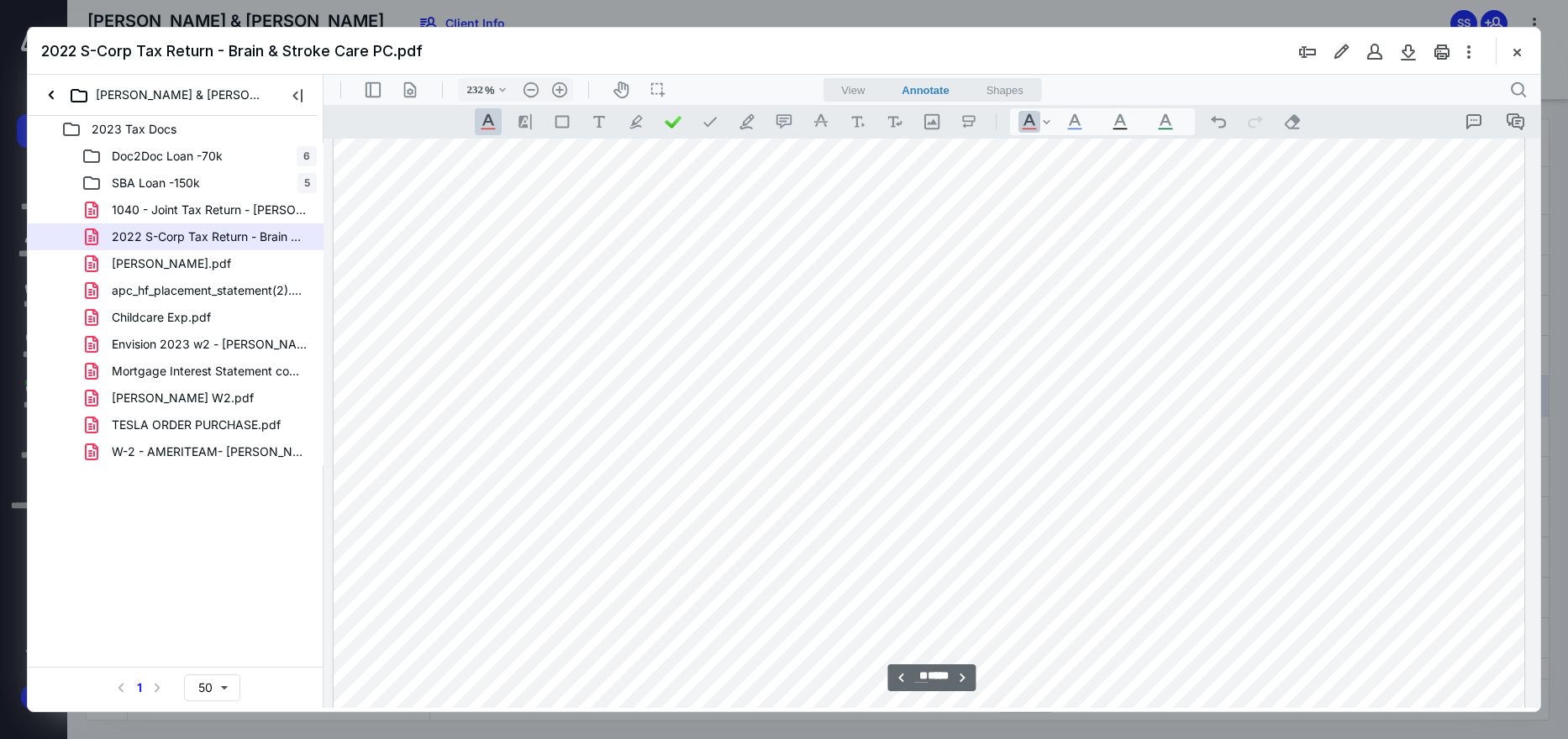 scroll, scrollTop: 43991, scrollLeft: 172, axis: both 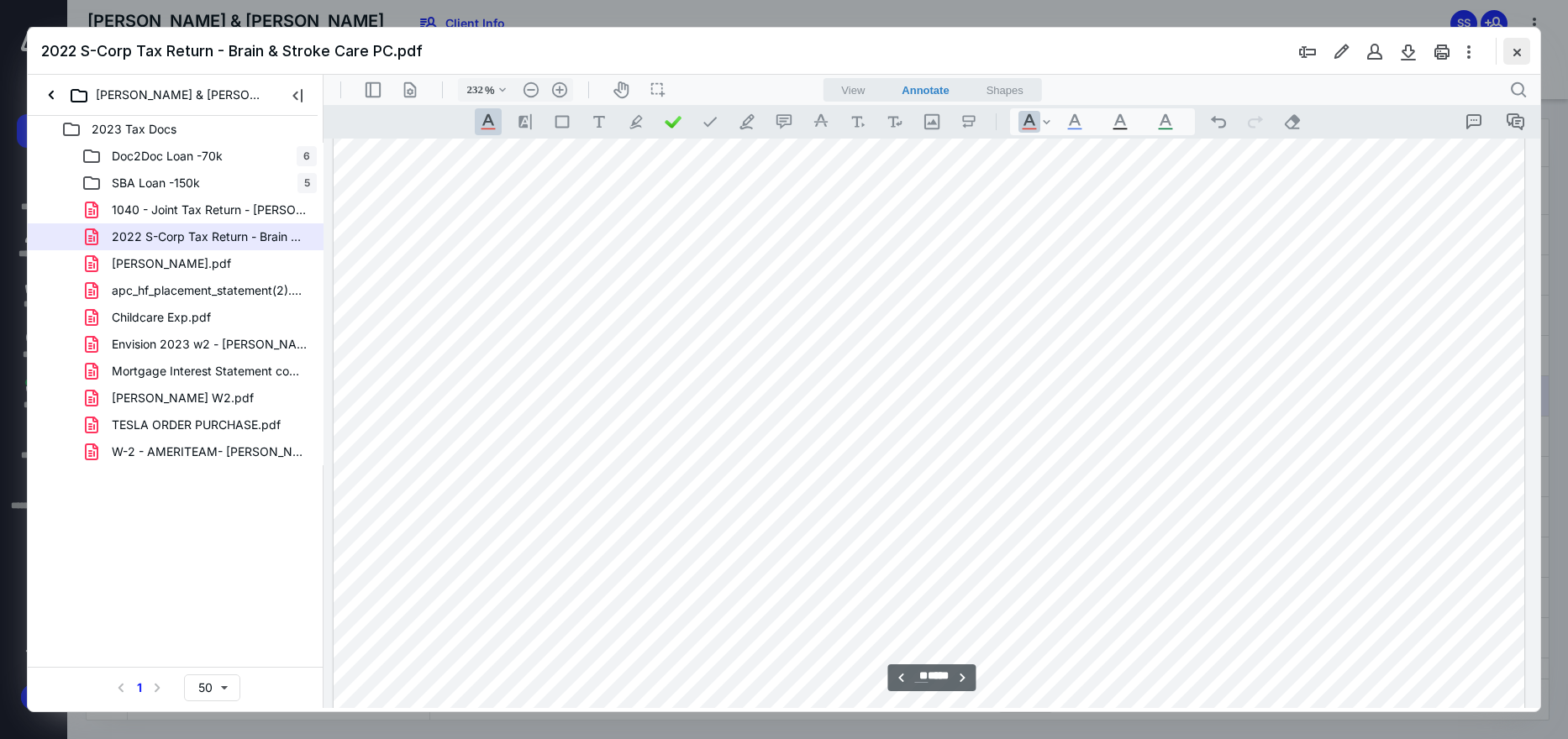click at bounding box center (1517, 51) 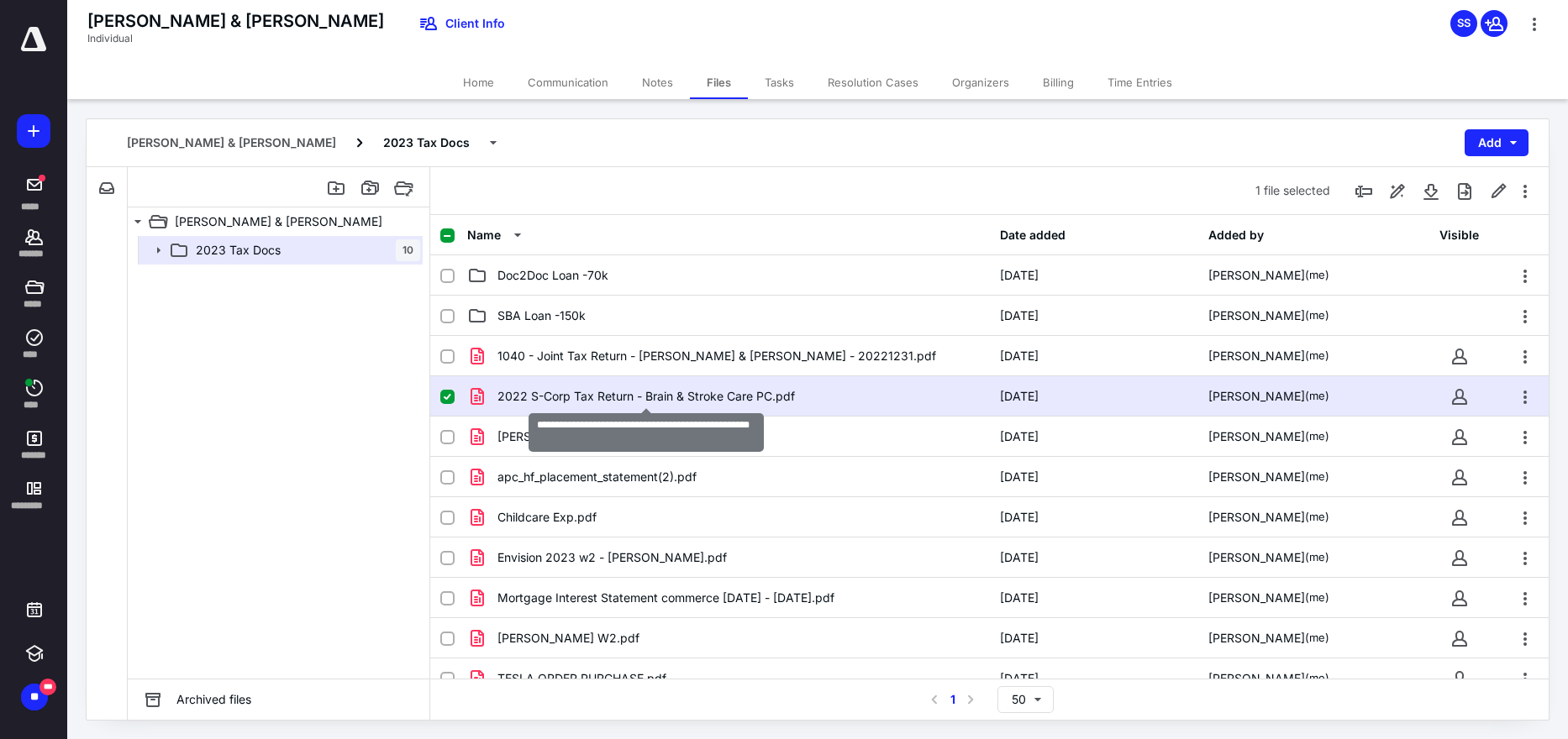 click on "2022 S-Corp Tax Return - Brain & Stroke Care PC.pdf" at bounding box center (646, 396) 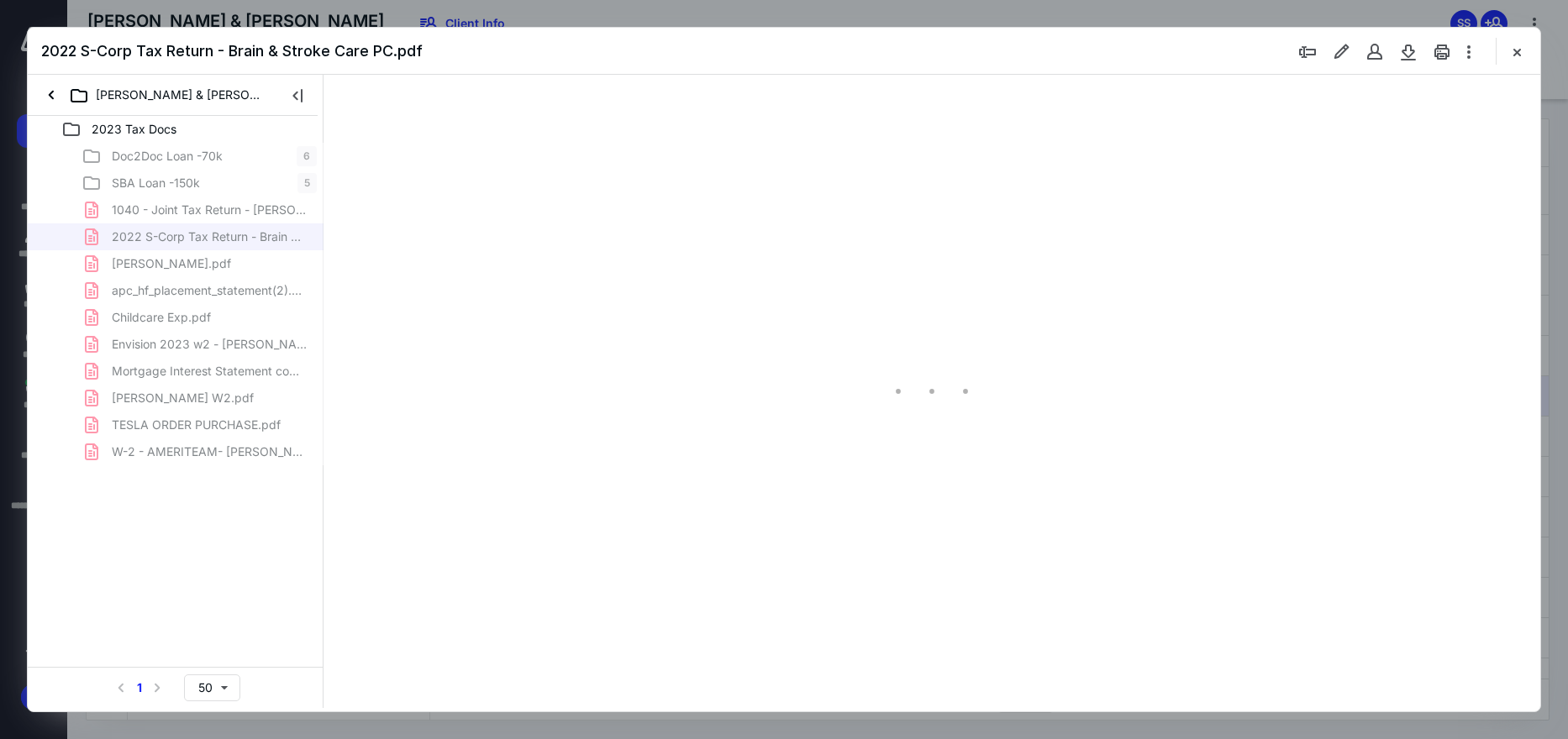 scroll, scrollTop: 0, scrollLeft: 0, axis: both 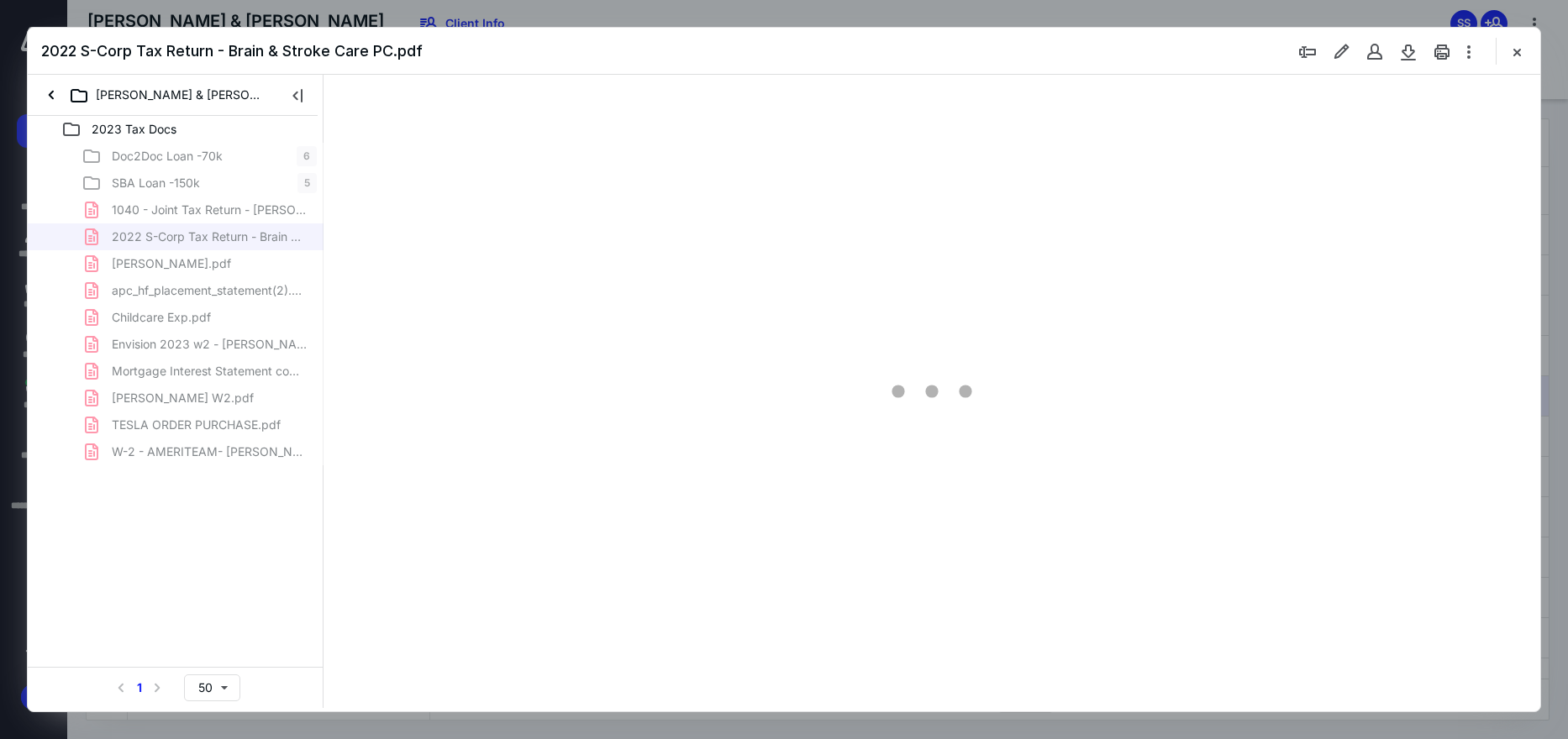 type on "232" 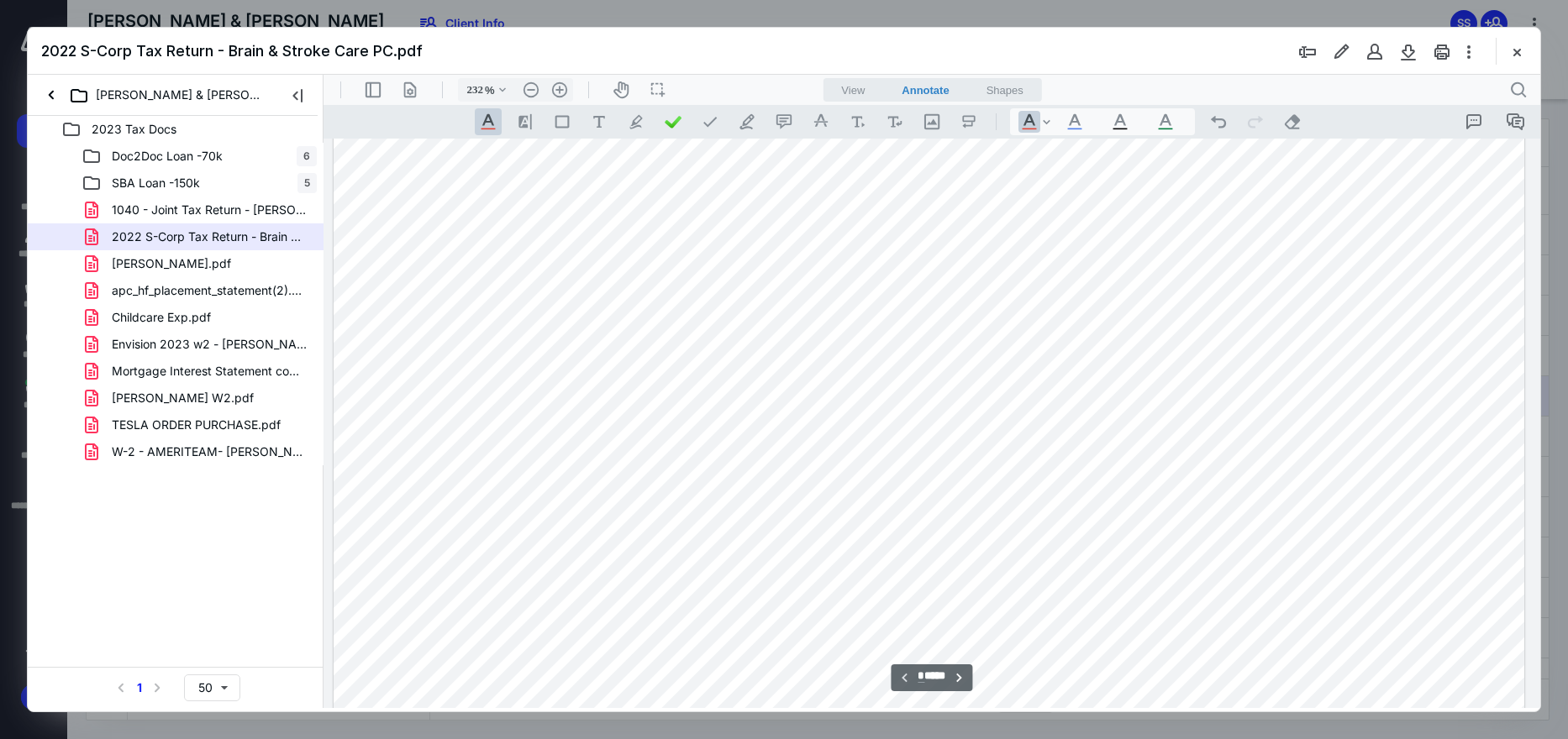 scroll, scrollTop: 575, scrollLeft: 172, axis: both 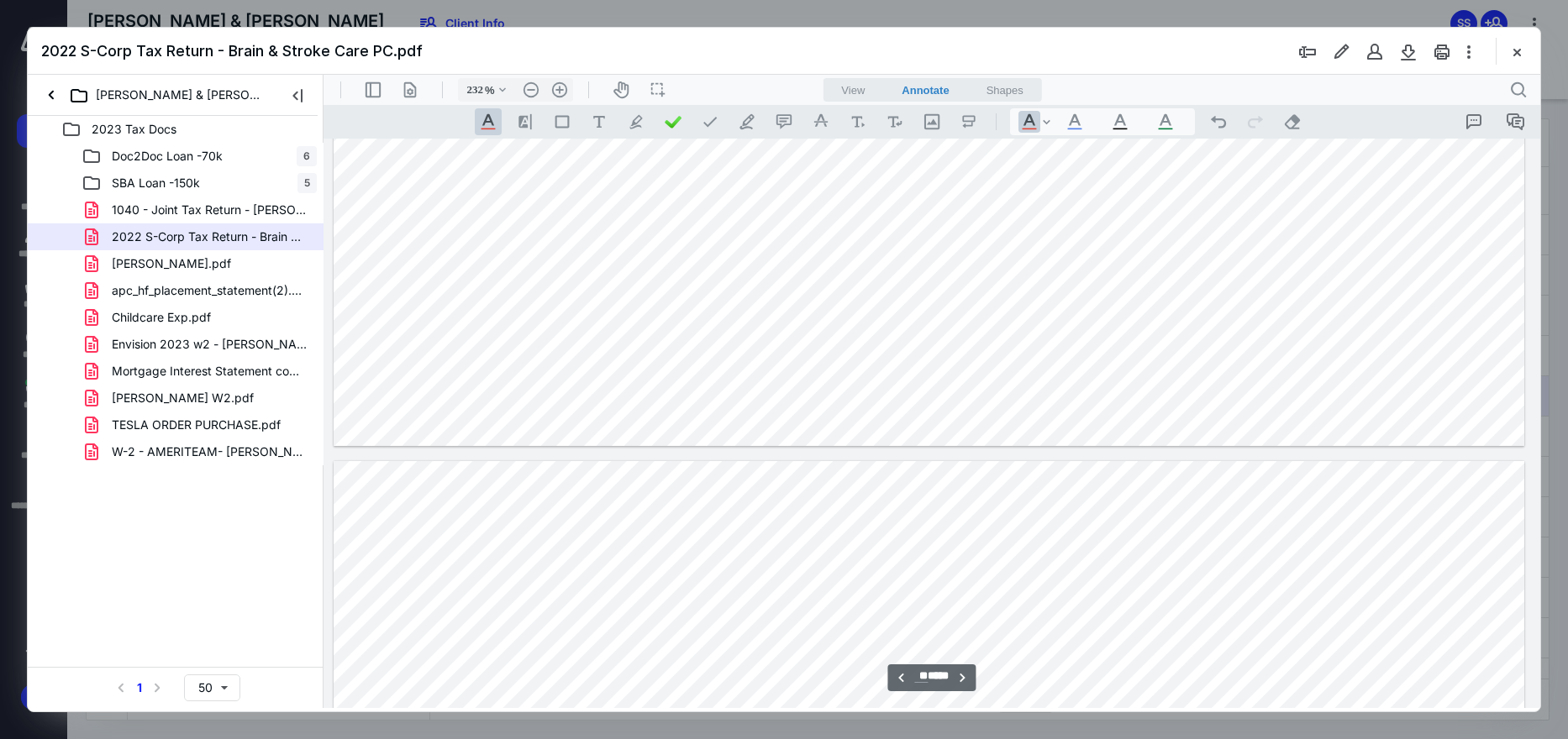 type on "**" 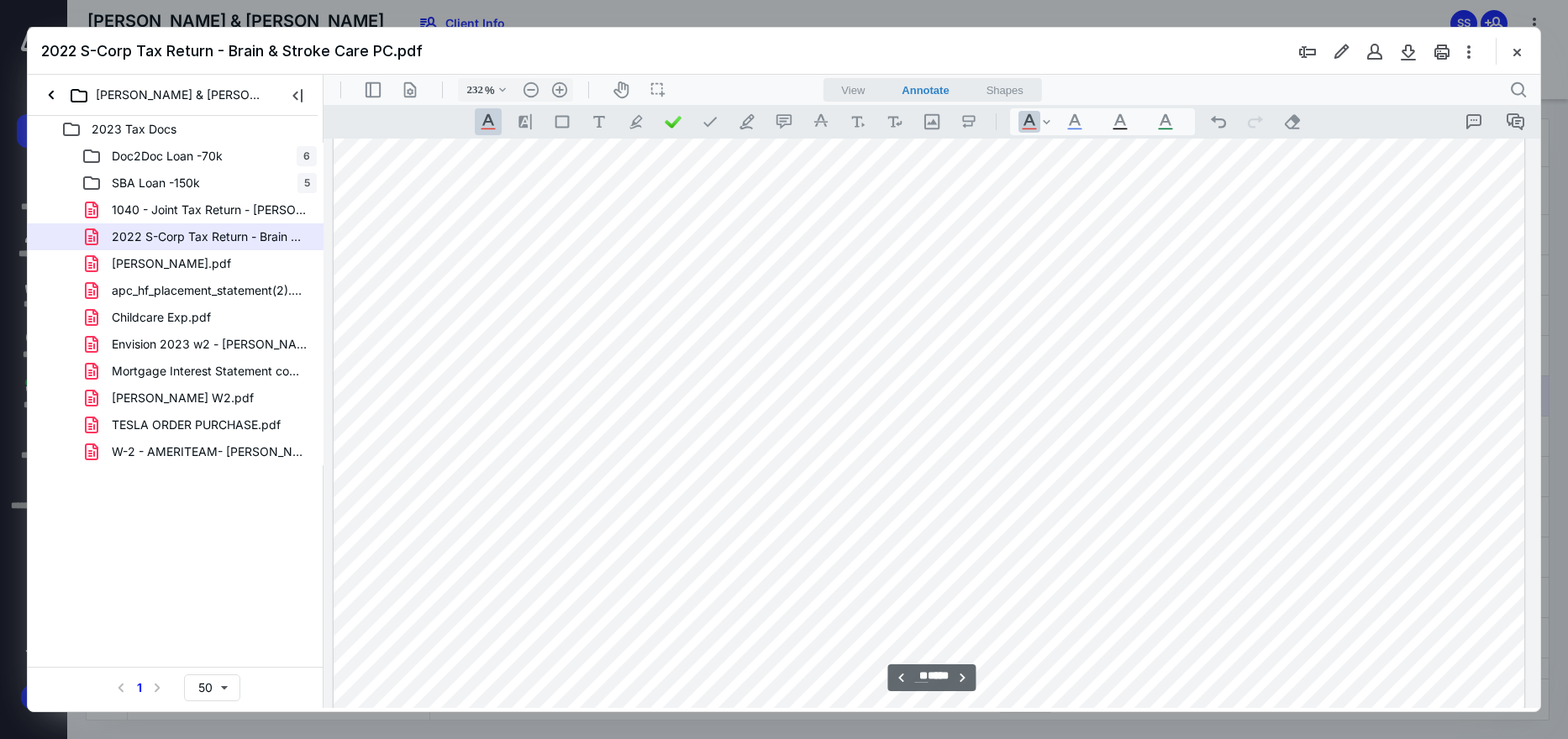 scroll, scrollTop: 44279, scrollLeft: 172, axis: both 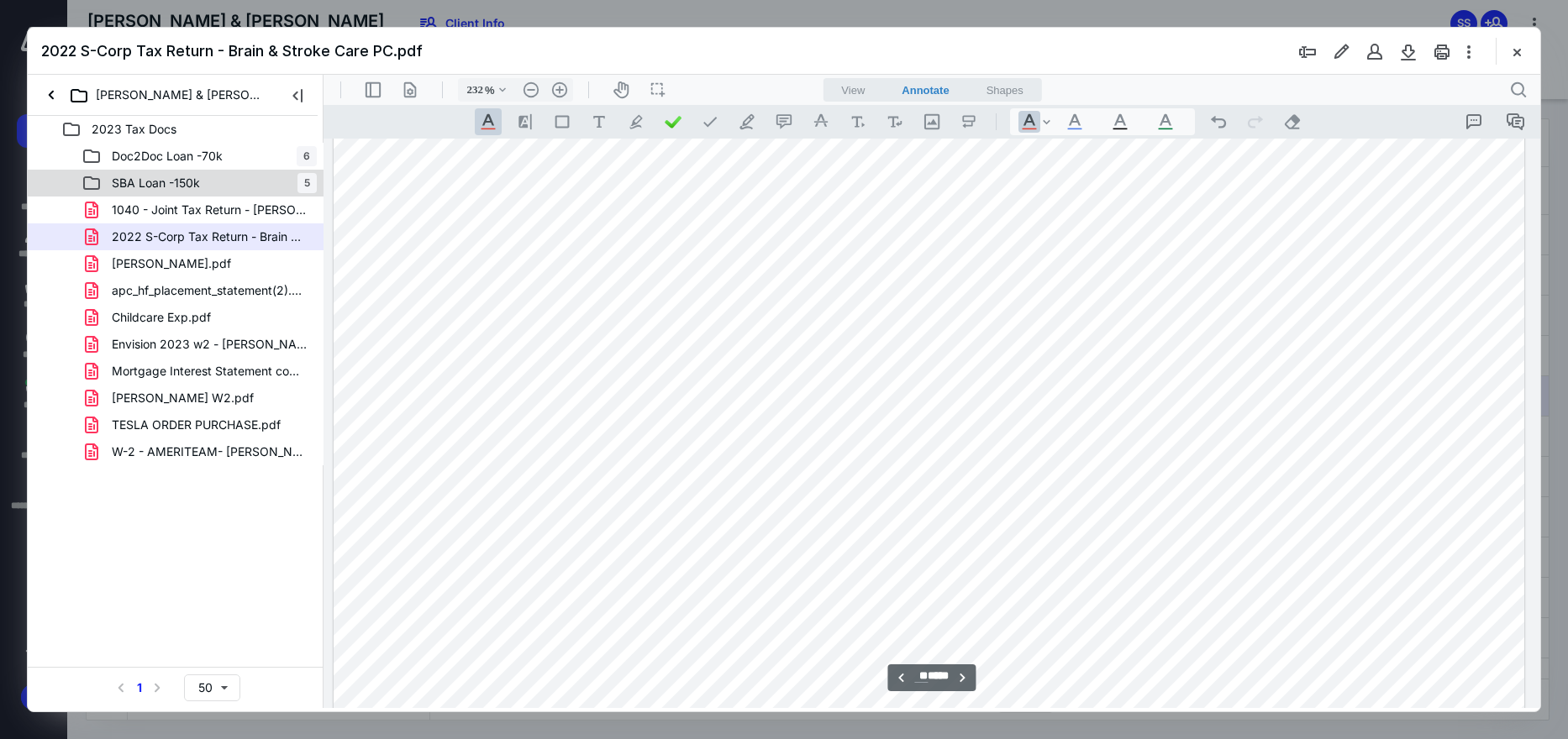 click on "SBA Loan -150k" at bounding box center [155, 183] 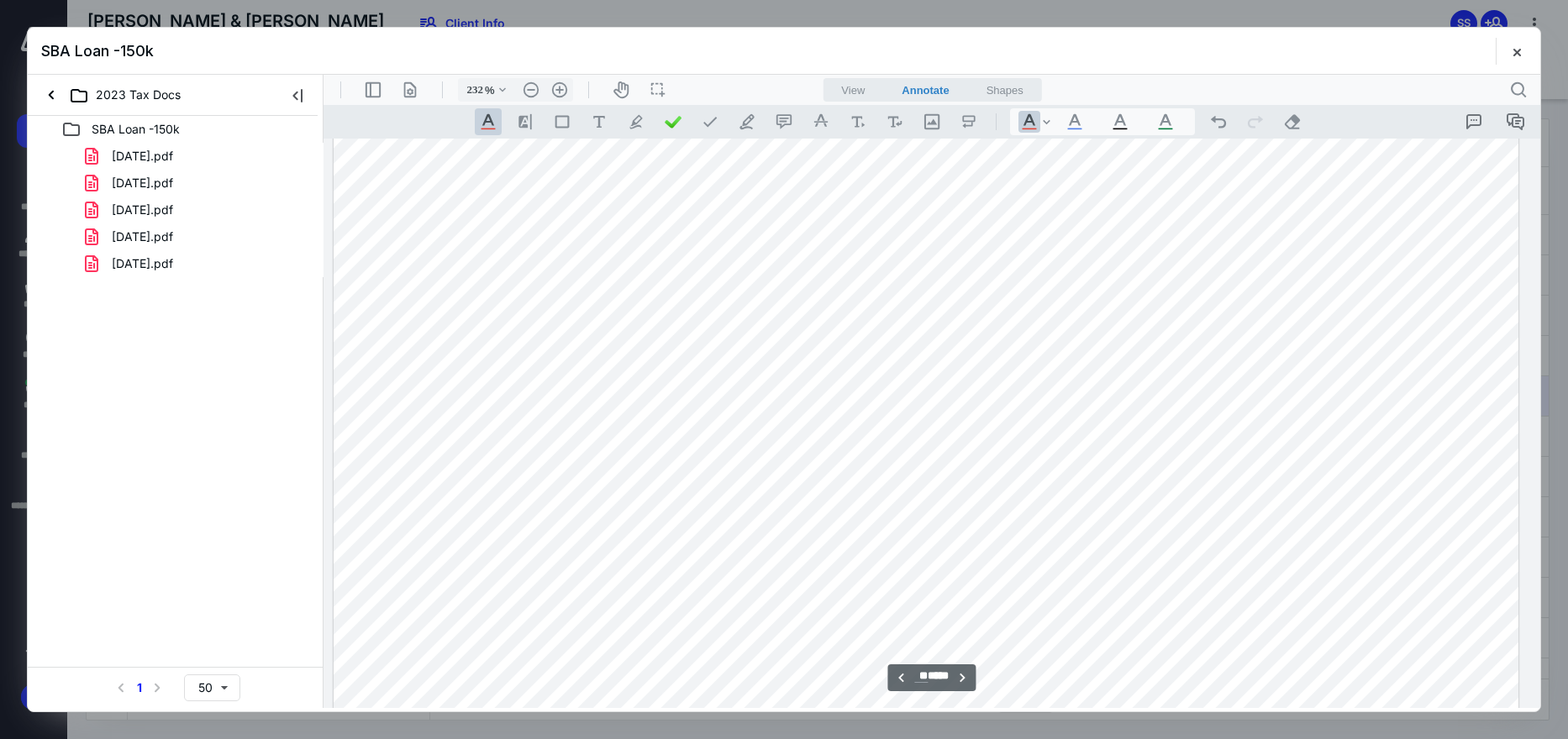 type on "231" 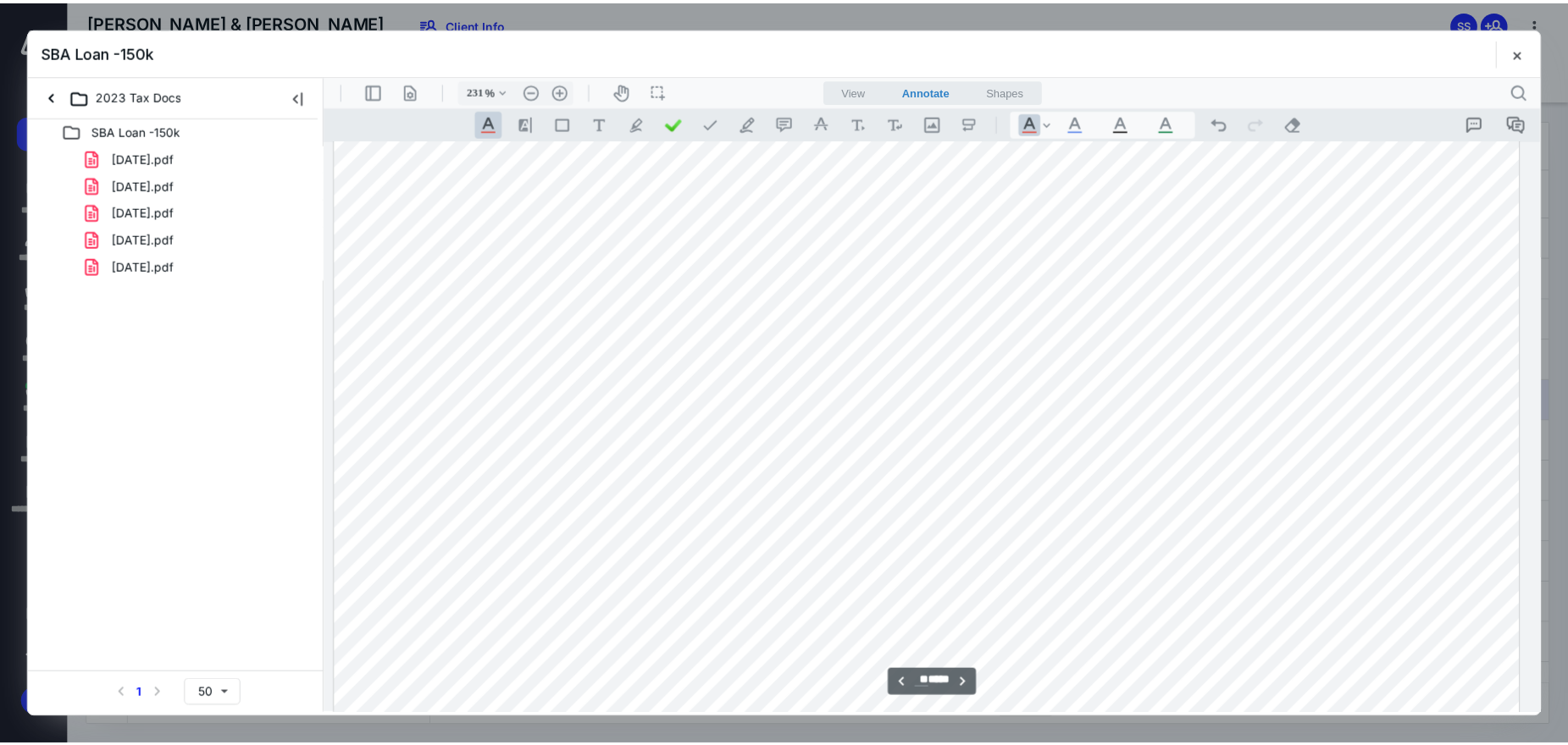 scroll, scrollTop: 44449, scrollLeft: 170, axis: both 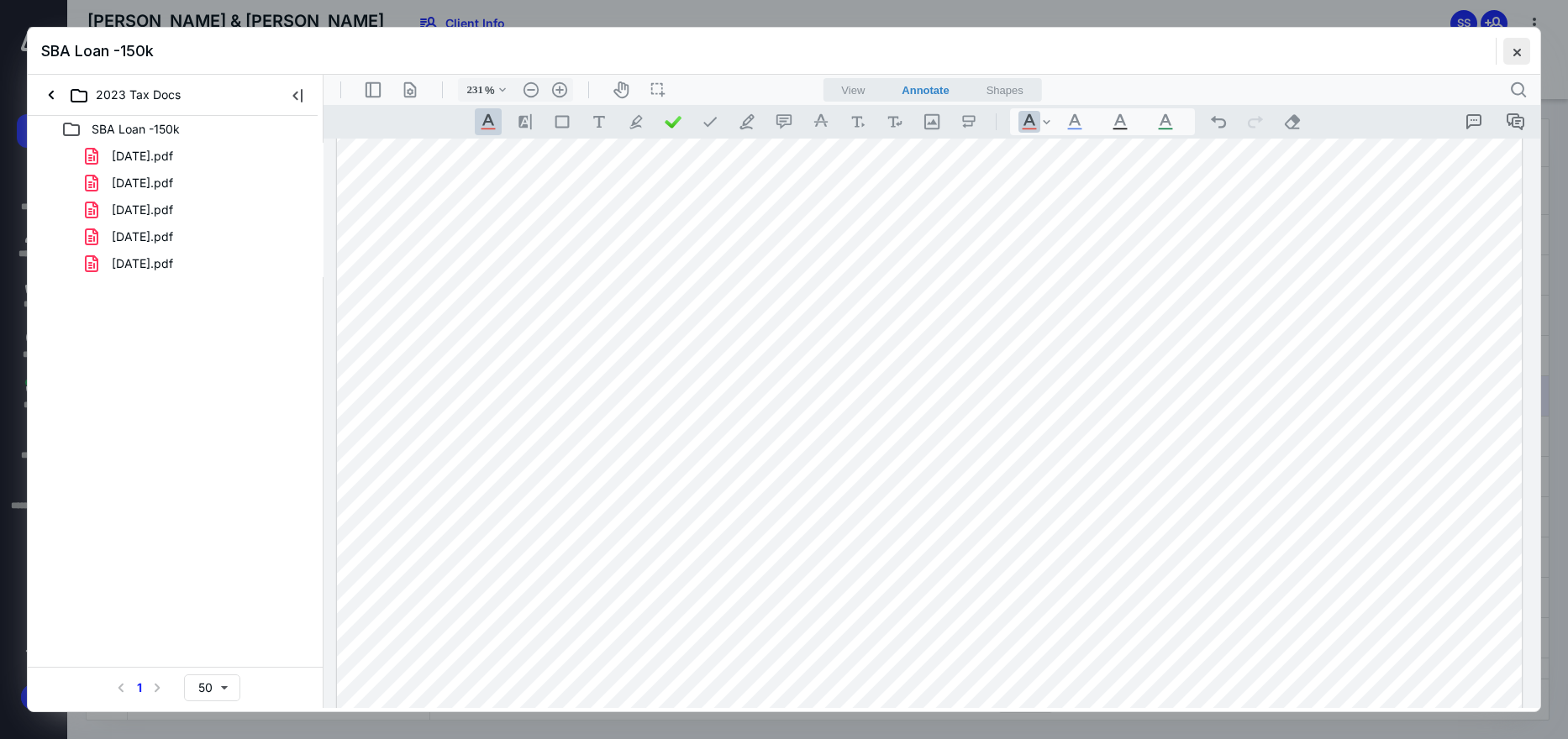 click at bounding box center (1517, 51) 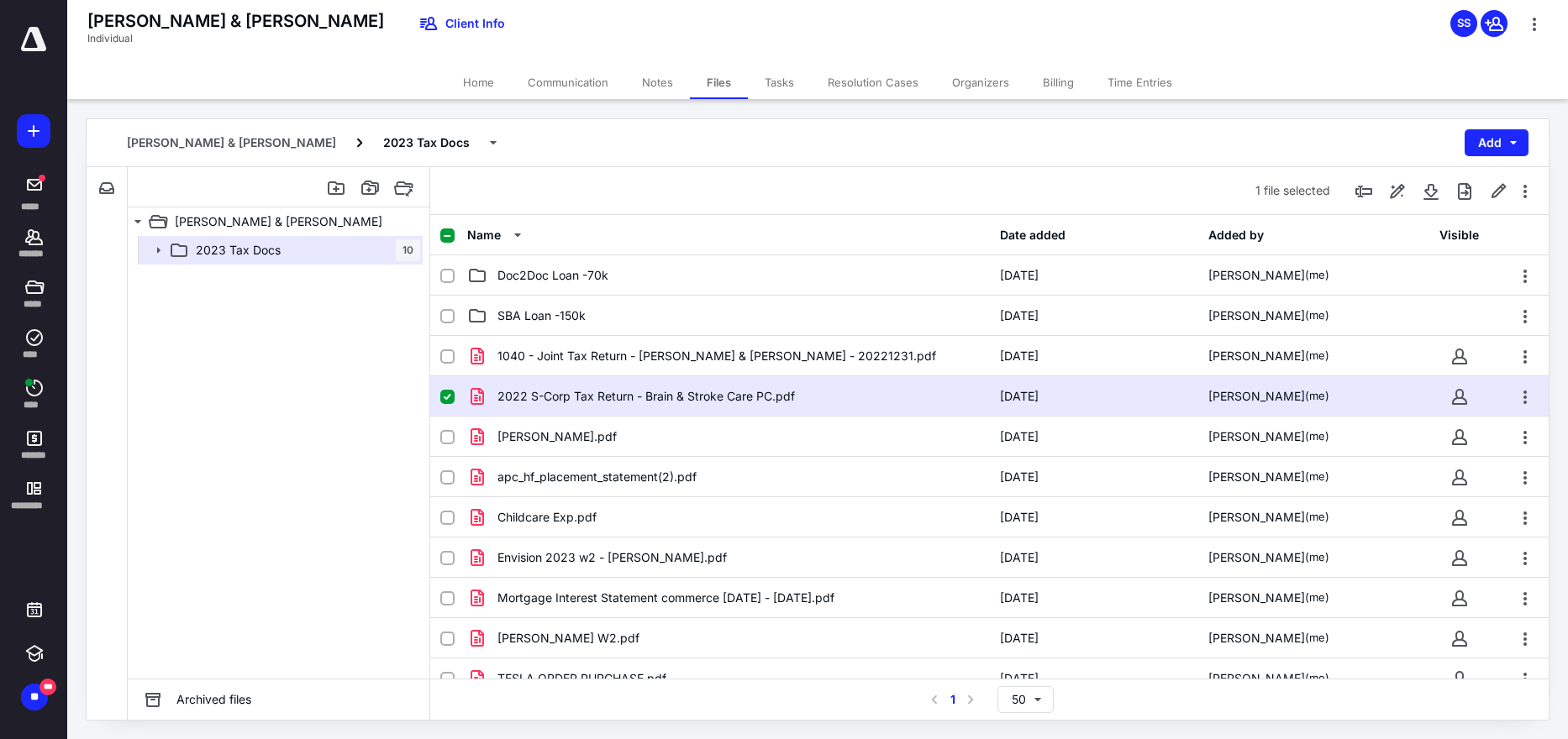 click on "2022 S-Corp Tax Return - Brain & Stroke Care PC.pdf 7/9/2025 Seth Sanchez  (me)" at bounding box center [989, 396] 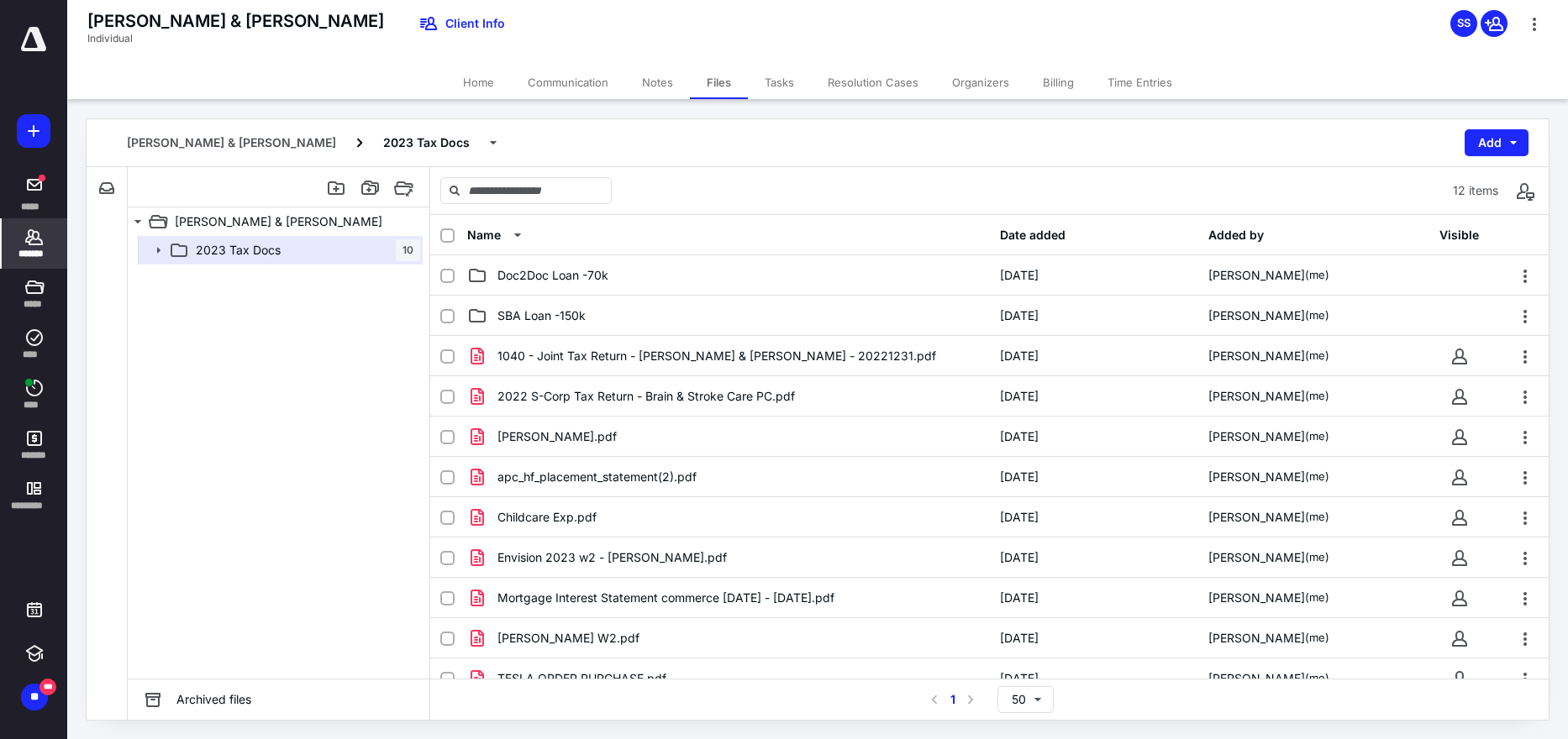 click on "*******" at bounding box center (34, 254) 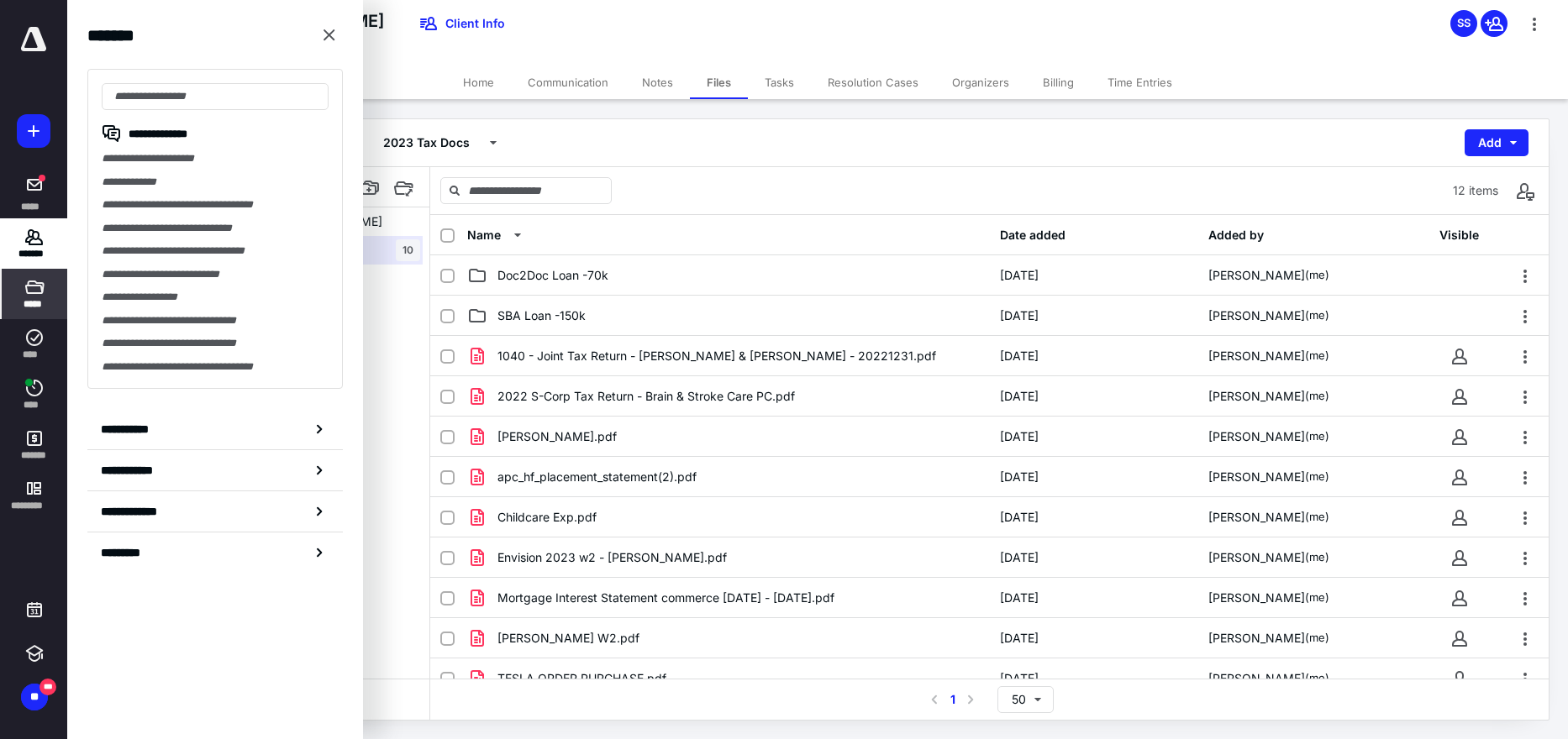click 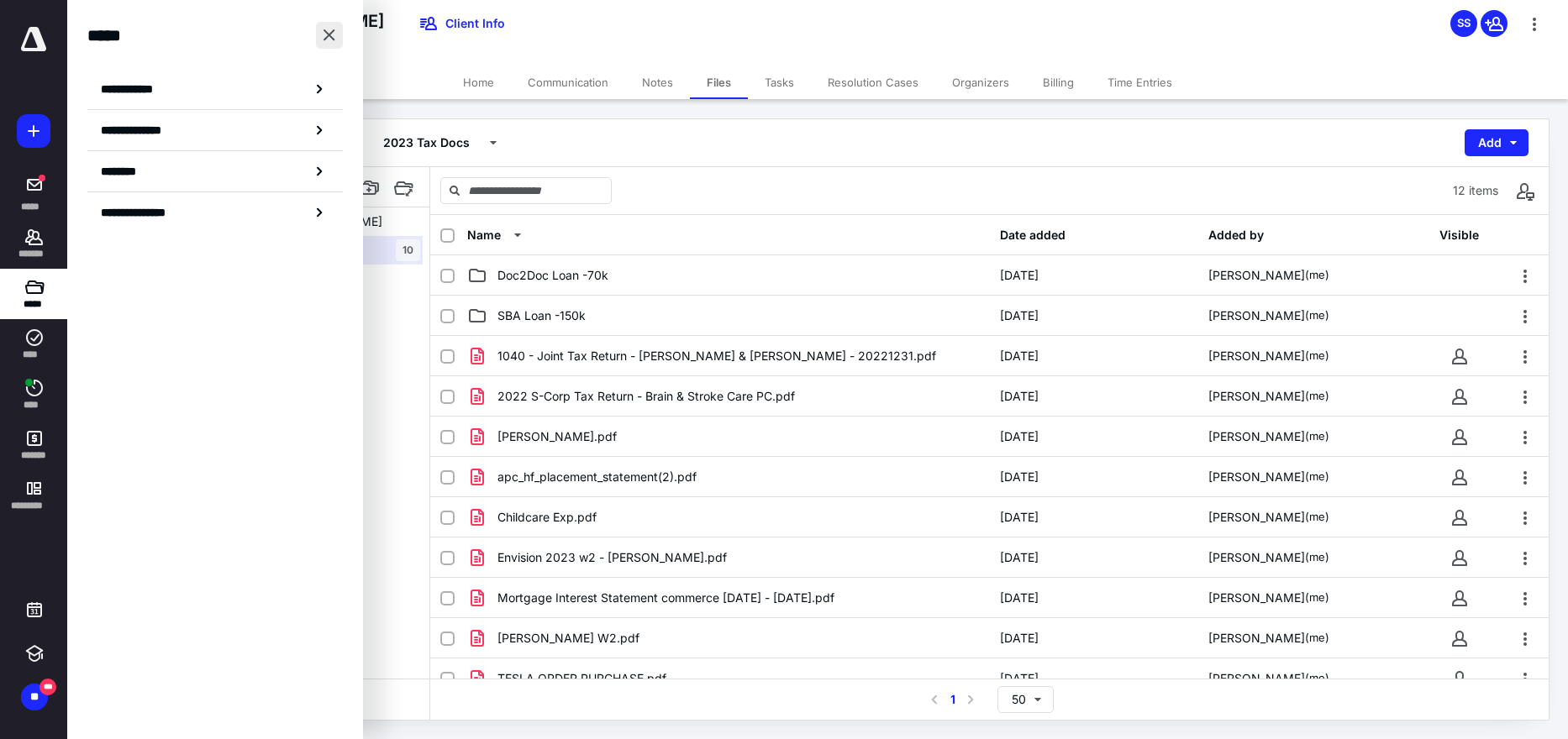 click at bounding box center (329, 35) 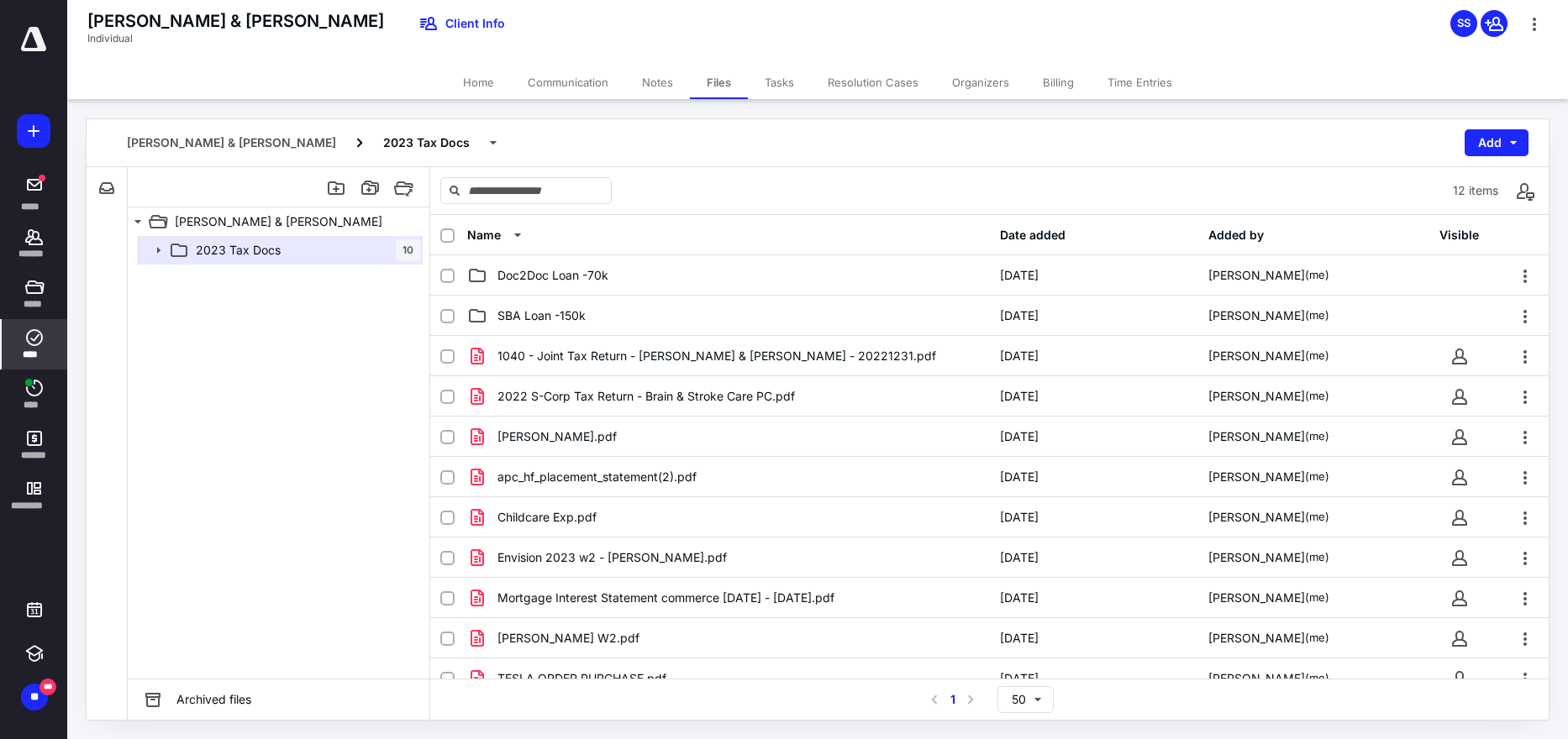 click 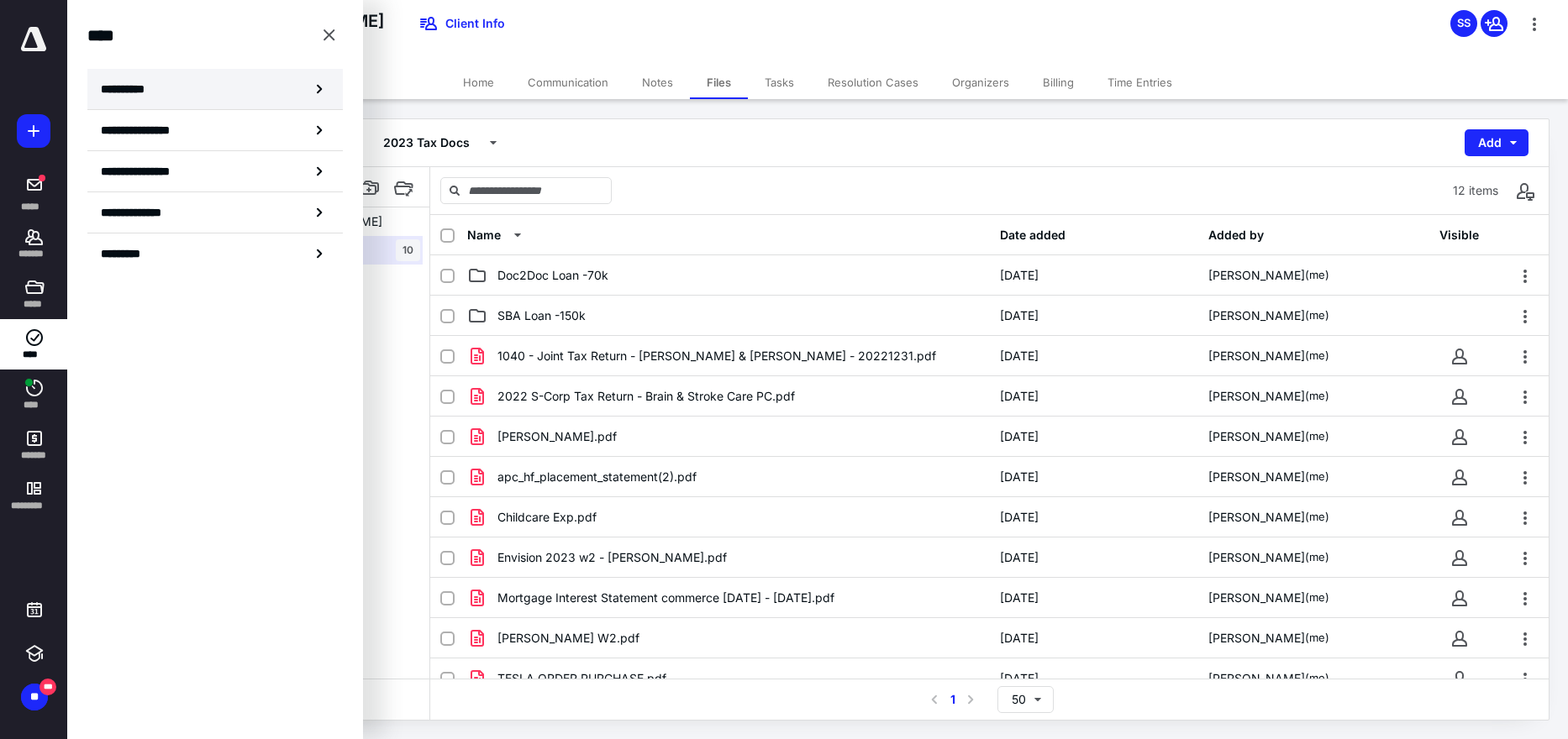 click on "**********" at bounding box center [215, 89] 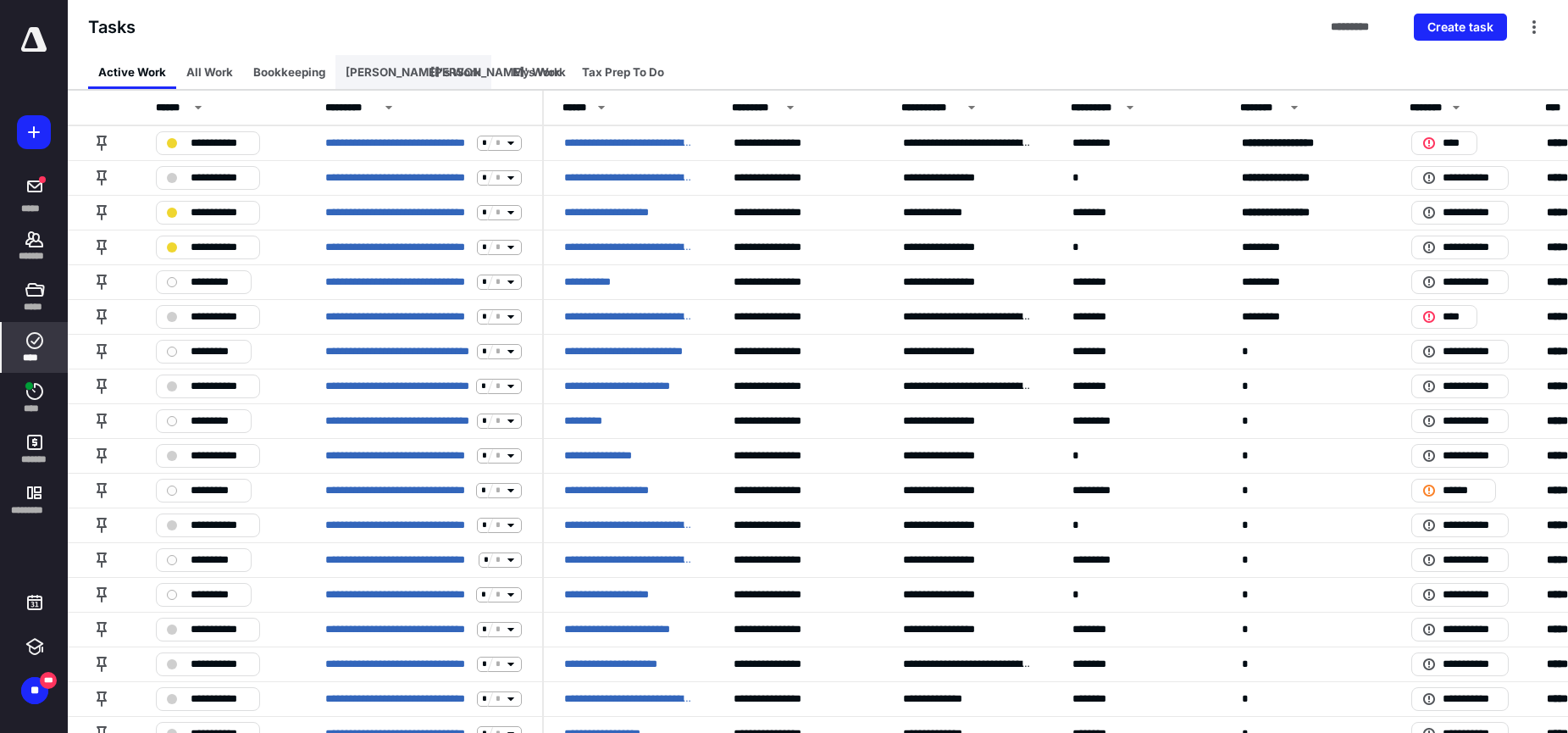 click on "Jeff's Work" at bounding box center [413, 72] 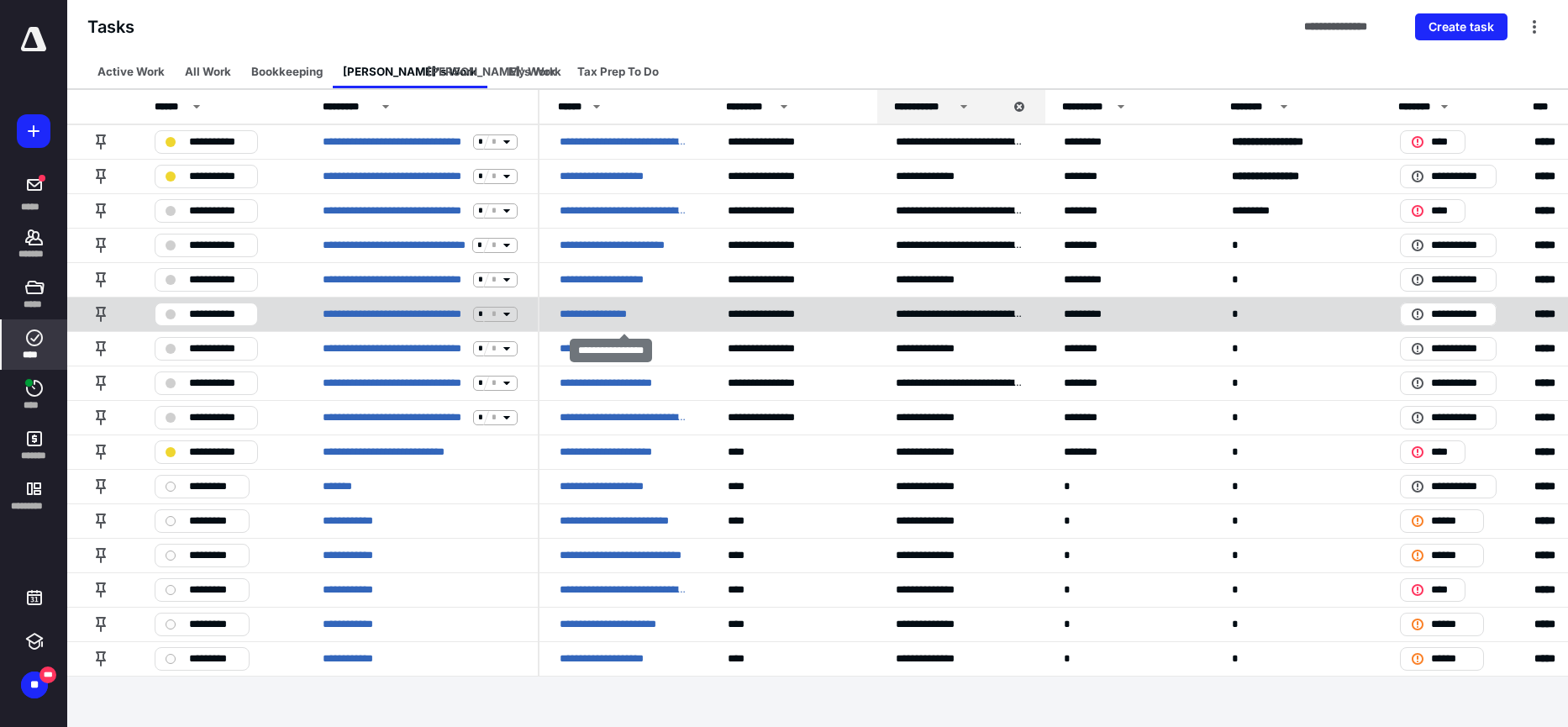 click on "**********" at bounding box center (608, 314) 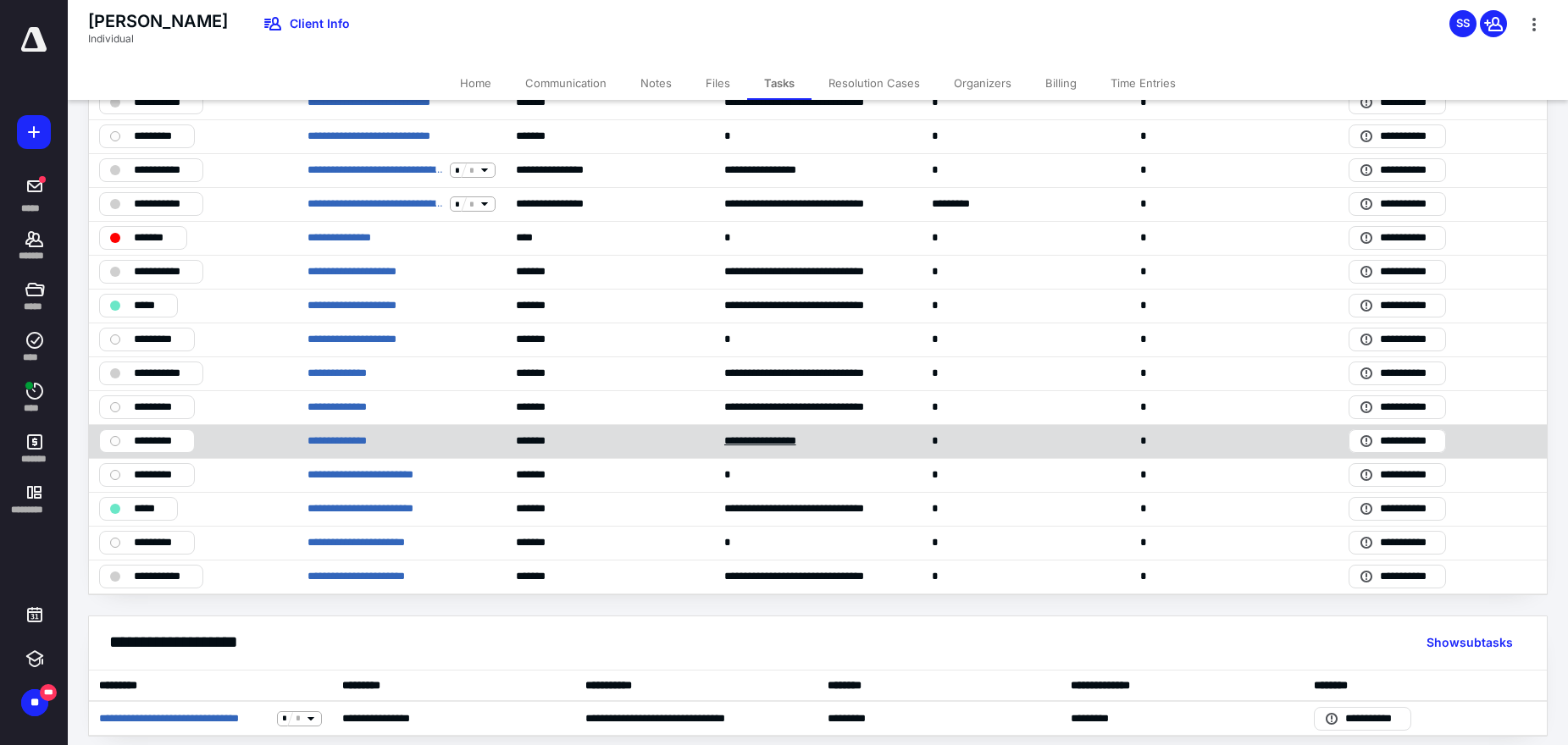 scroll, scrollTop: 167, scrollLeft: 0, axis: vertical 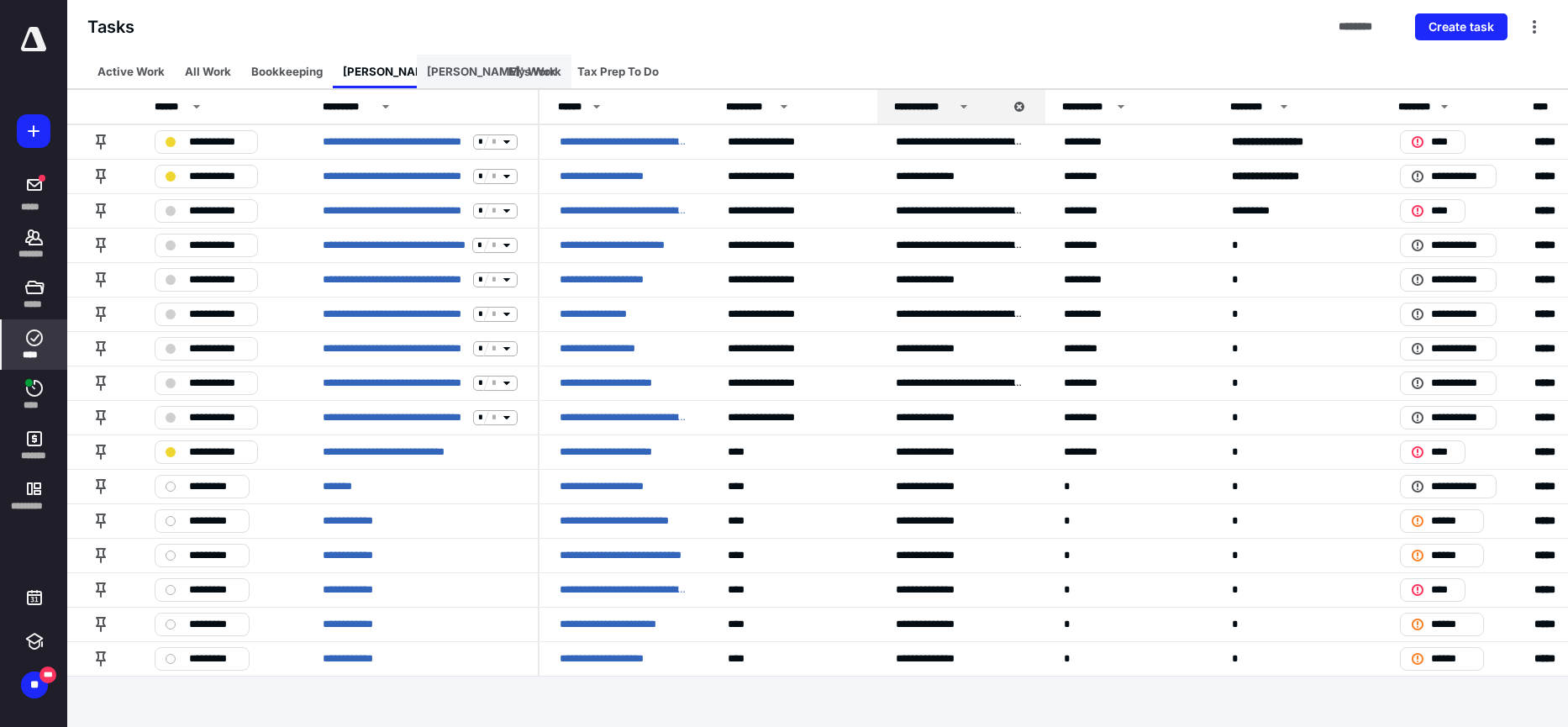 click on "Joe's Work" at bounding box center [494, 71] 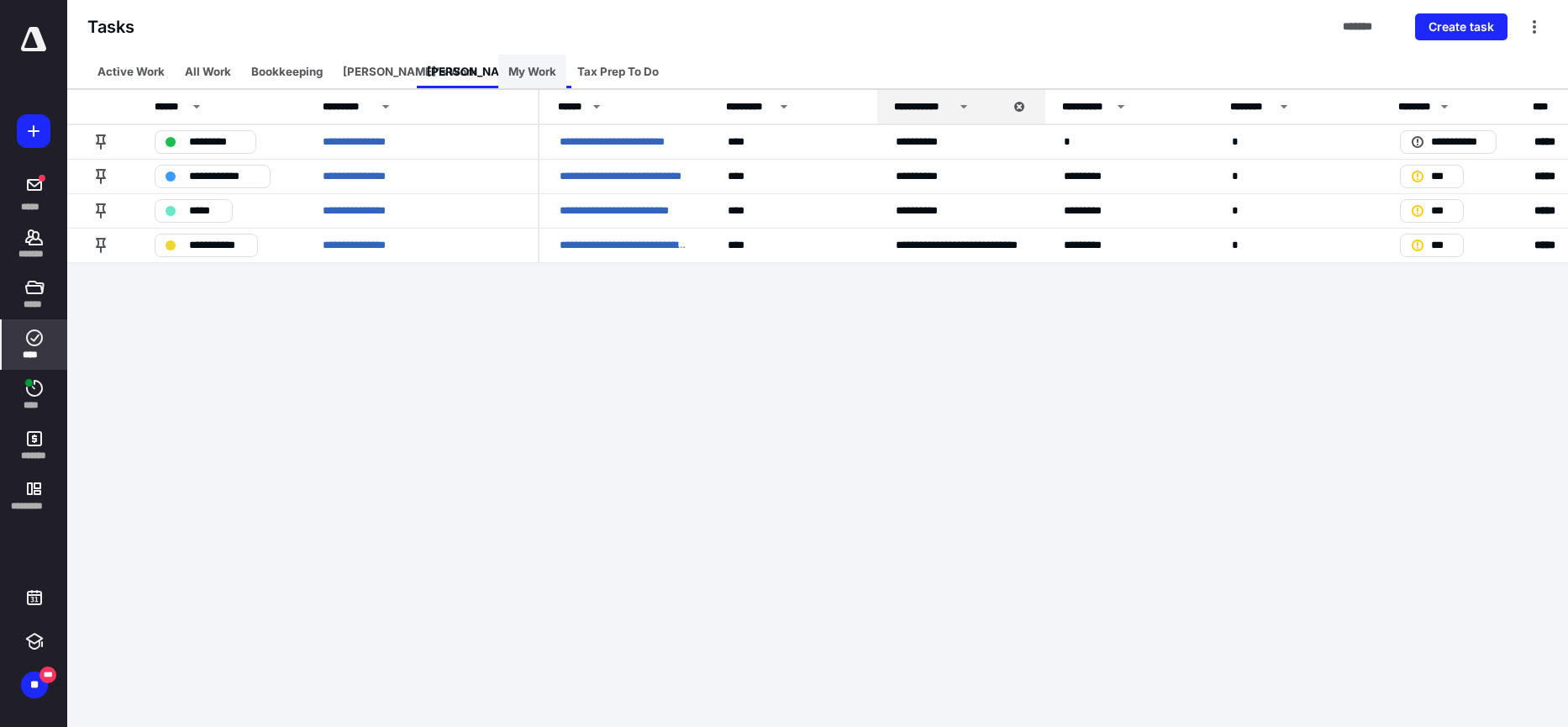 click on "My Work" at bounding box center [532, 71] 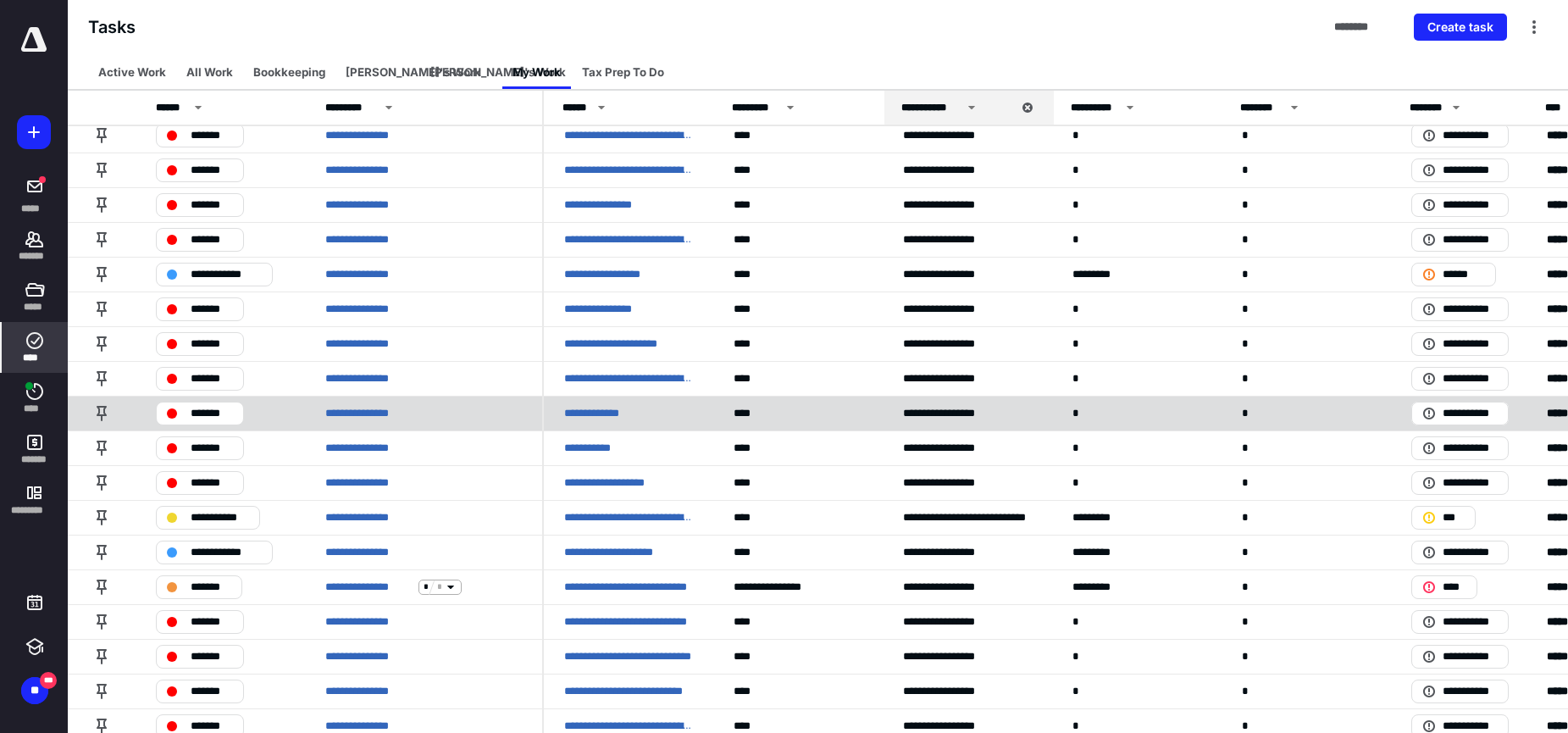 scroll, scrollTop: 1081, scrollLeft: 0, axis: vertical 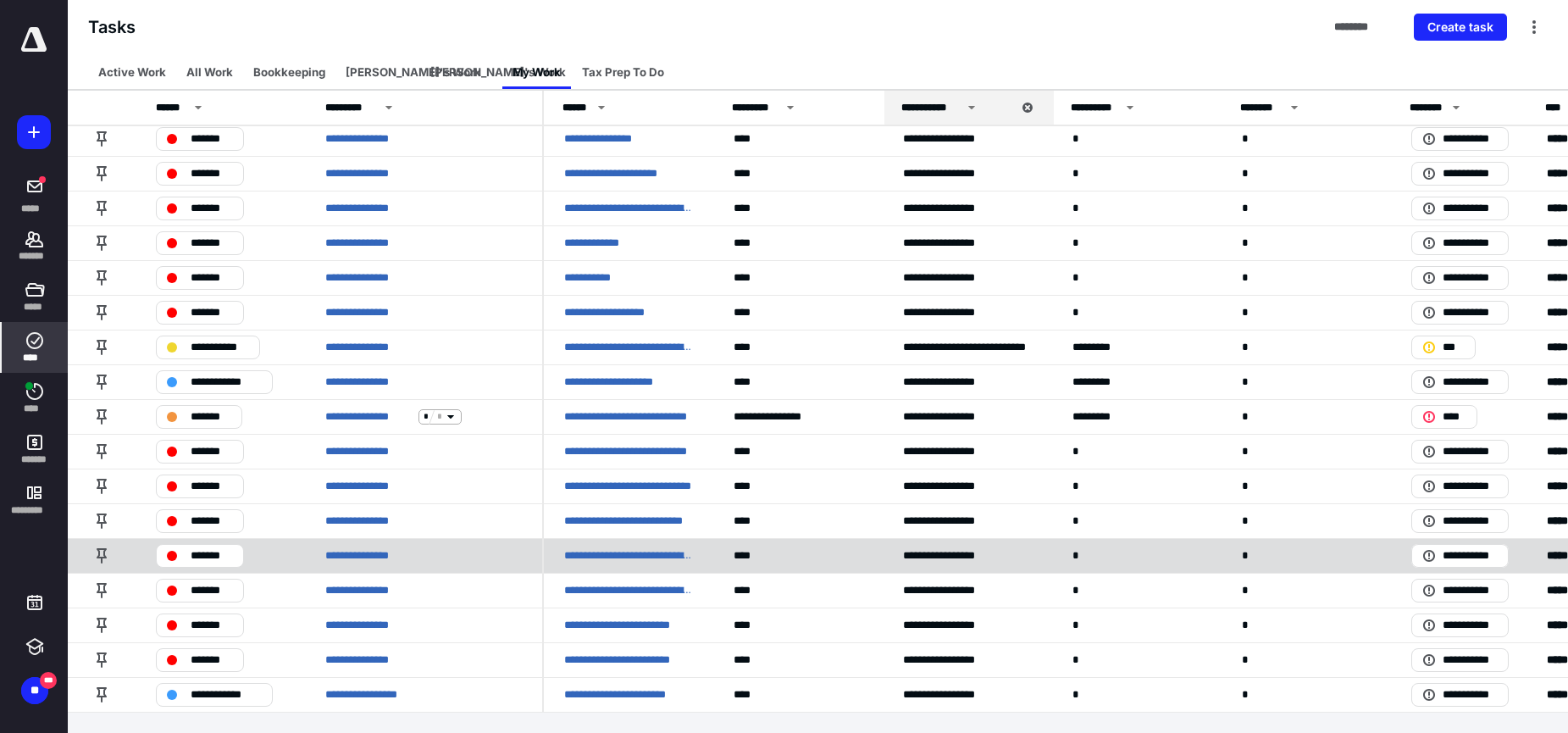 click on "*******" at bounding box center [212, 556] 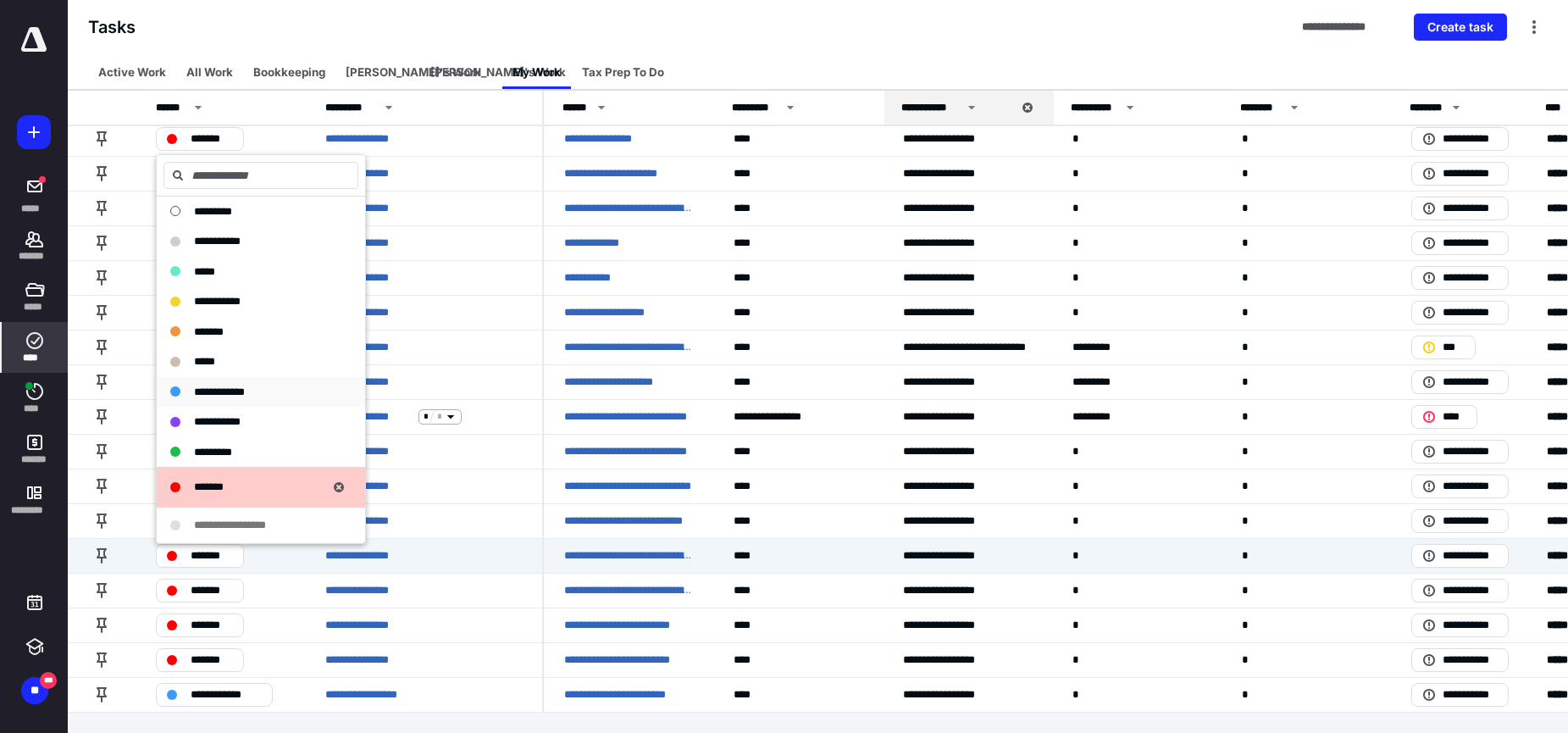 click on "**********" at bounding box center [219, 391] 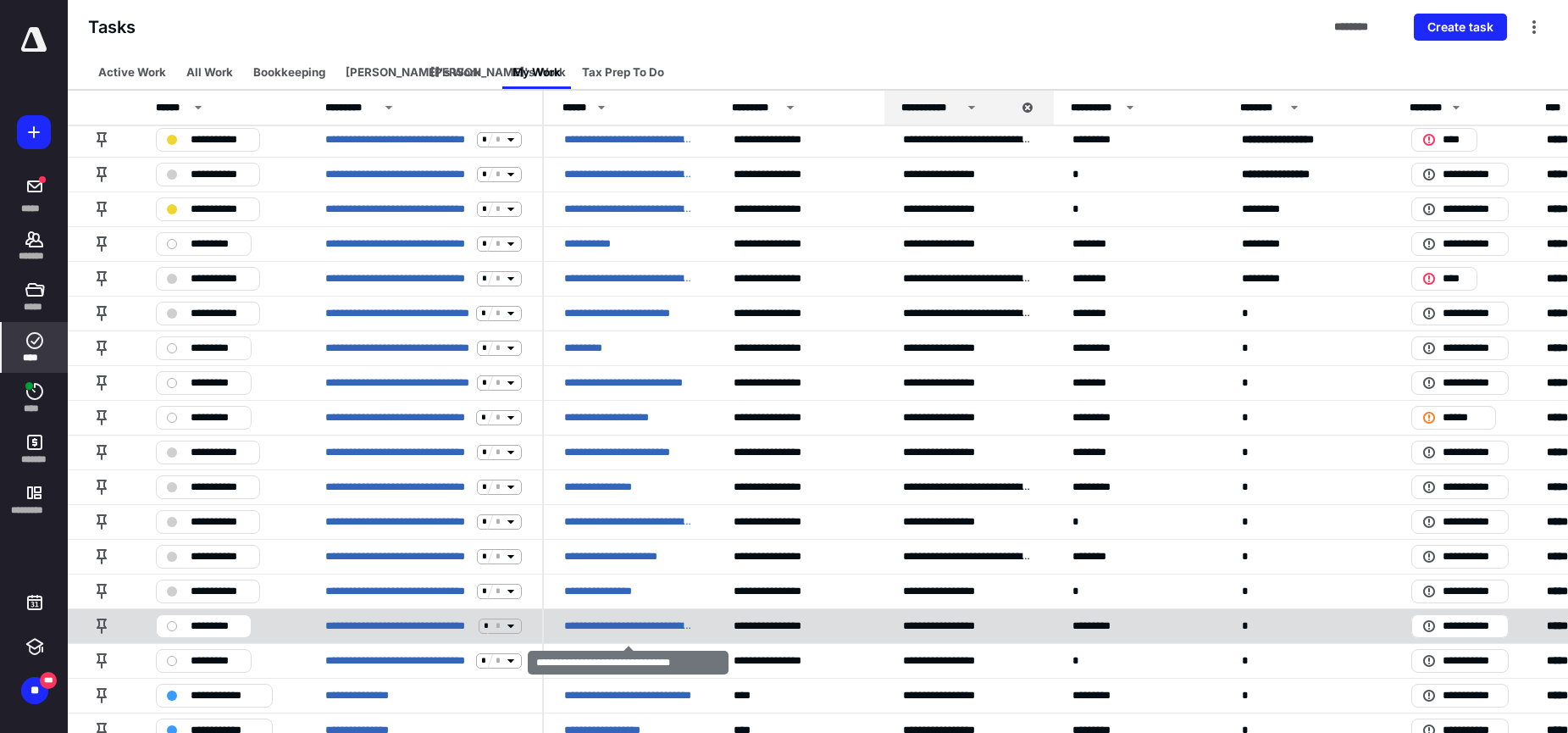 scroll, scrollTop: 0, scrollLeft: 0, axis: both 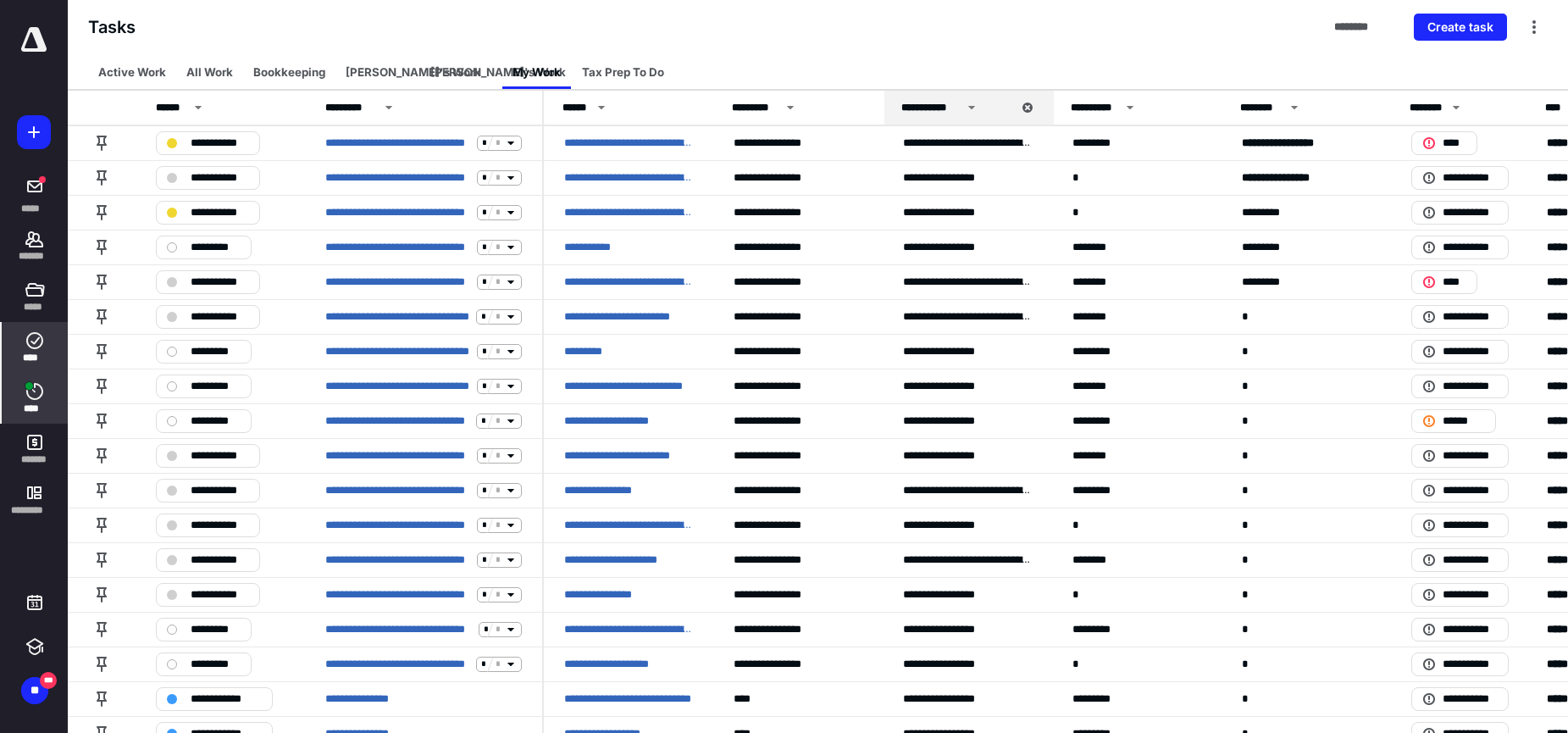 click 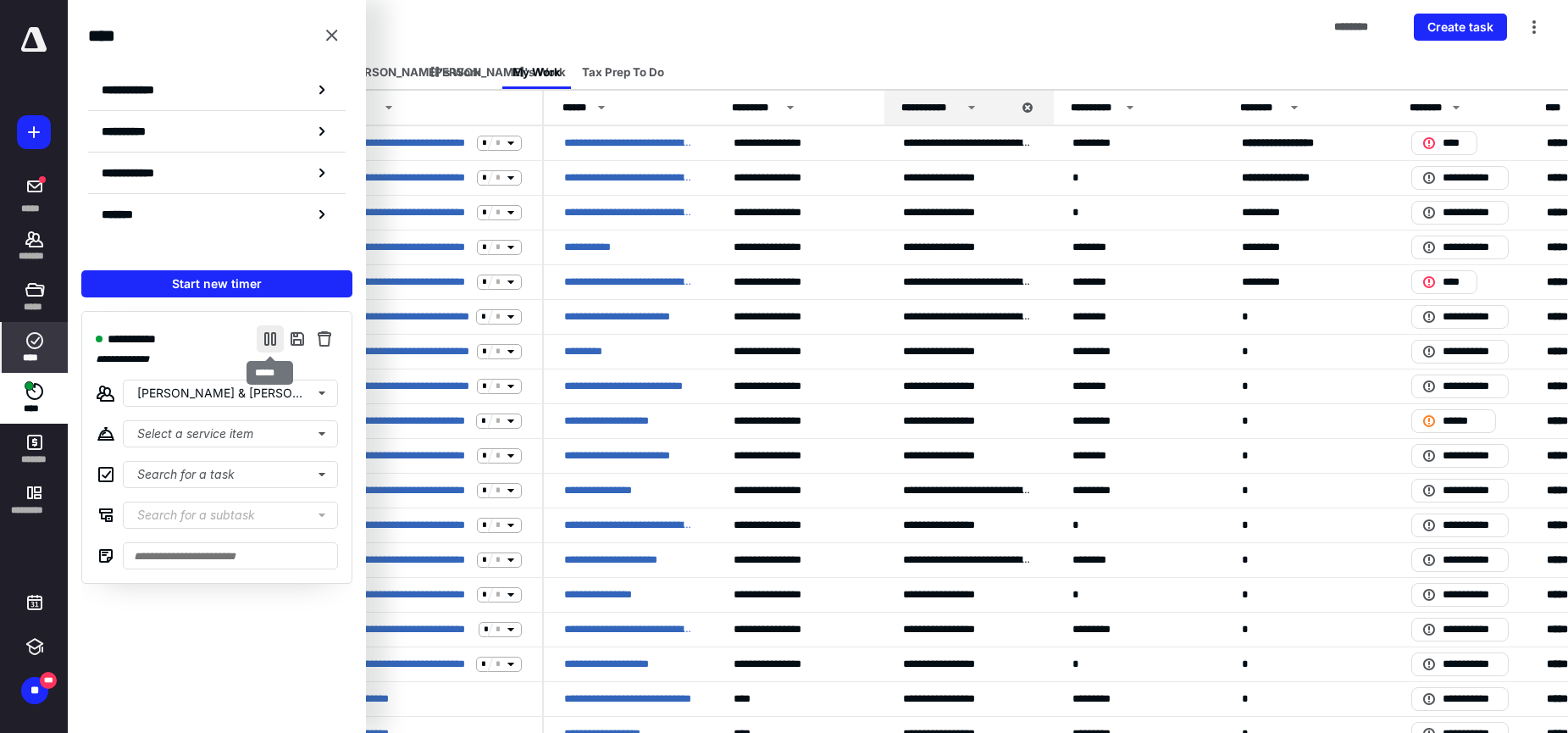 click at bounding box center [270, 339] 